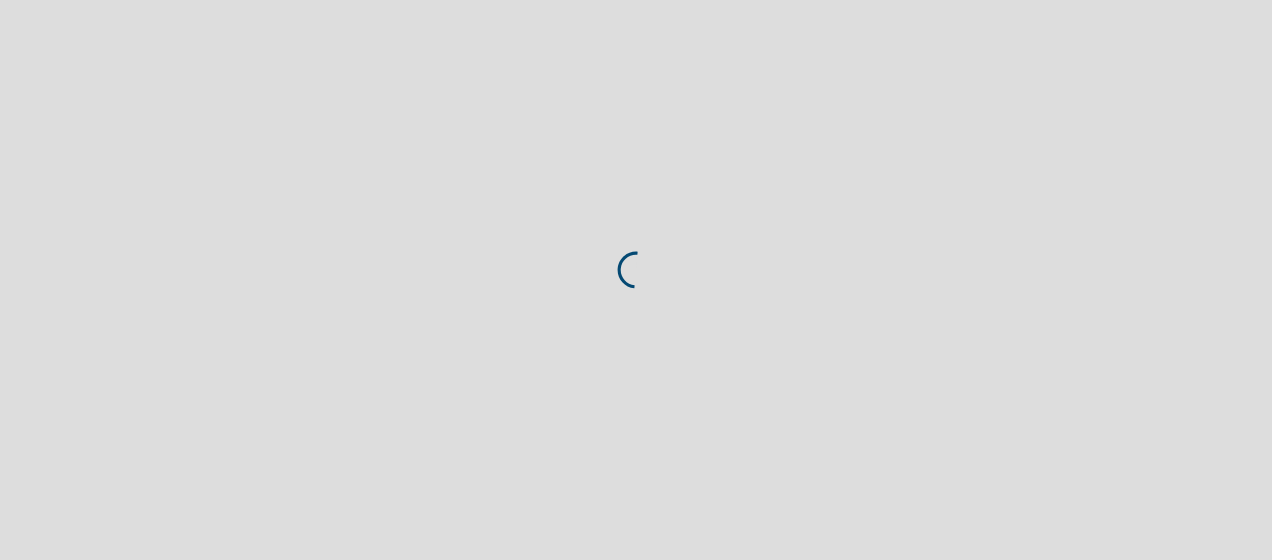 scroll, scrollTop: 0, scrollLeft: 0, axis: both 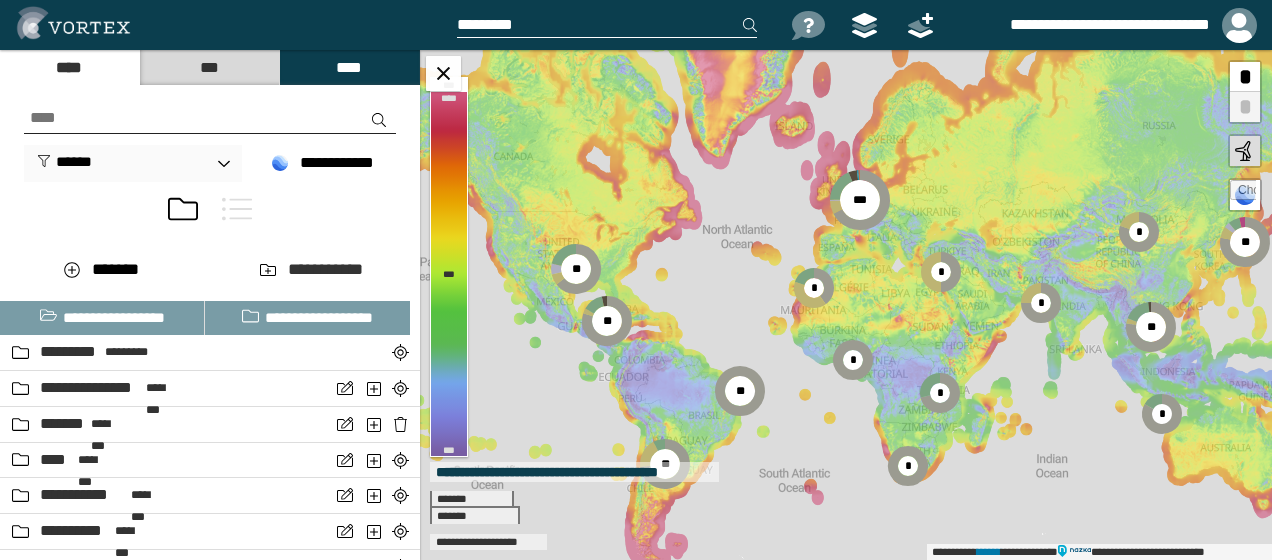 click on "**********" at bounding box center [846, 305] 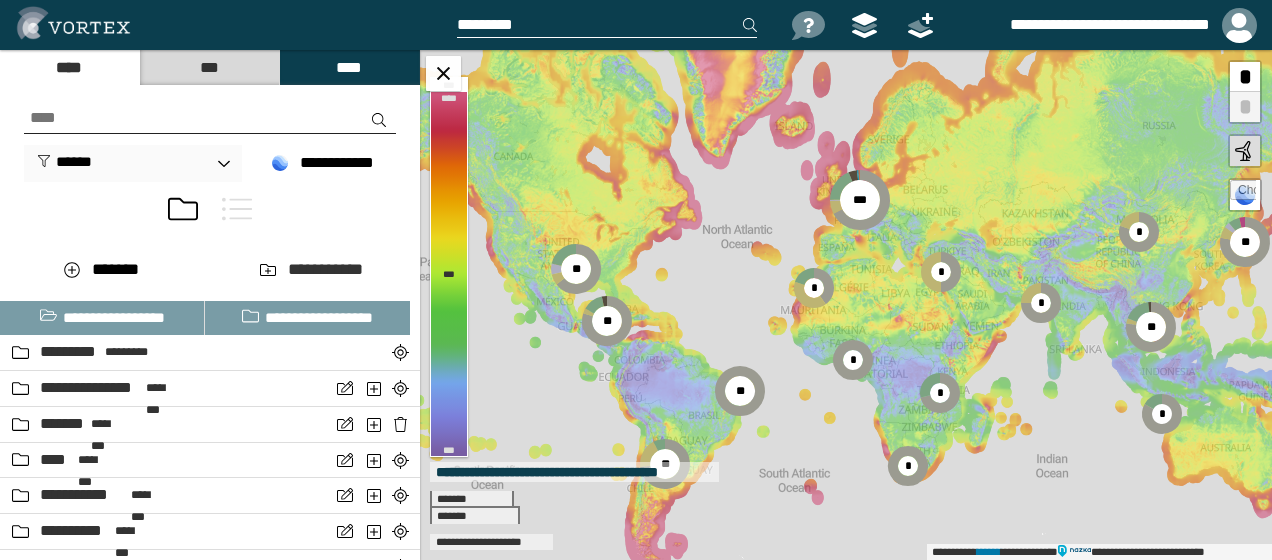 click on "**********" at bounding box center (210, 133) 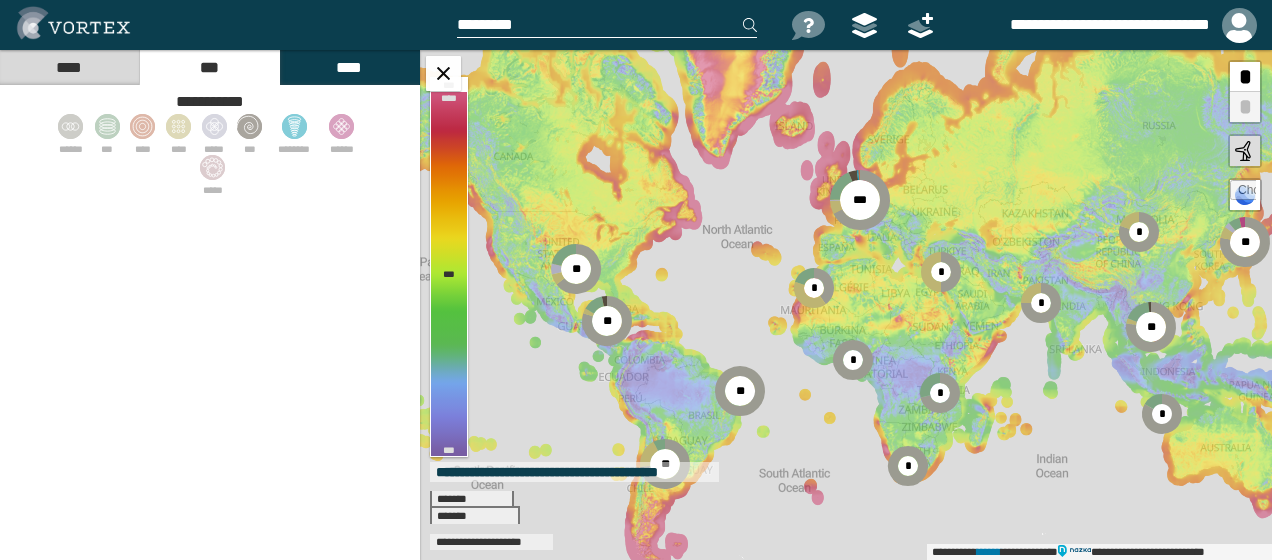 click at bounding box center (236, 25) 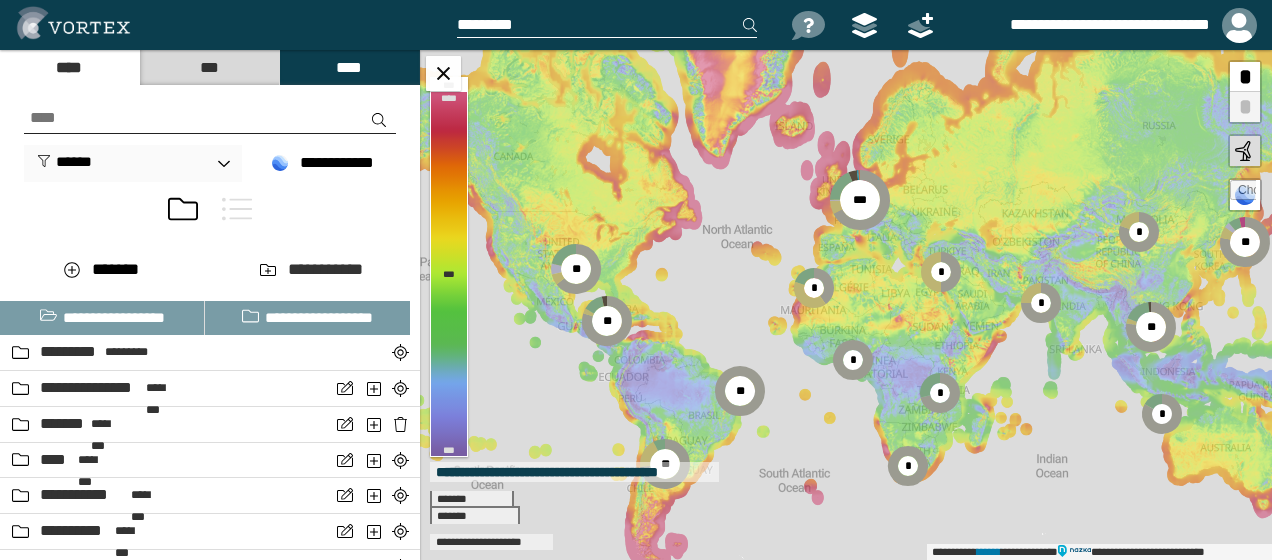 click at bounding box center [237, 209] 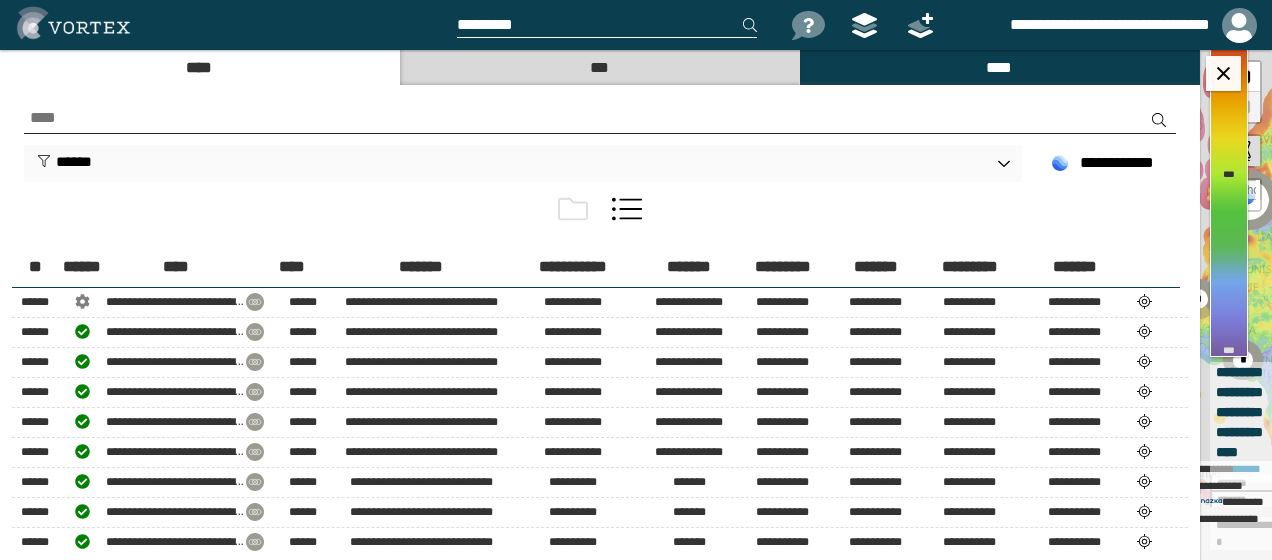 click at bounding box center (573, 209) 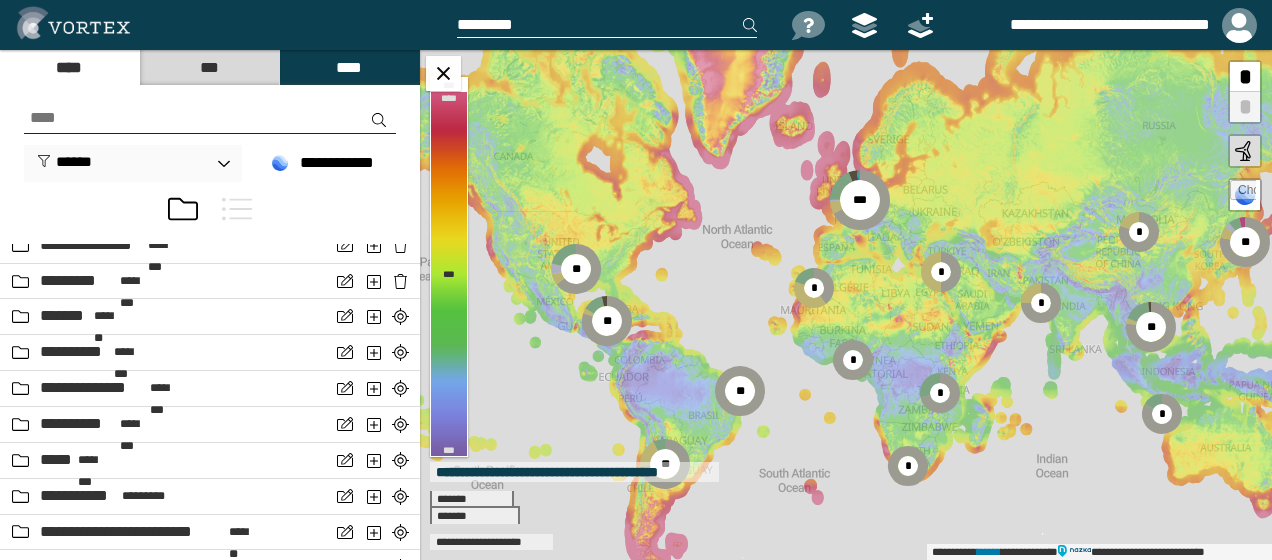 scroll, scrollTop: 2583, scrollLeft: 0, axis: vertical 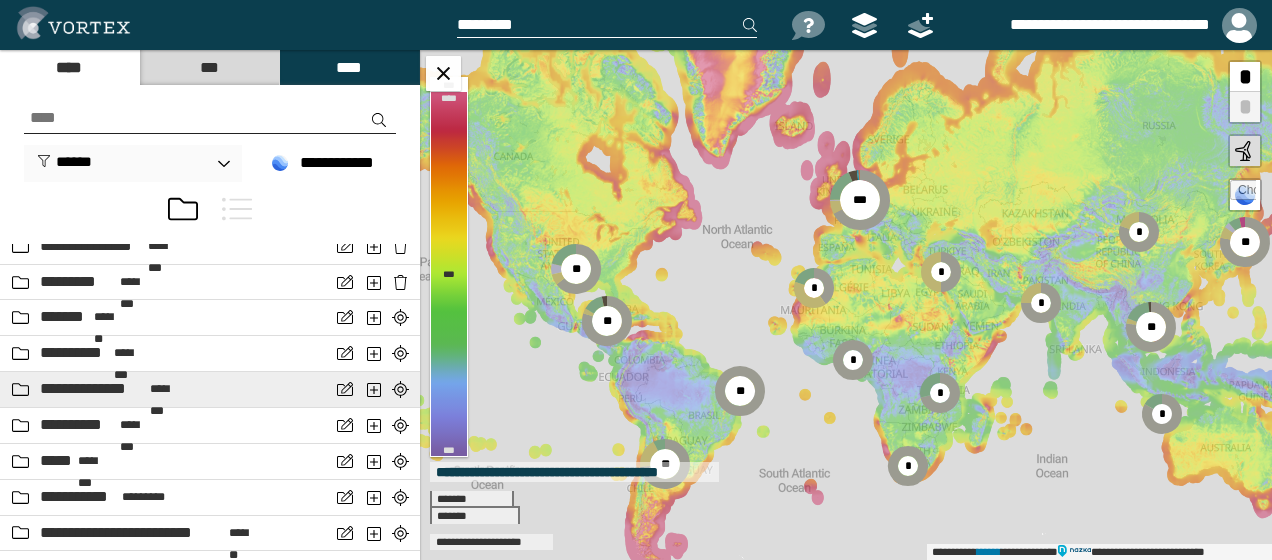 click on "********" at bounding box center [169, 389] 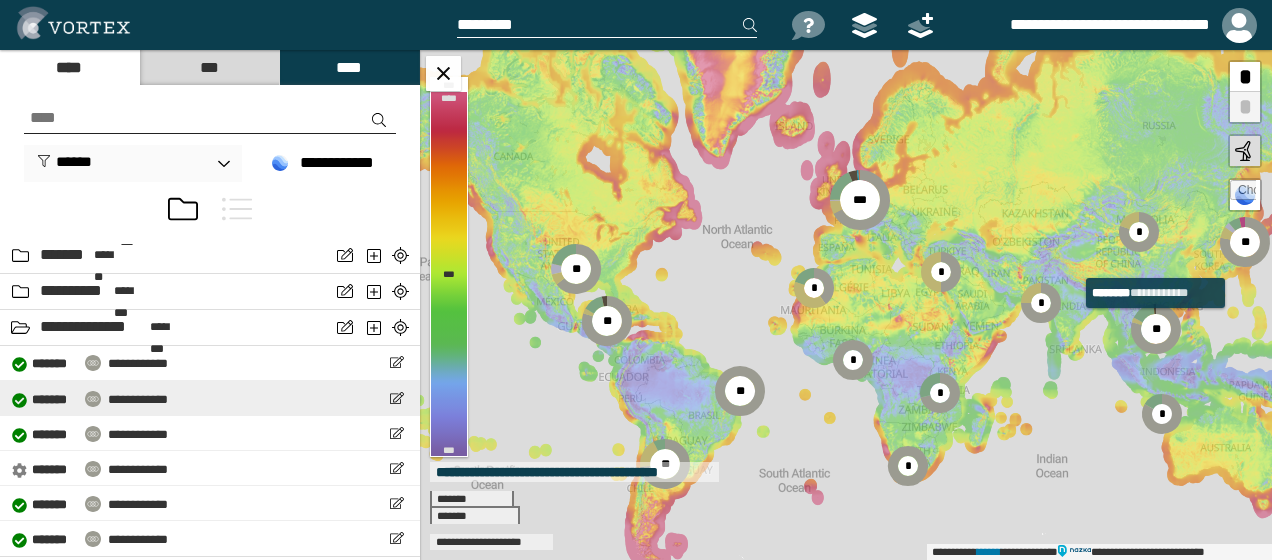 scroll, scrollTop: 2669, scrollLeft: 0, axis: vertical 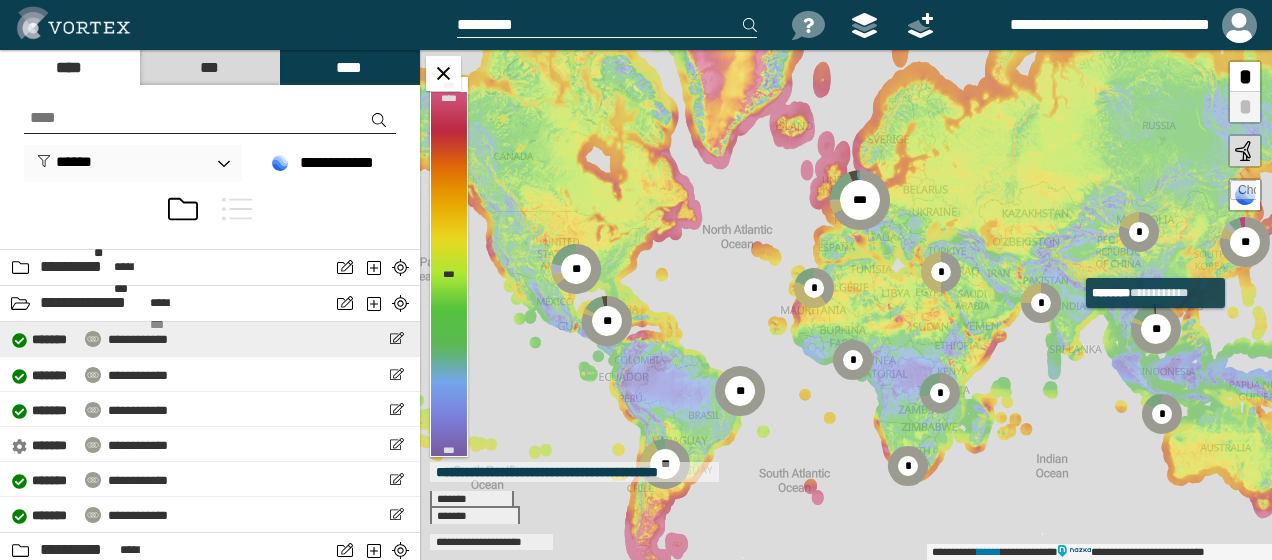 click on "**********" at bounding box center [138, 339] 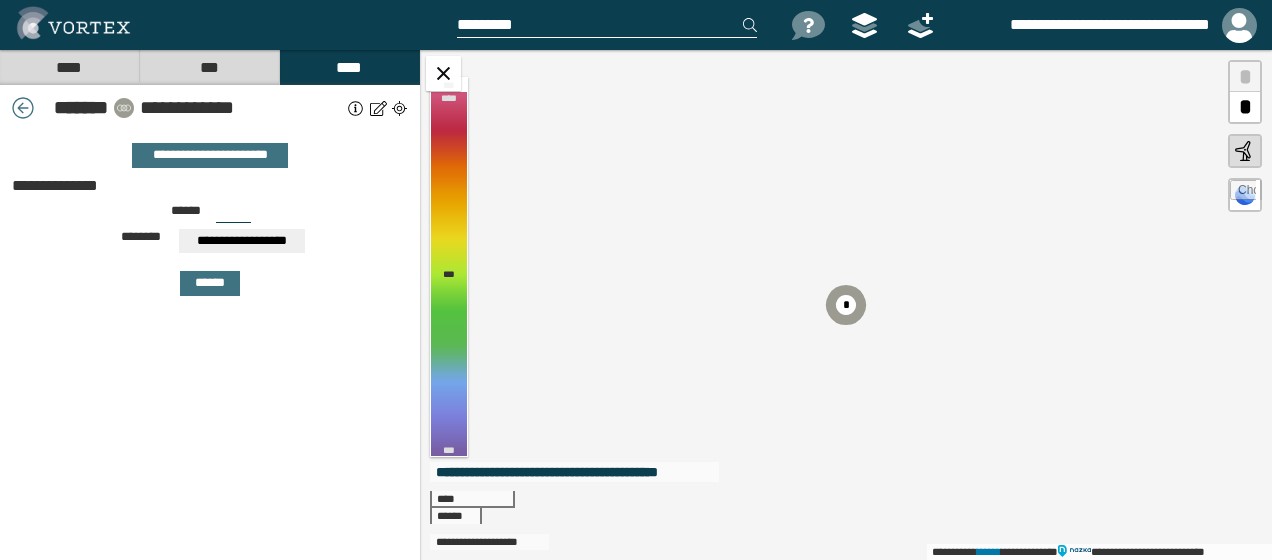 drag, startPoint x: 239, startPoint y: 208, endPoint x: 174, endPoint y: 211, distance: 65.06919 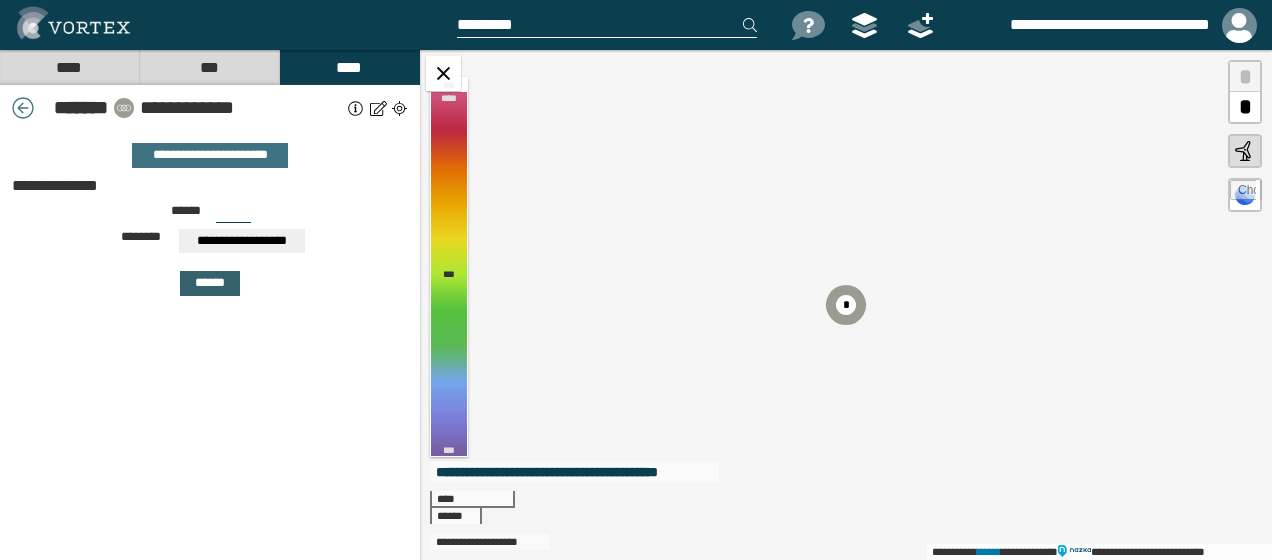 click on "******" at bounding box center (210, 283) 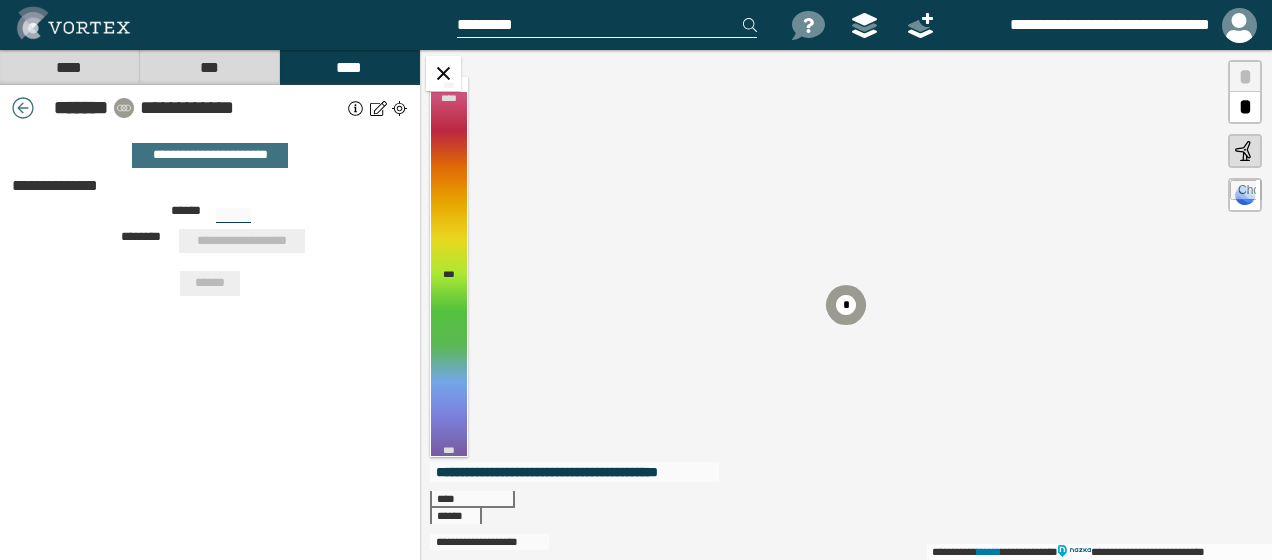 type on "***" 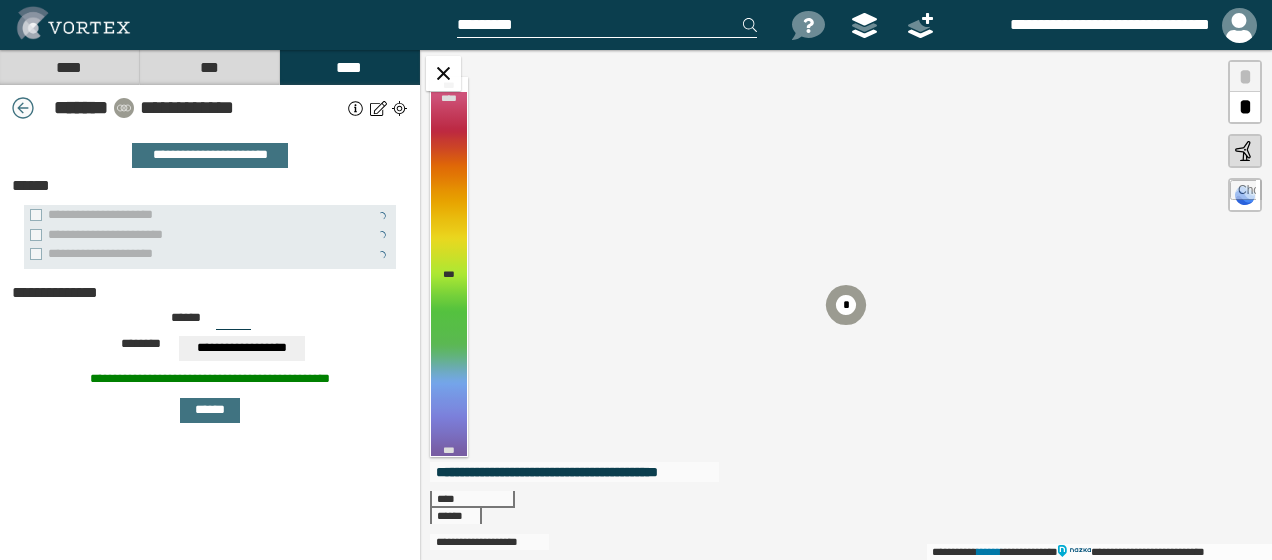 click at bounding box center [23, 108] 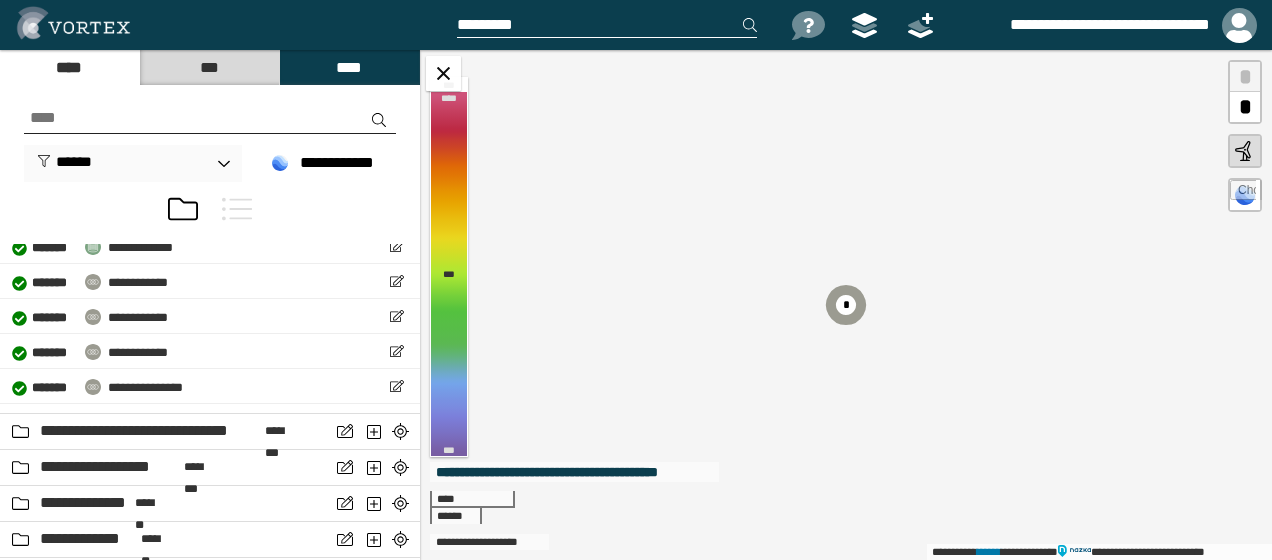 scroll, scrollTop: 530, scrollLeft: 0, axis: vertical 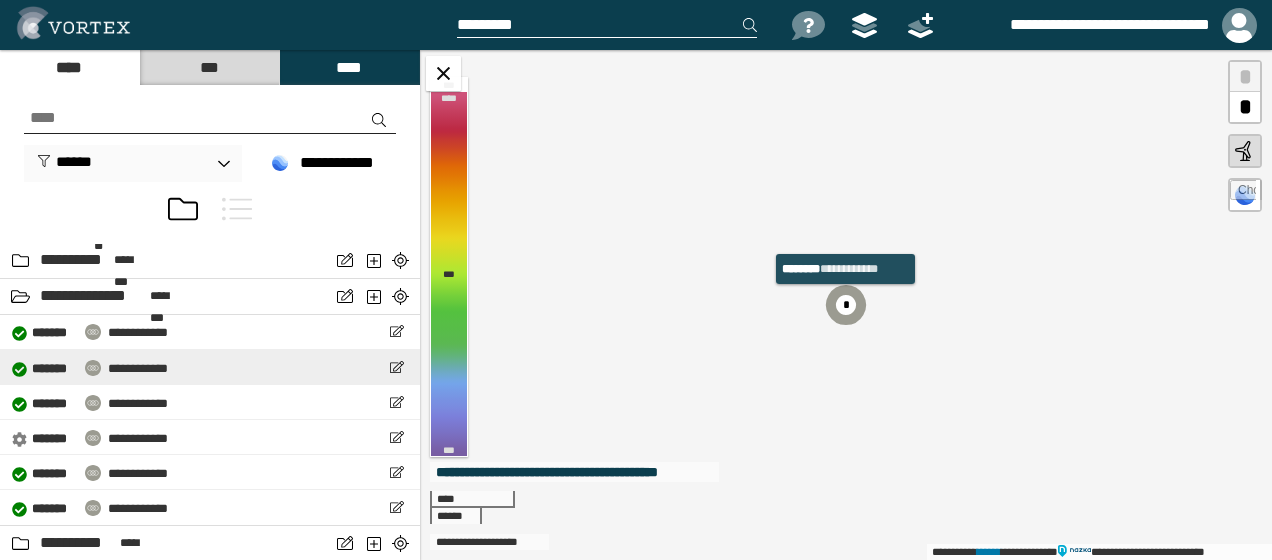 click on "**********" at bounding box center (138, 368) 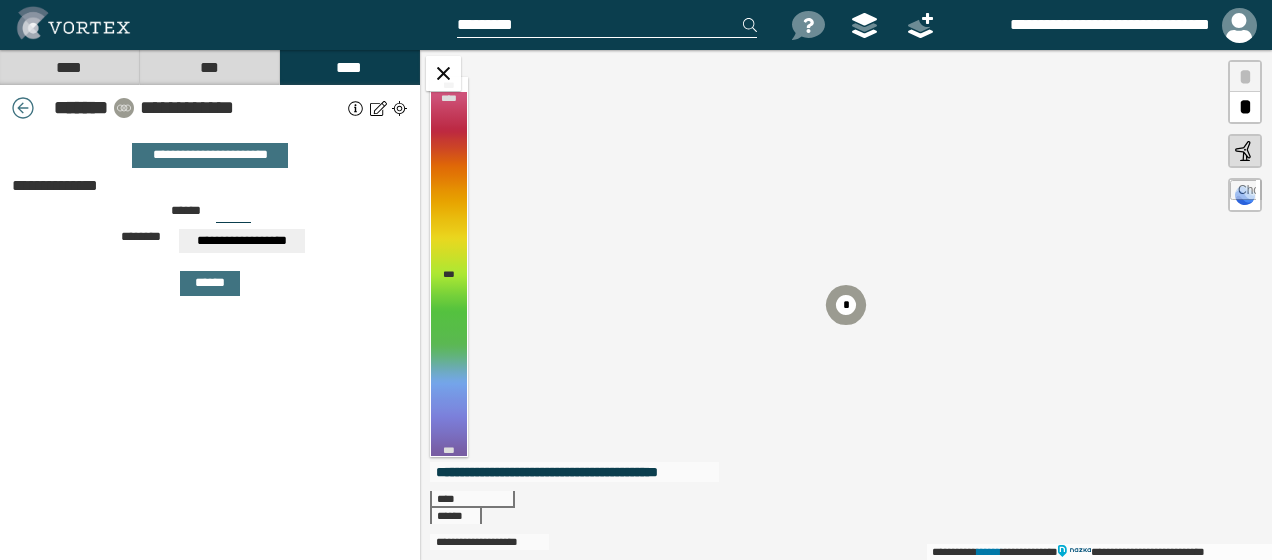 drag, startPoint x: 233, startPoint y: 211, endPoint x: 203, endPoint y: 207, distance: 30.265491 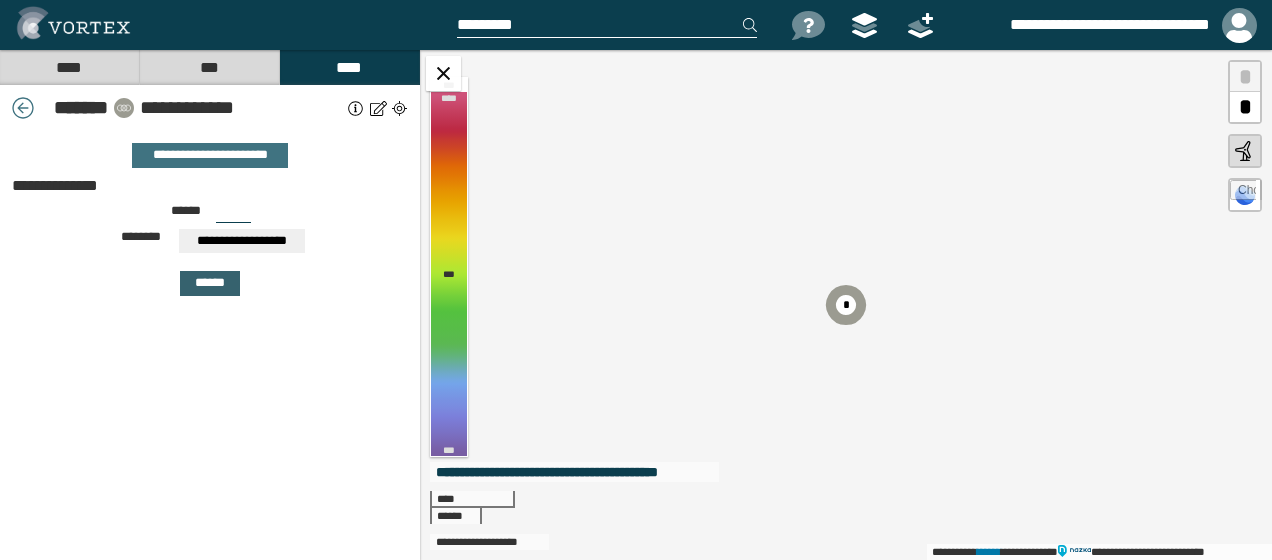 click on "******" at bounding box center [210, 283] 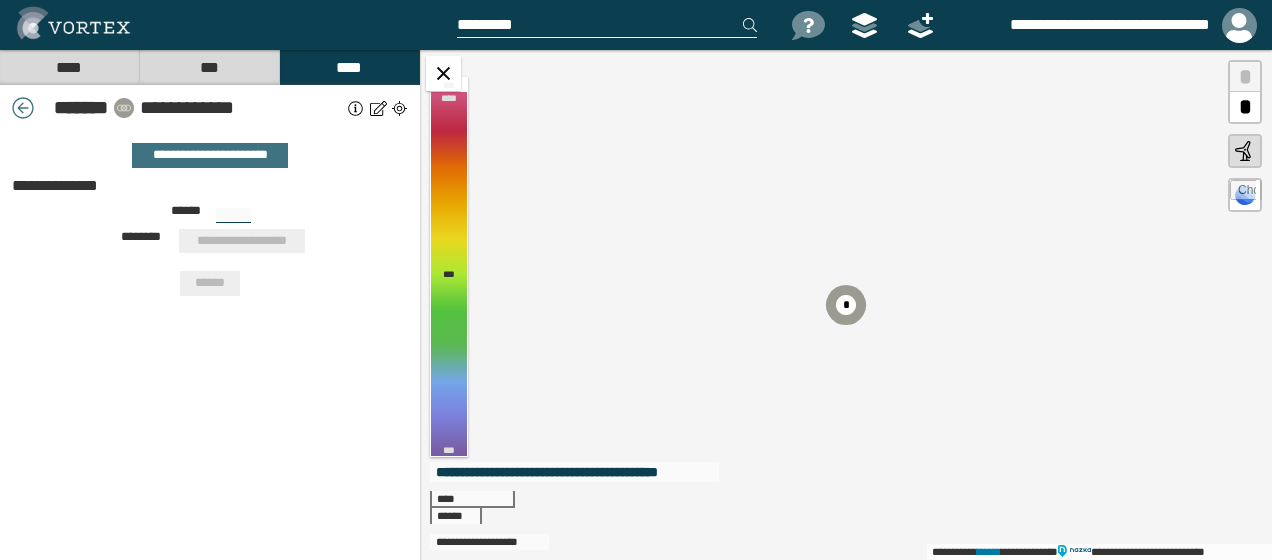 type on "***" 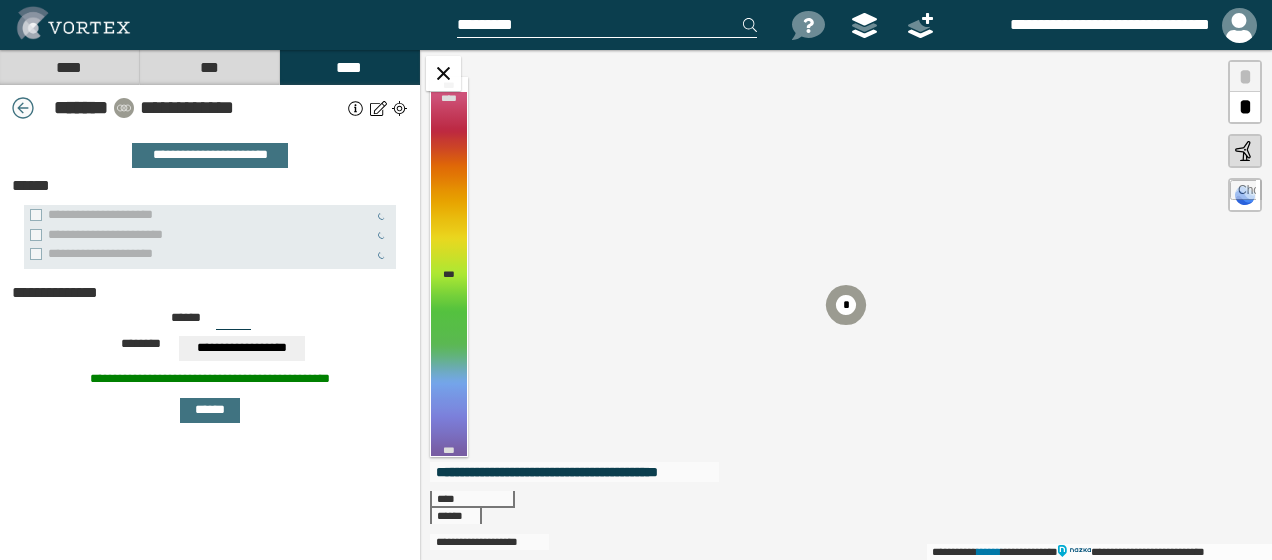 click at bounding box center (23, 108) 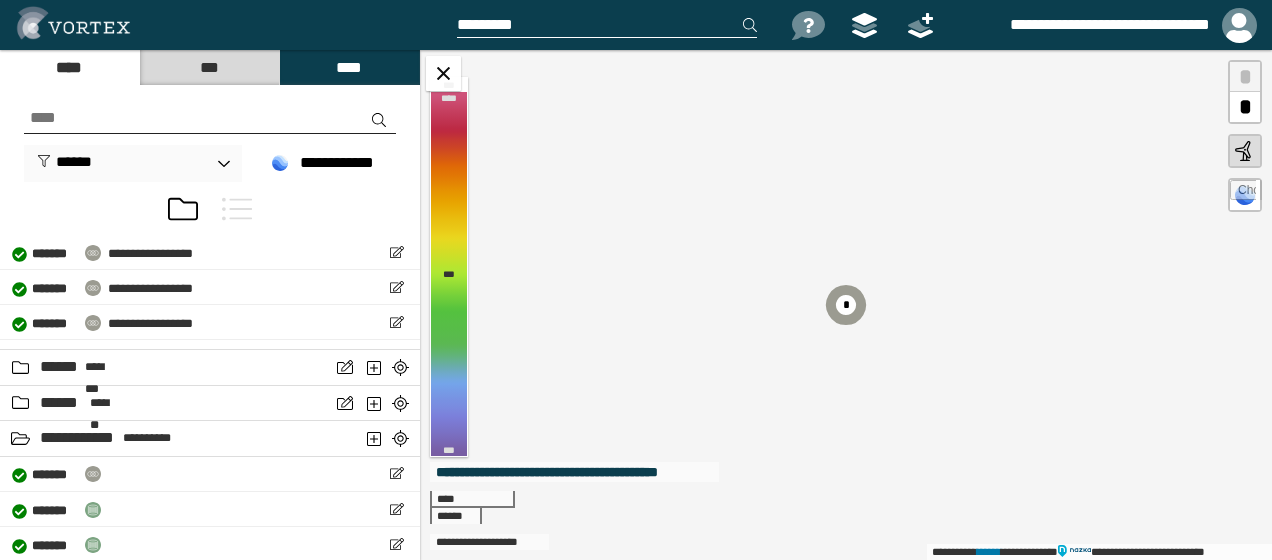 scroll, scrollTop: 5865, scrollLeft: 0, axis: vertical 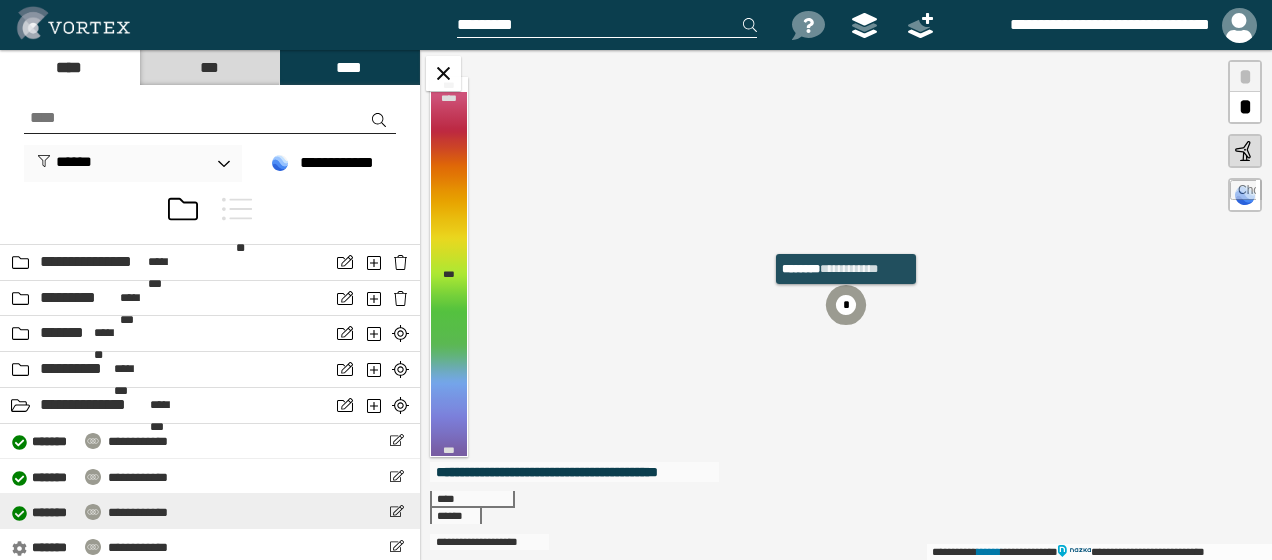 click on "**********" at bounding box center [210, 511] 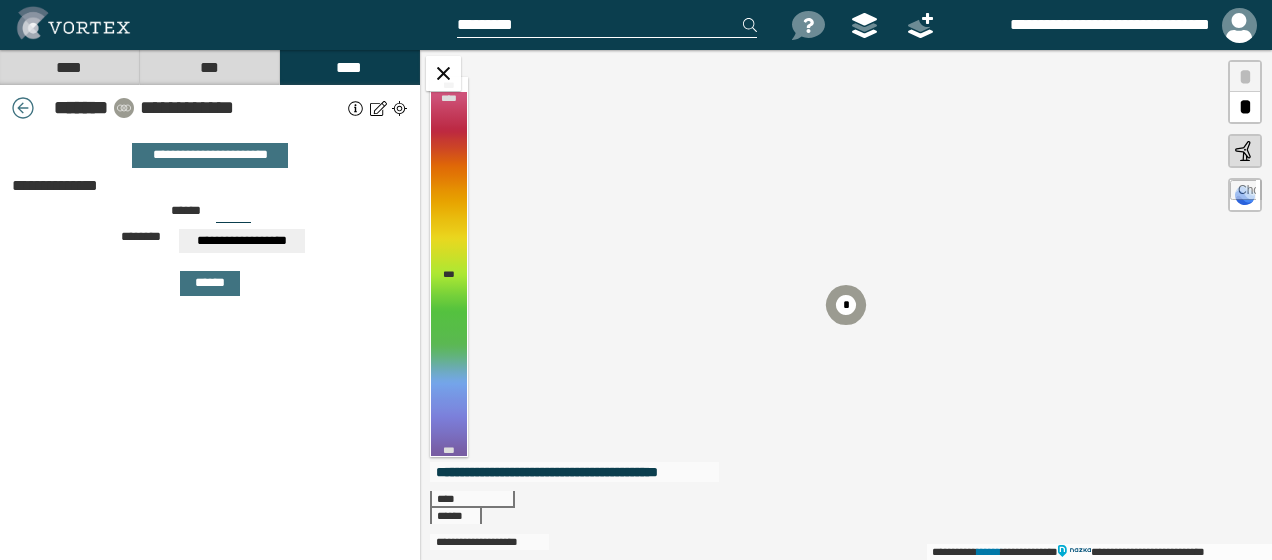 drag, startPoint x: 235, startPoint y: 218, endPoint x: 188, endPoint y: 216, distance: 47.042534 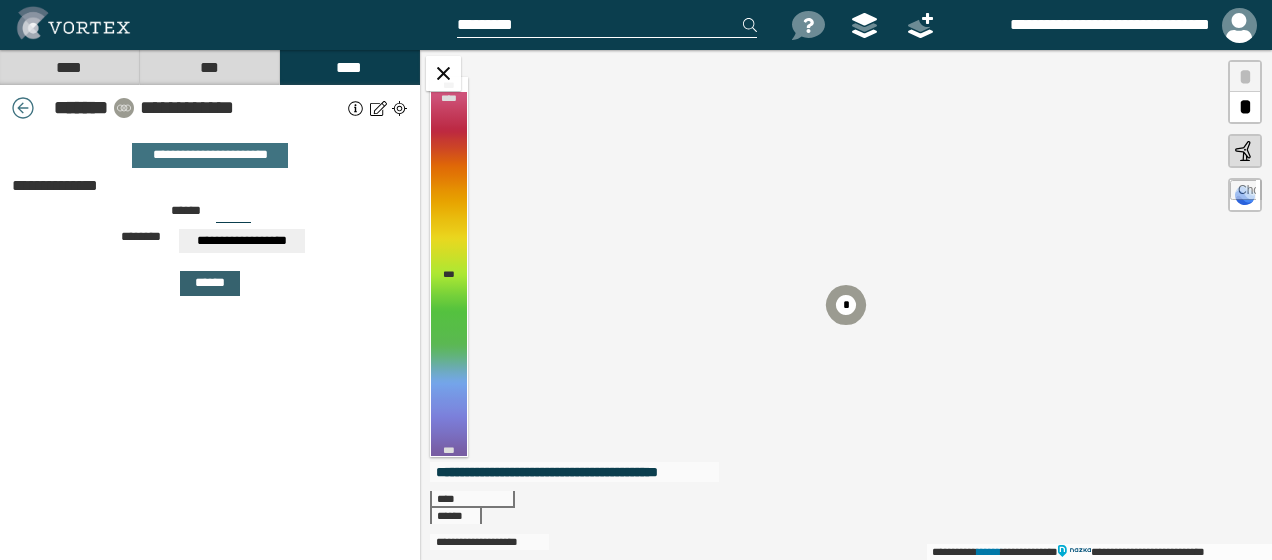 click on "******" at bounding box center [210, 283] 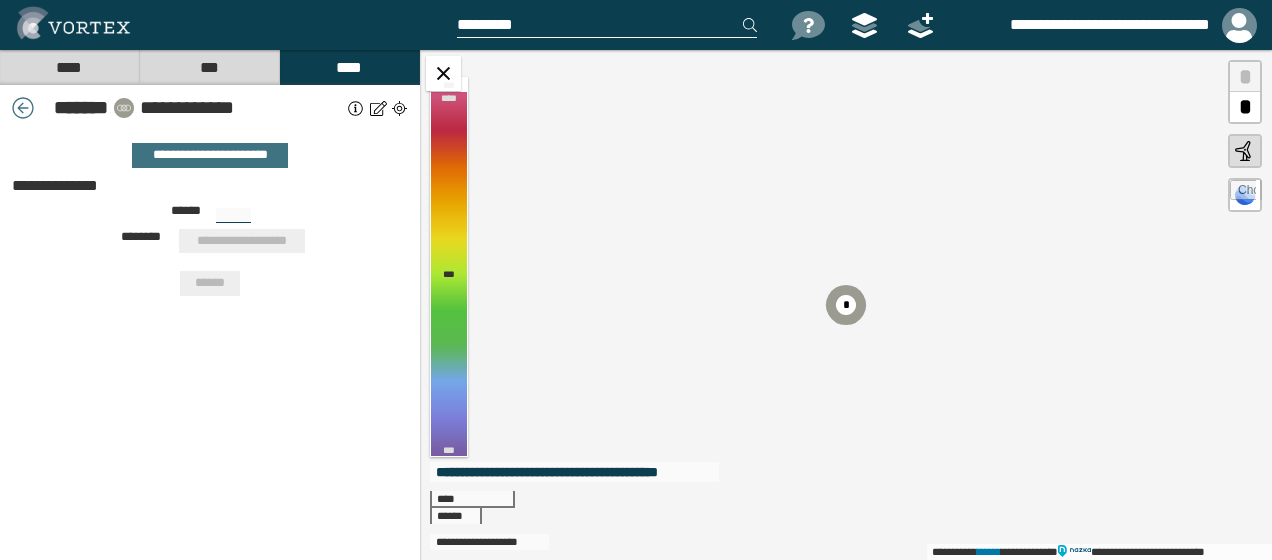 type on "***" 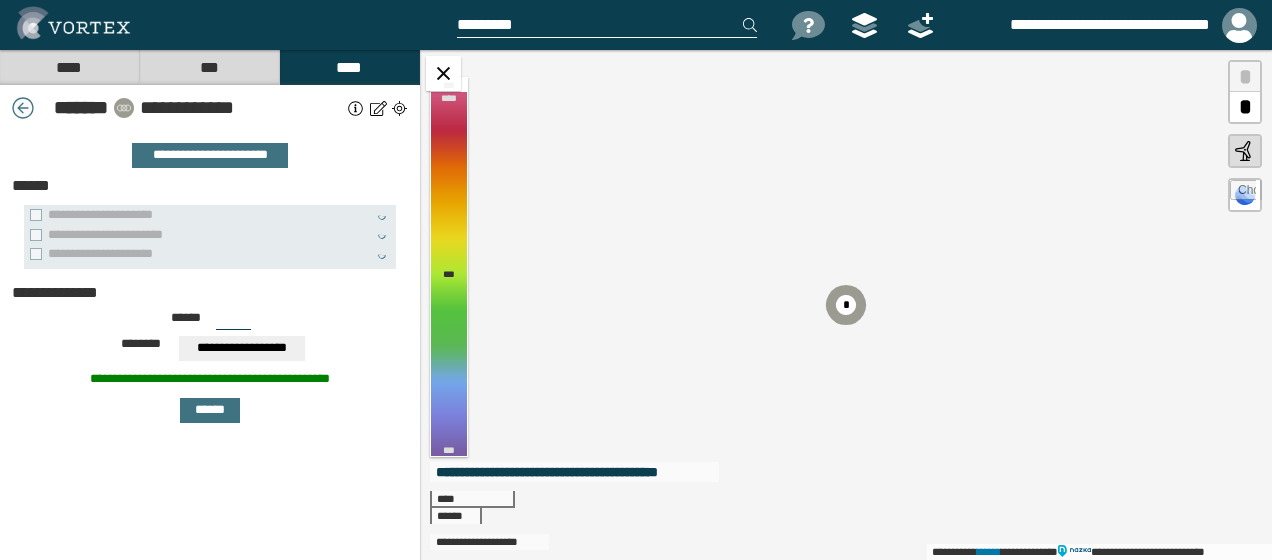 click at bounding box center [23, 108] 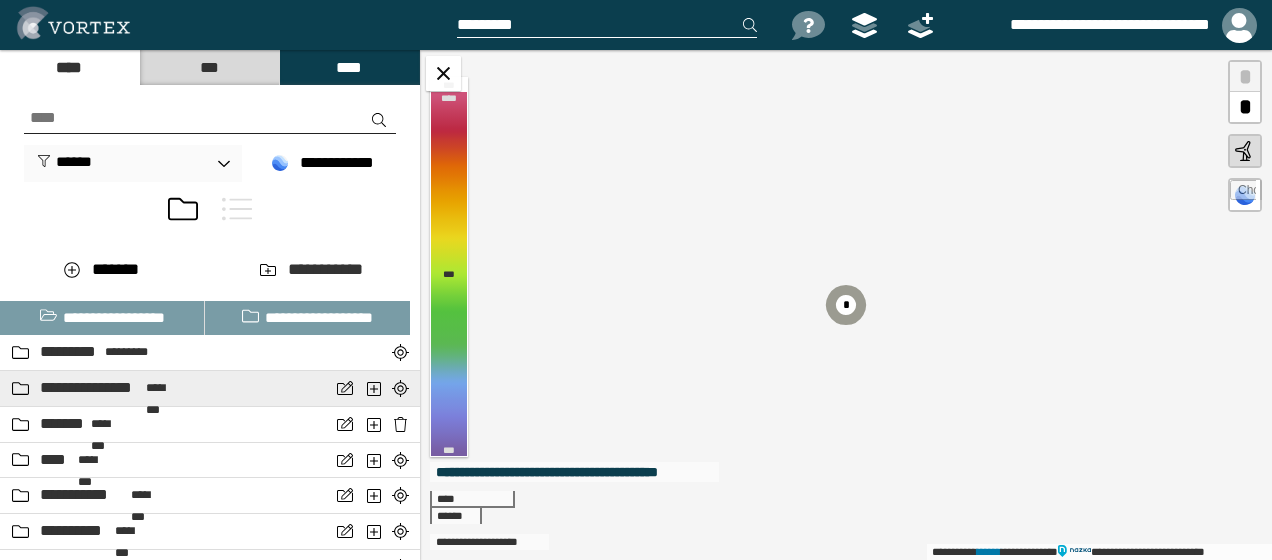 scroll, scrollTop: 331, scrollLeft: 0, axis: vertical 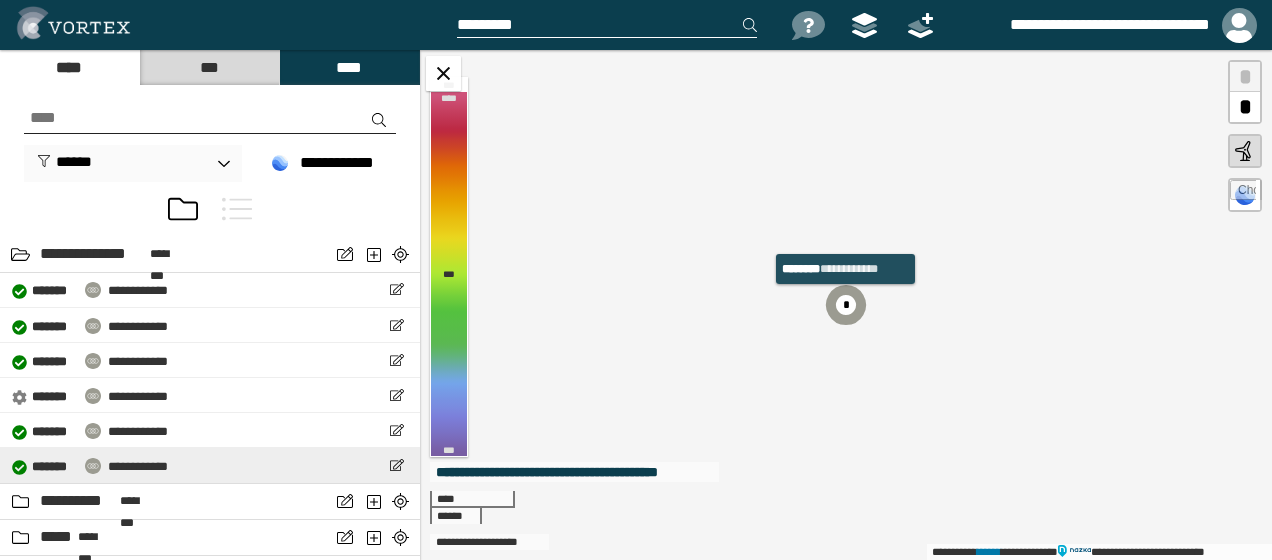 drag, startPoint x: 171, startPoint y: 424, endPoint x: 155, endPoint y: 438, distance: 21.260292 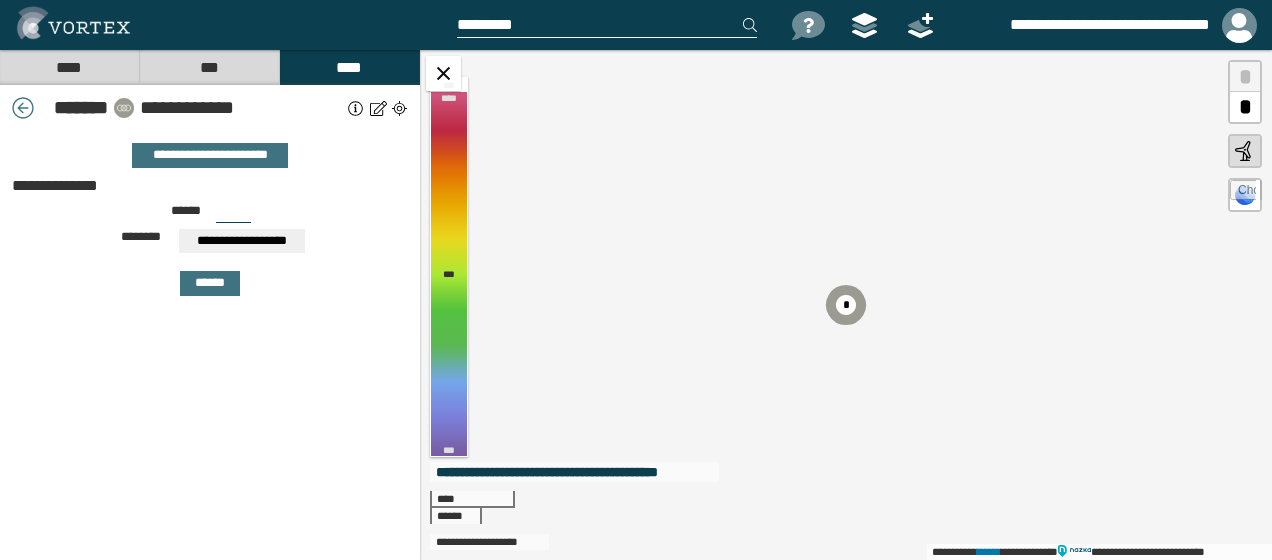 drag, startPoint x: 235, startPoint y: 214, endPoint x: 208, endPoint y: 211, distance: 27.166155 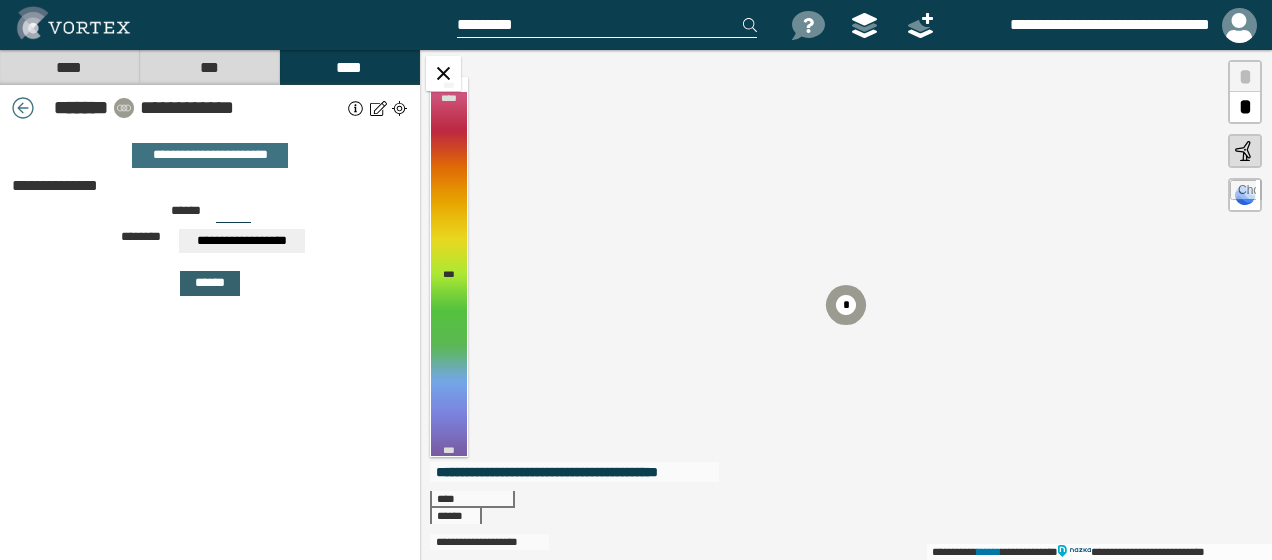 click on "******" at bounding box center [210, 283] 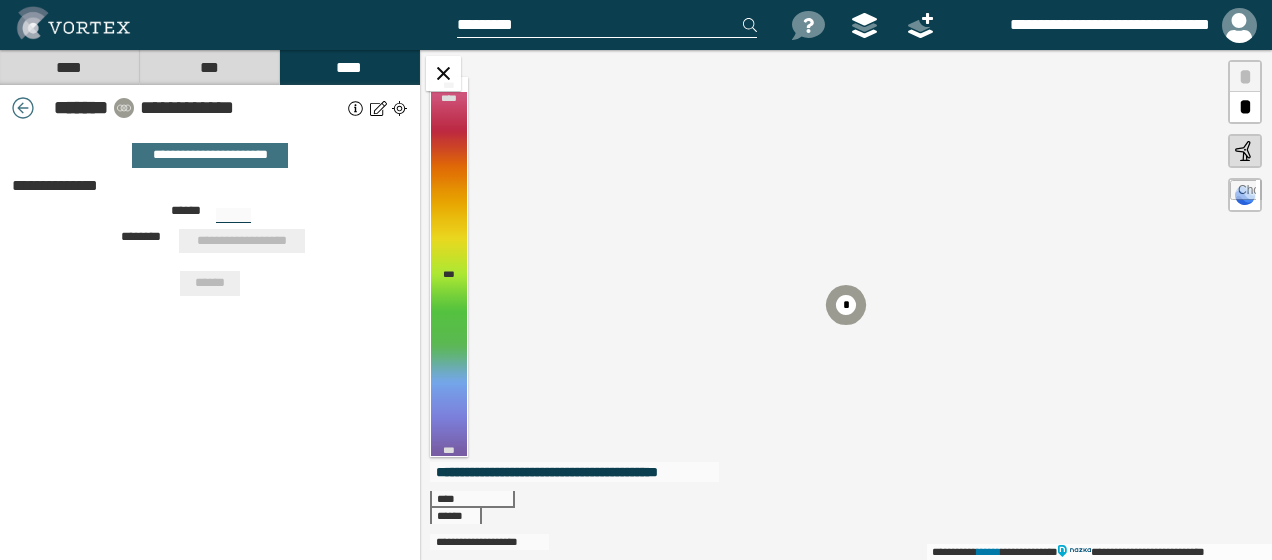type on "***" 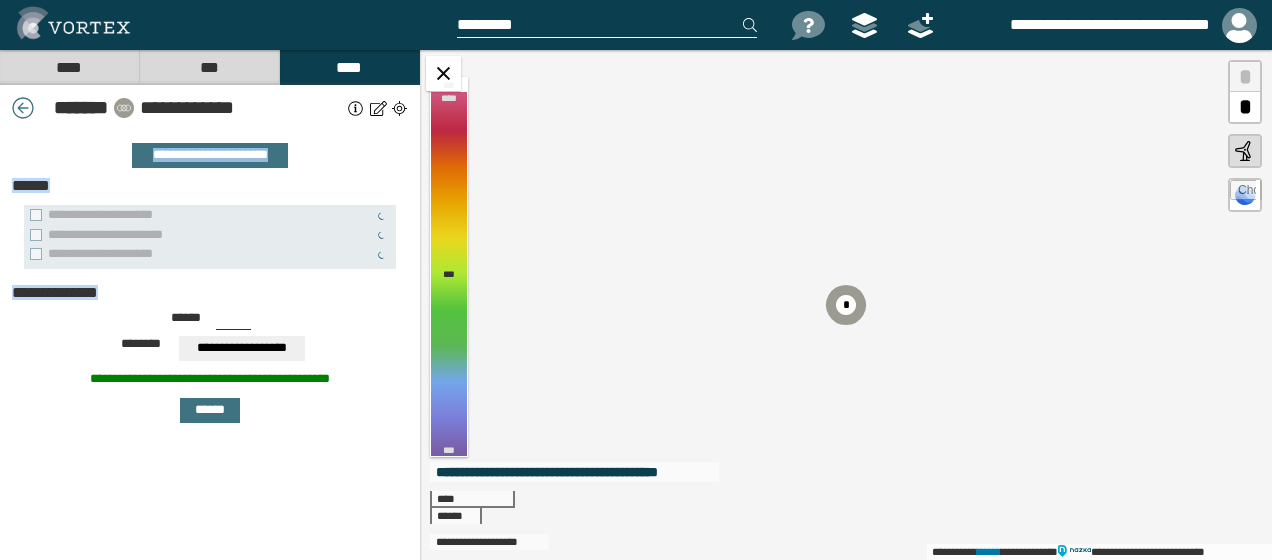 drag, startPoint x: 224, startPoint y: 287, endPoint x: 52, endPoint y: 167, distance: 209.72363 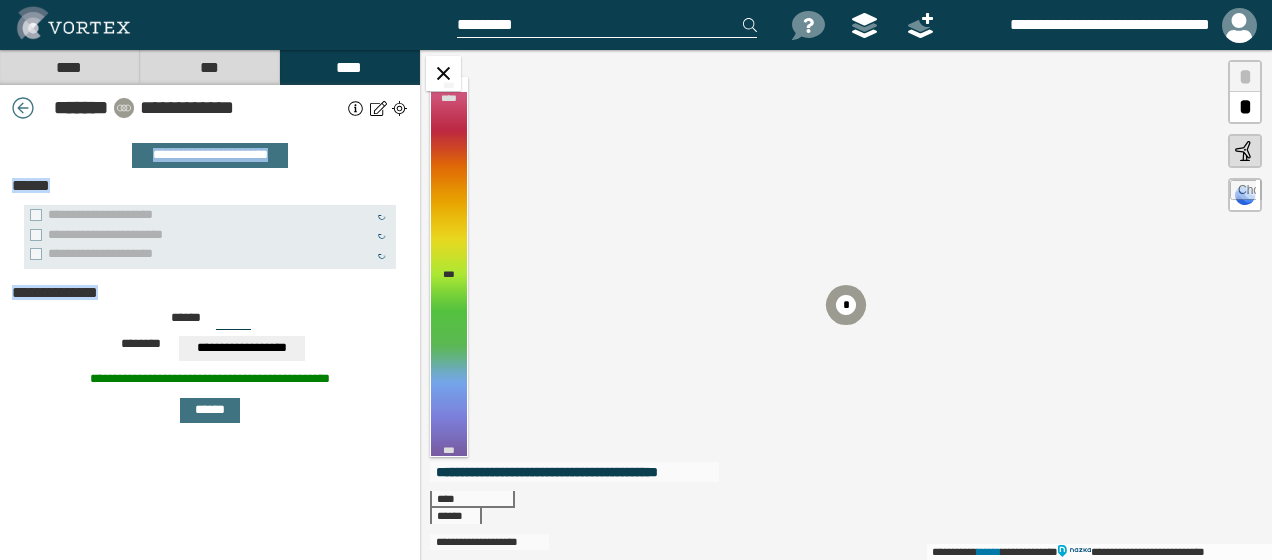 click on "**********" at bounding box center (210, 345) 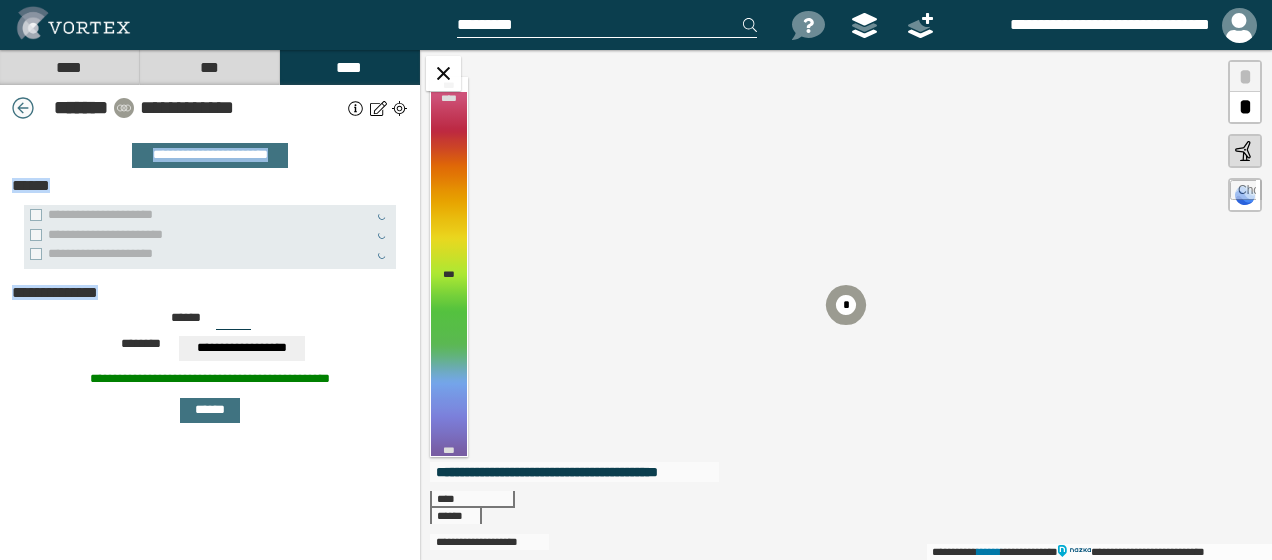 drag, startPoint x: 52, startPoint y: 167, endPoint x: 33, endPoint y: 104, distance: 65.802734 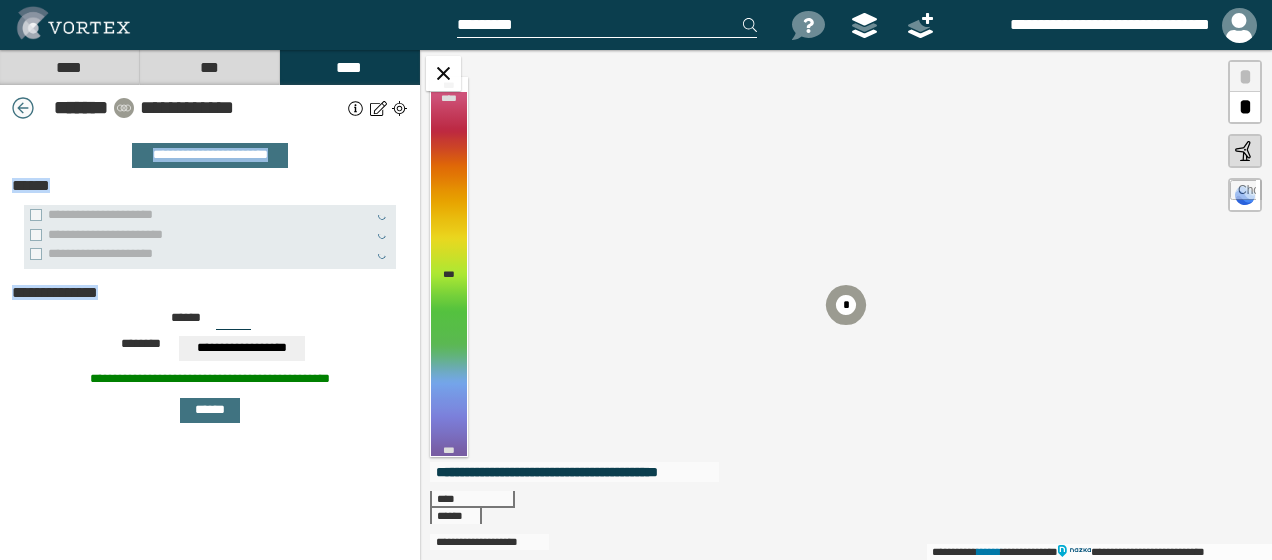 click at bounding box center (23, 108) 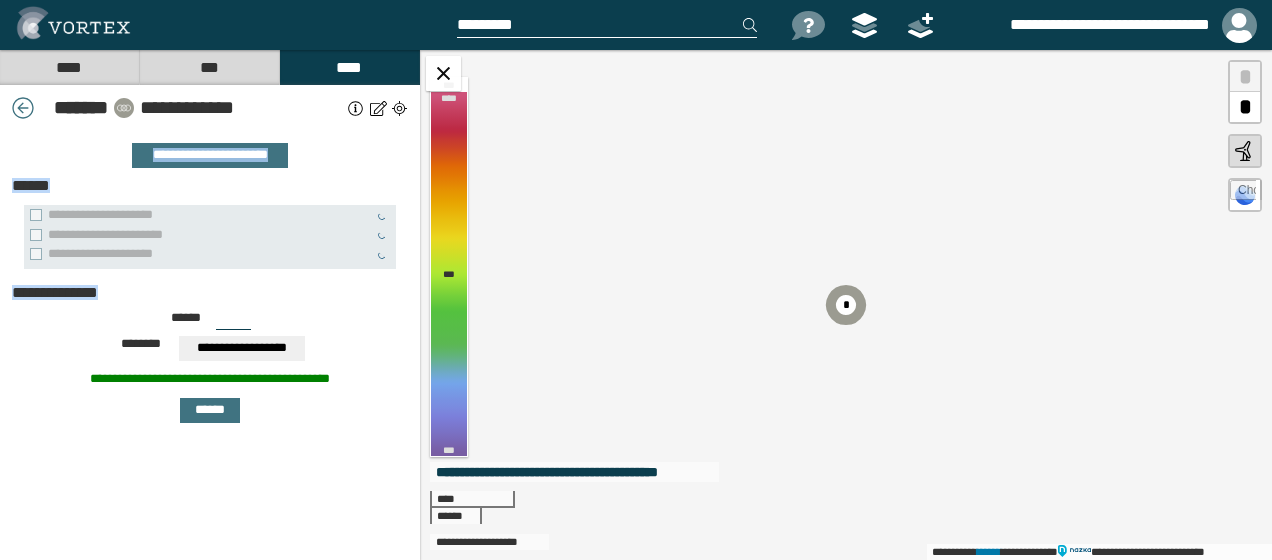 click at bounding box center (0, 0) 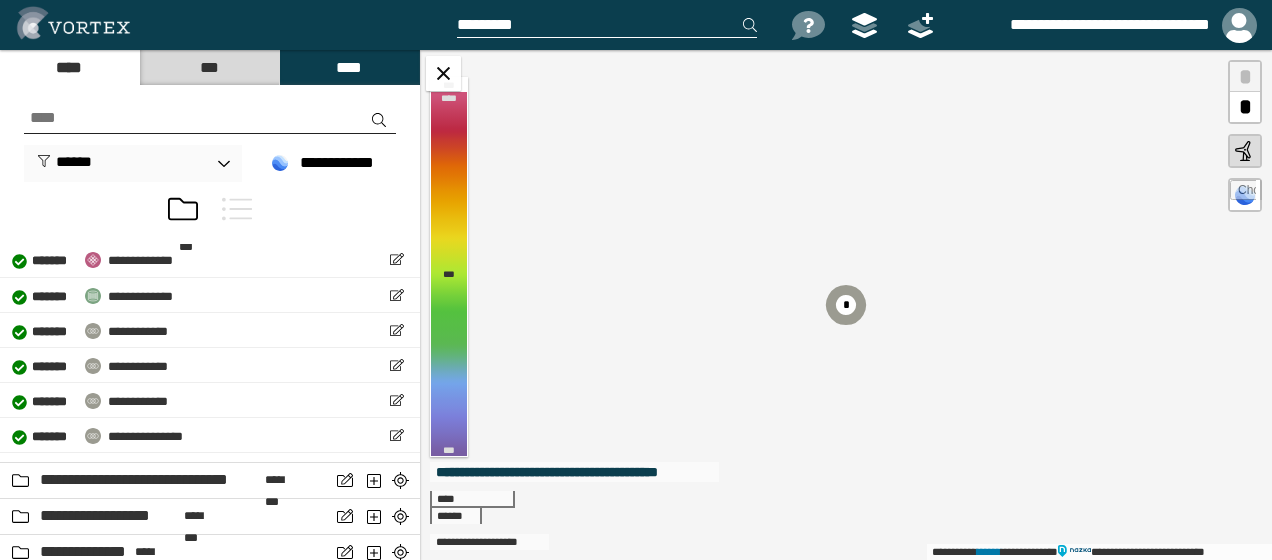 scroll, scrollTop: 449, scrollLeft: 0, axis: vertical 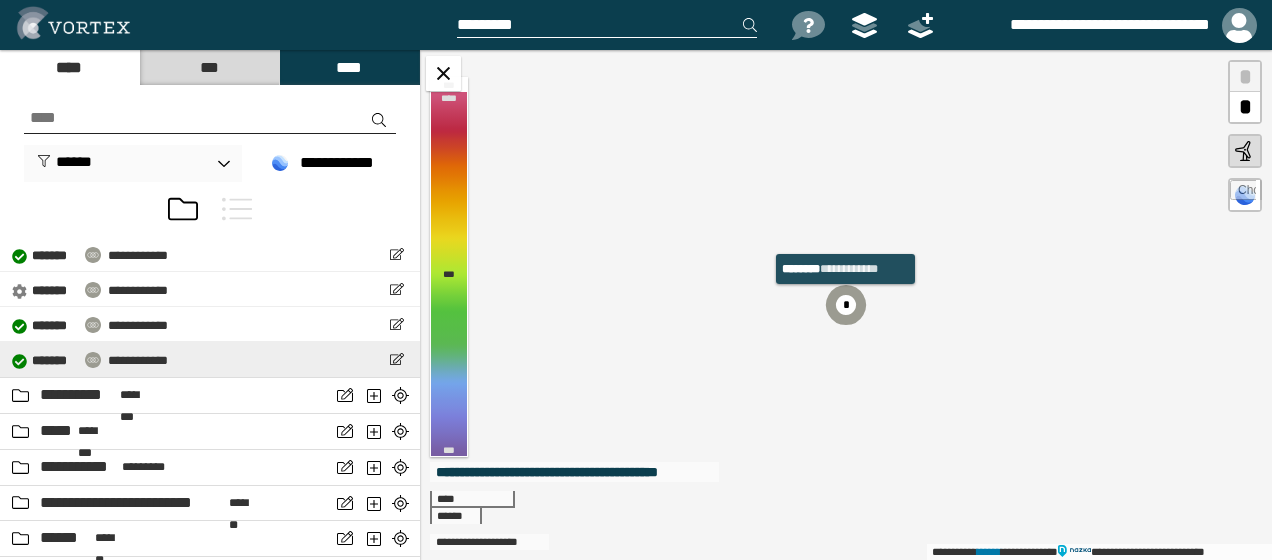 click on "**********" at bounding box center [210, 359] 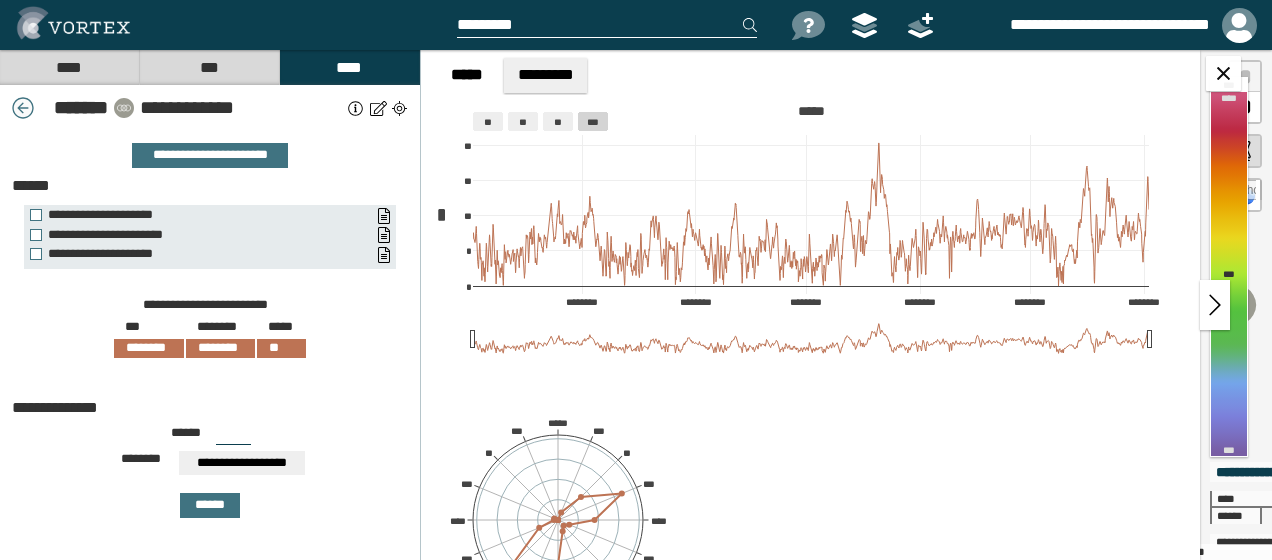 click at bounding box center (23, 108) 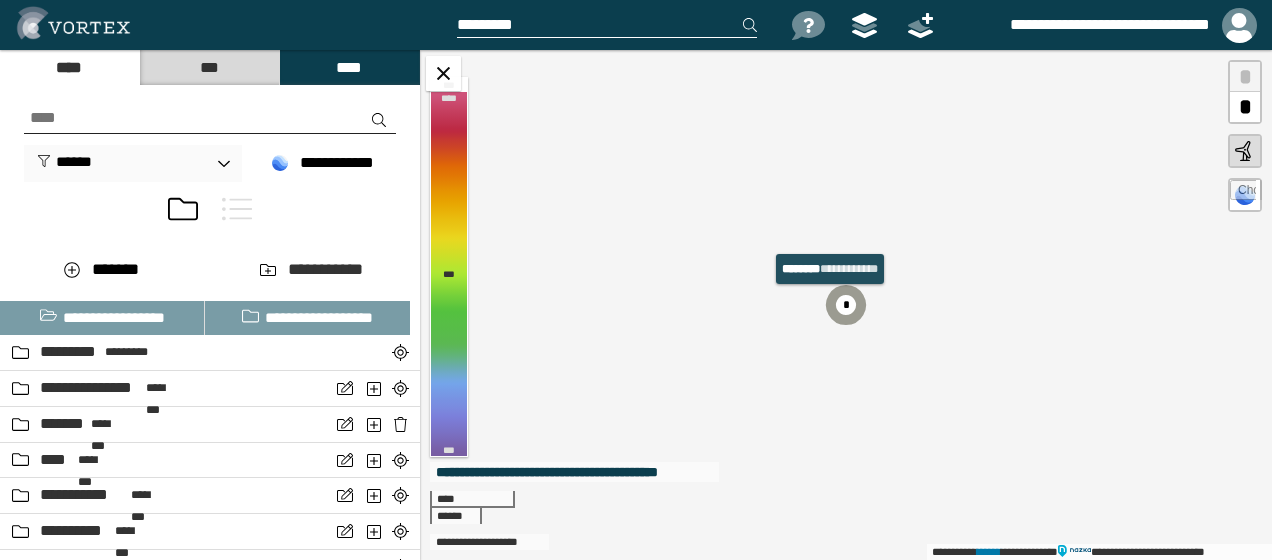 scroll, scrollTop: 2802, scrollLeft: 0, axis: vertical 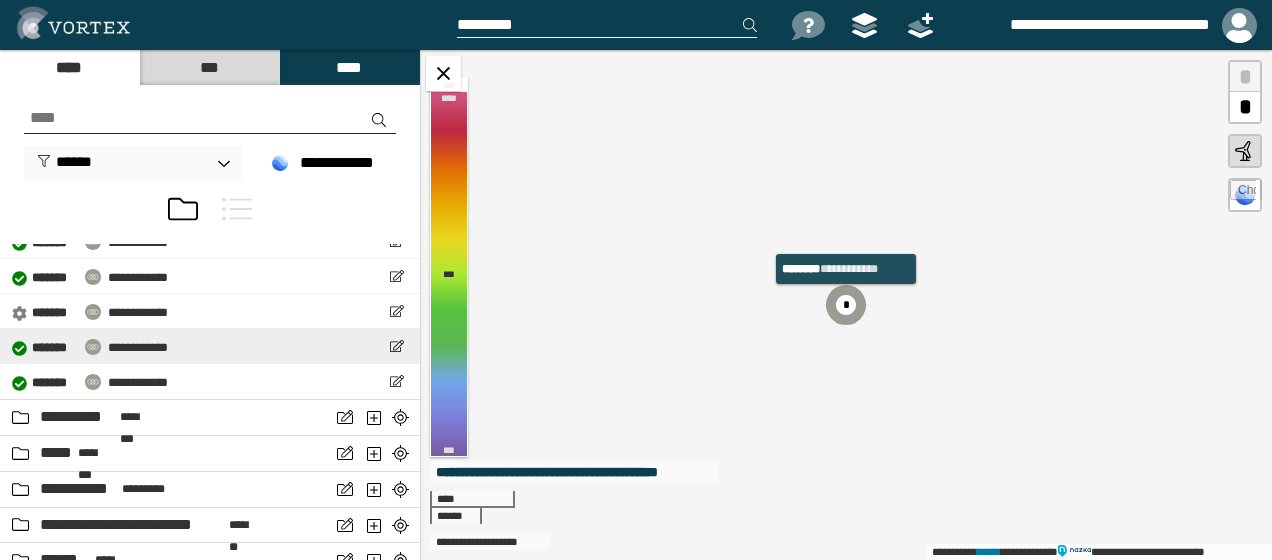 click on "**********" at bounding box center (210, 346) 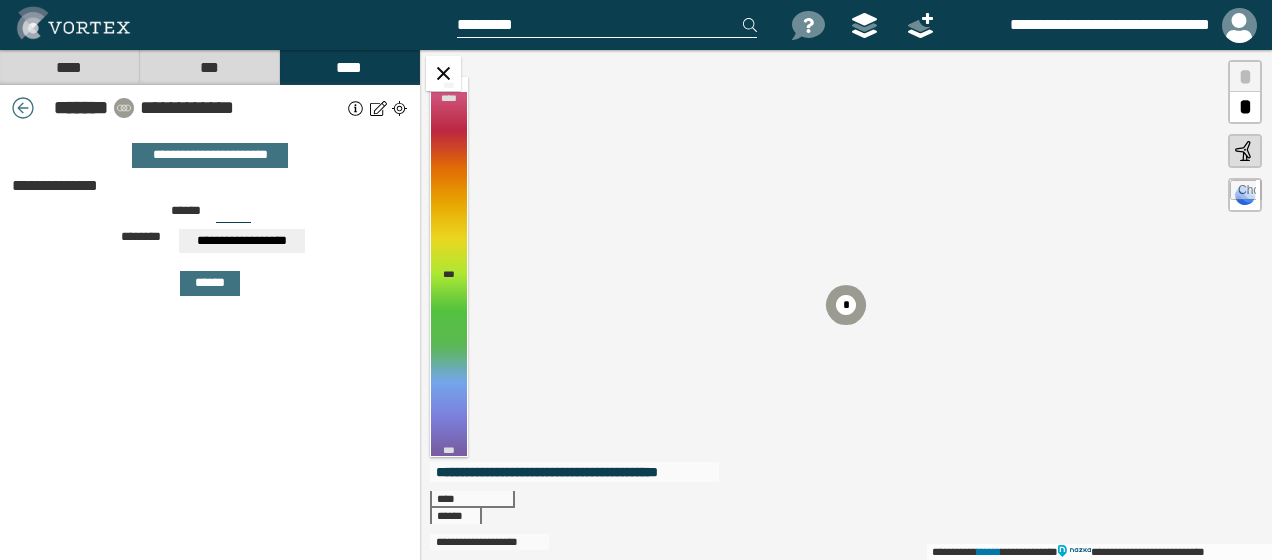 drag, startPoint x: 234, startPoint y: 206, endPoint x: 210, endPoint y: 210, distance: 24.33105 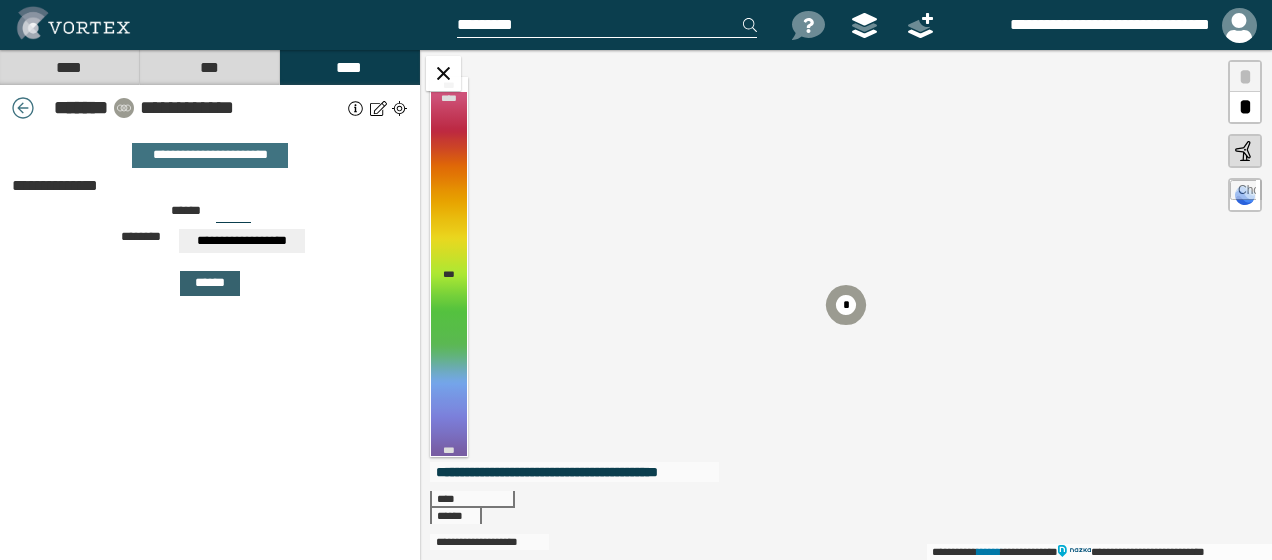 click on "******" at bounding box center (210, 283) 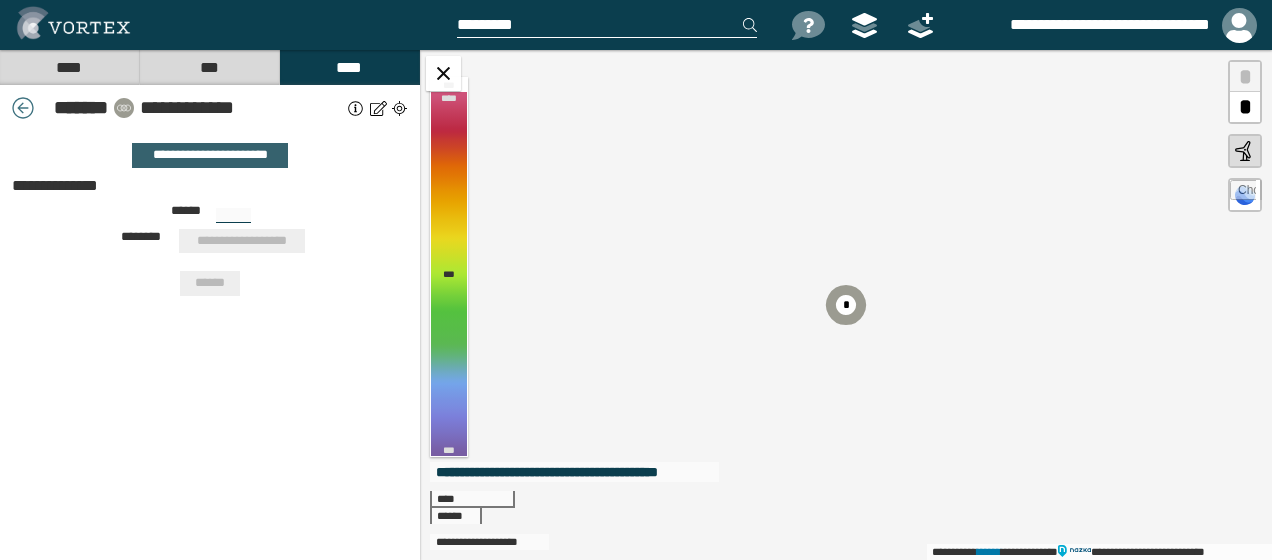 type on "***" 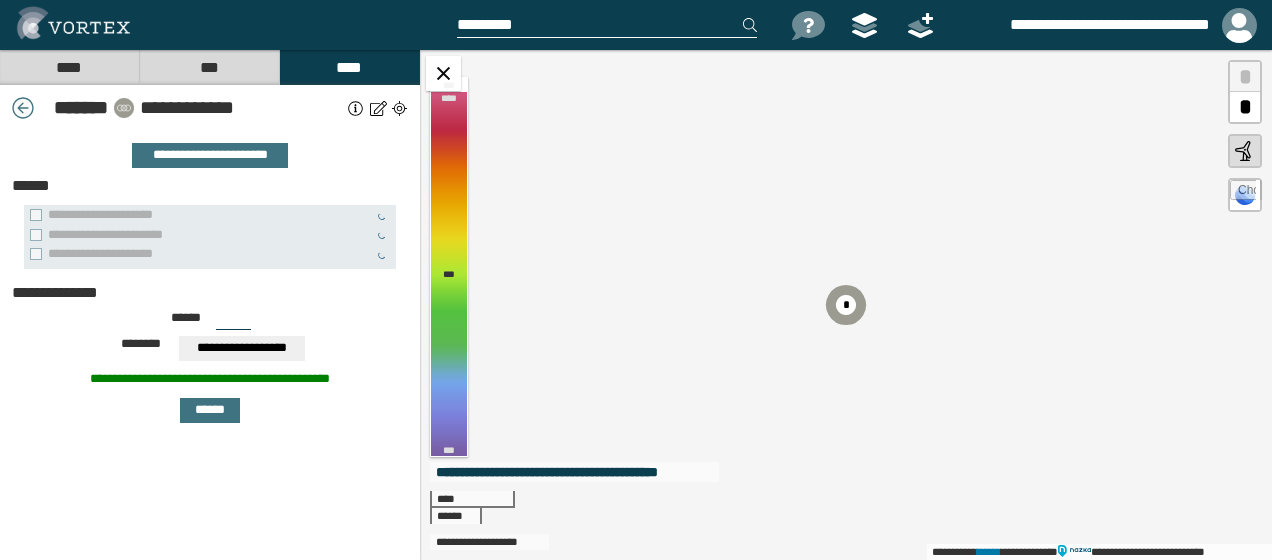 click at bounding box center (23, 108) 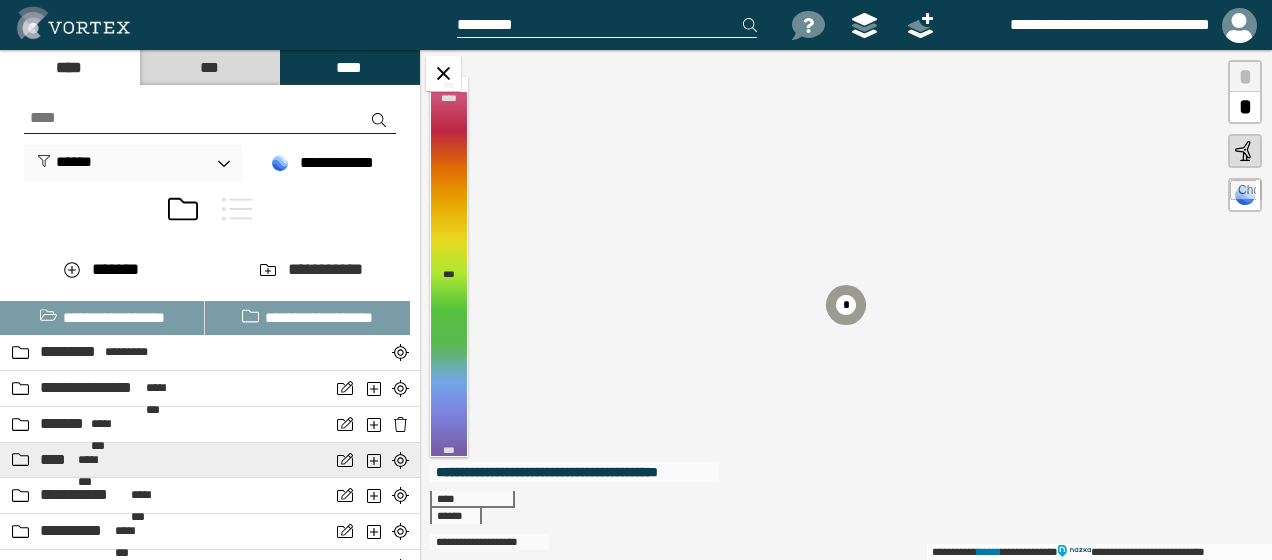 scroll, scrollTop: 374, scrollLeft: 0, axis: vertical 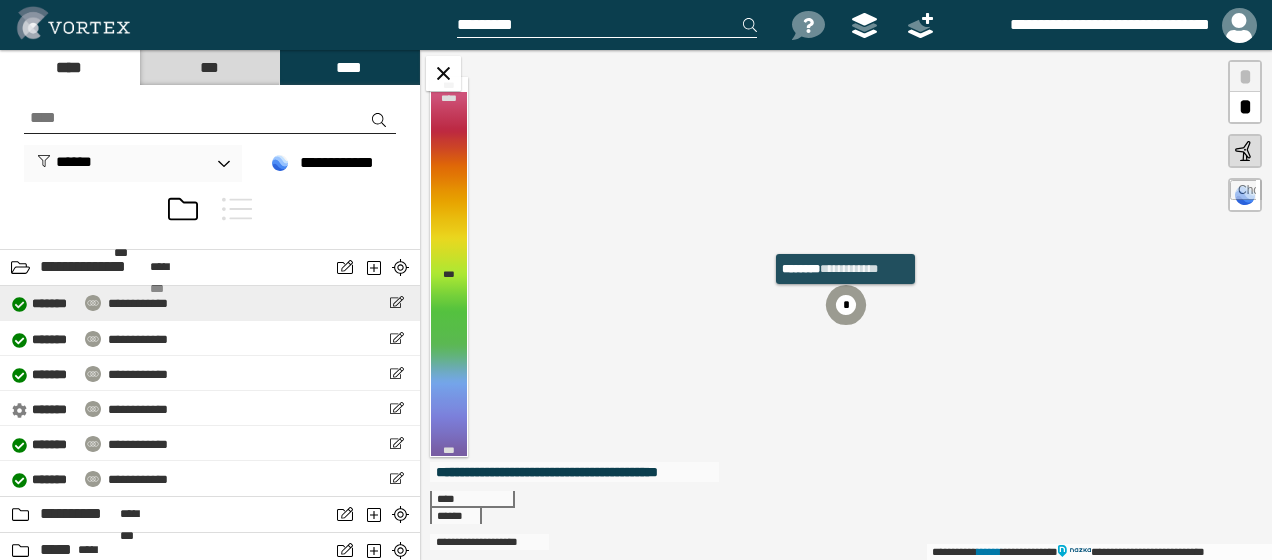 click on "**********" at bounding box center (138, 303) 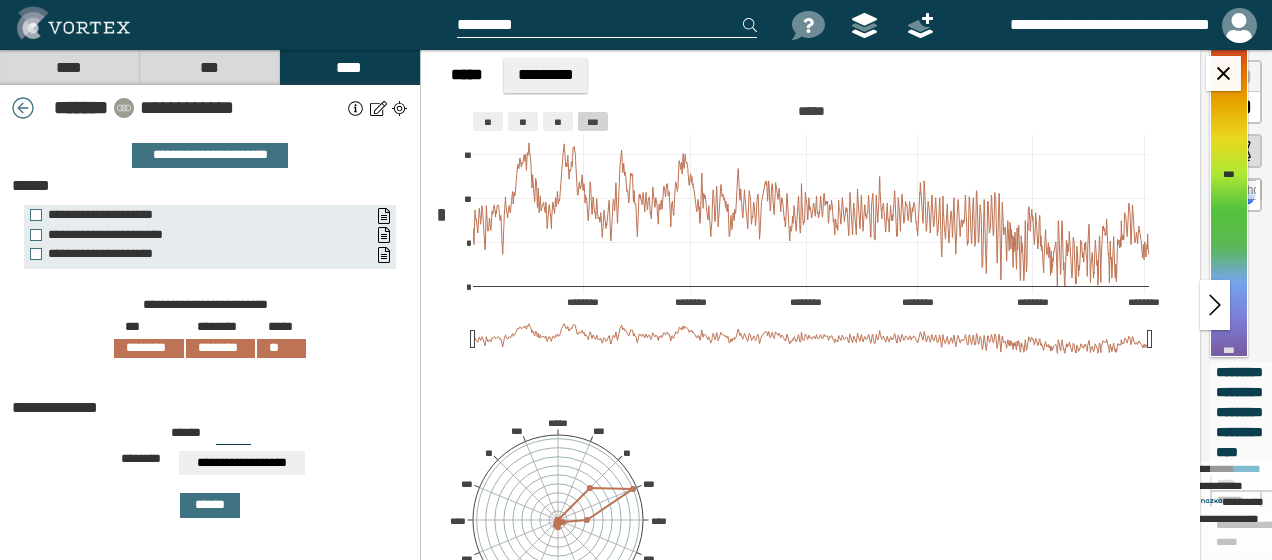 click on "**********" at bounding box center [210, 291] 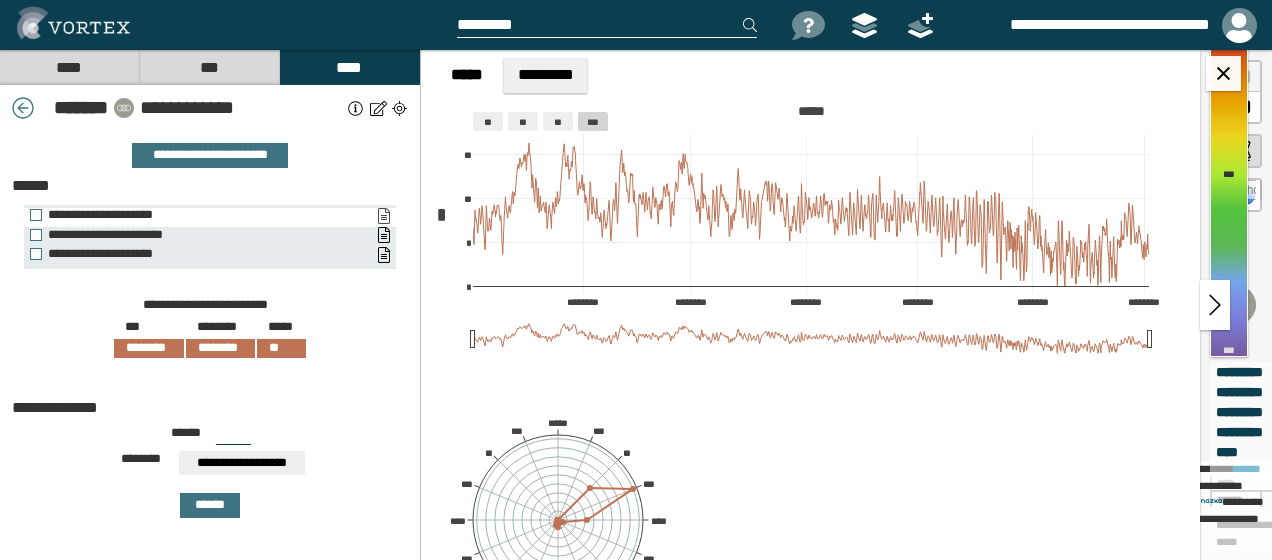 click on "**********" at bounding box center [383, 216] 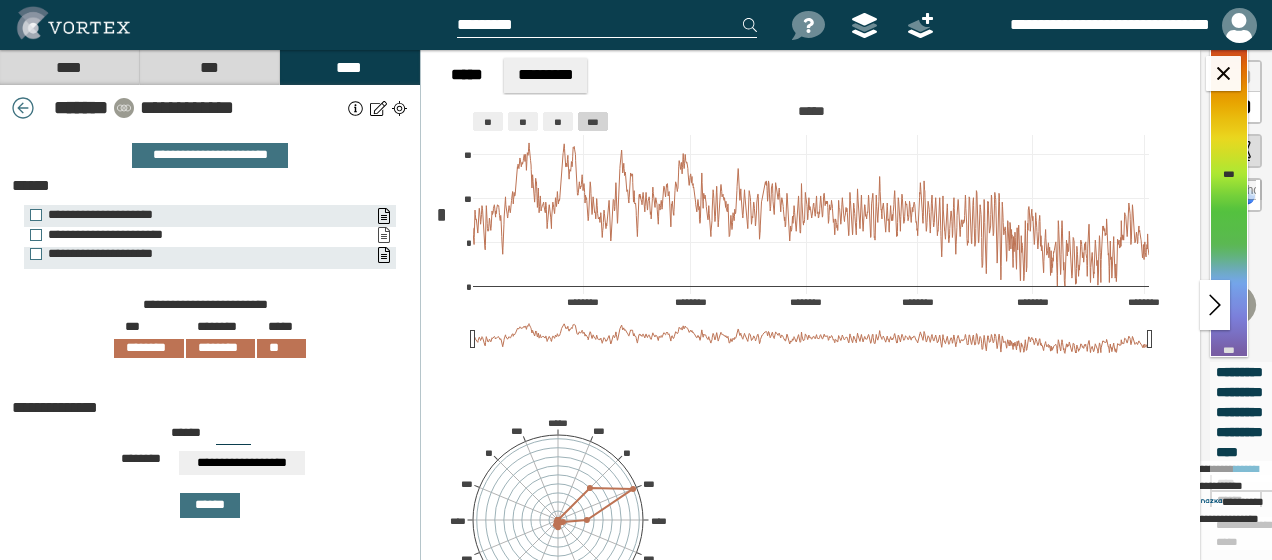 click on "**********" at bounding box center [383, 235] 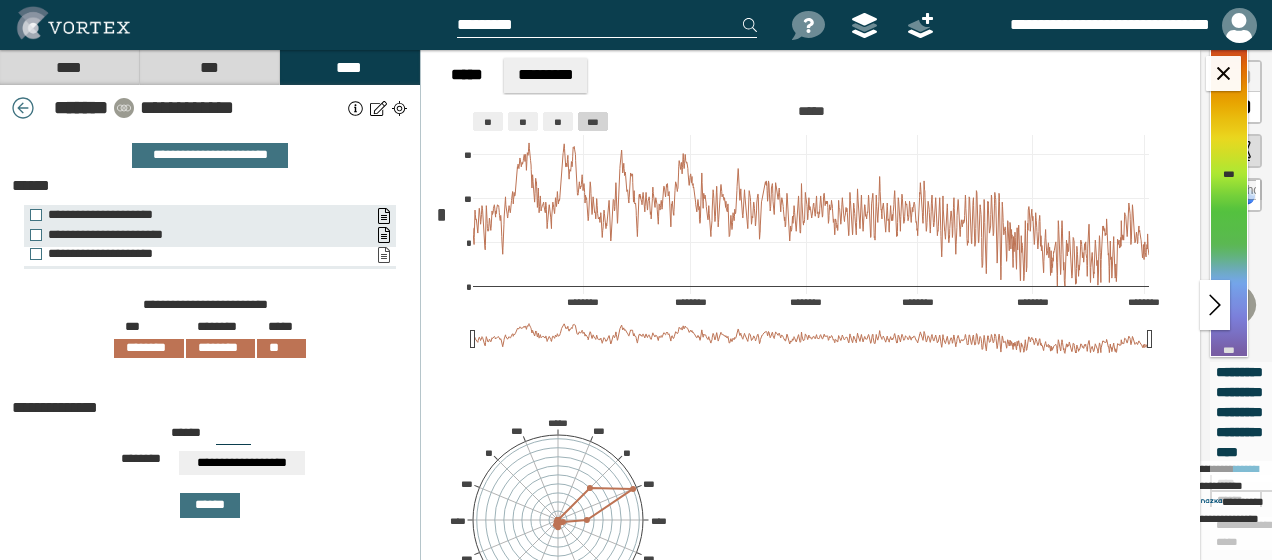 click on "**********" at bounding box center (383, 255) 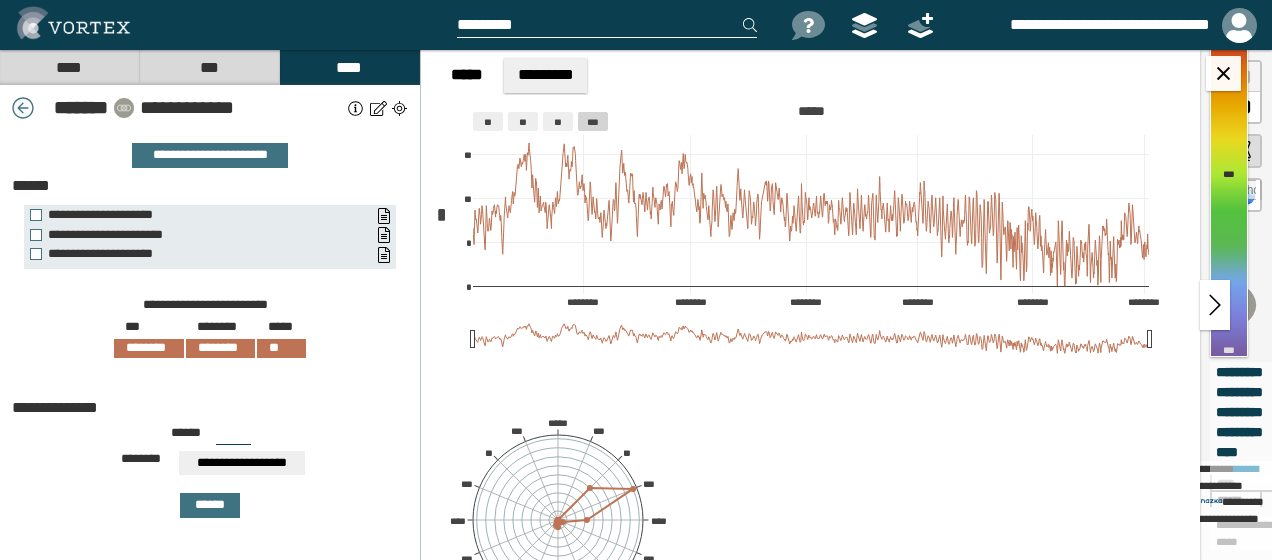click at bounding box center (23, 108) 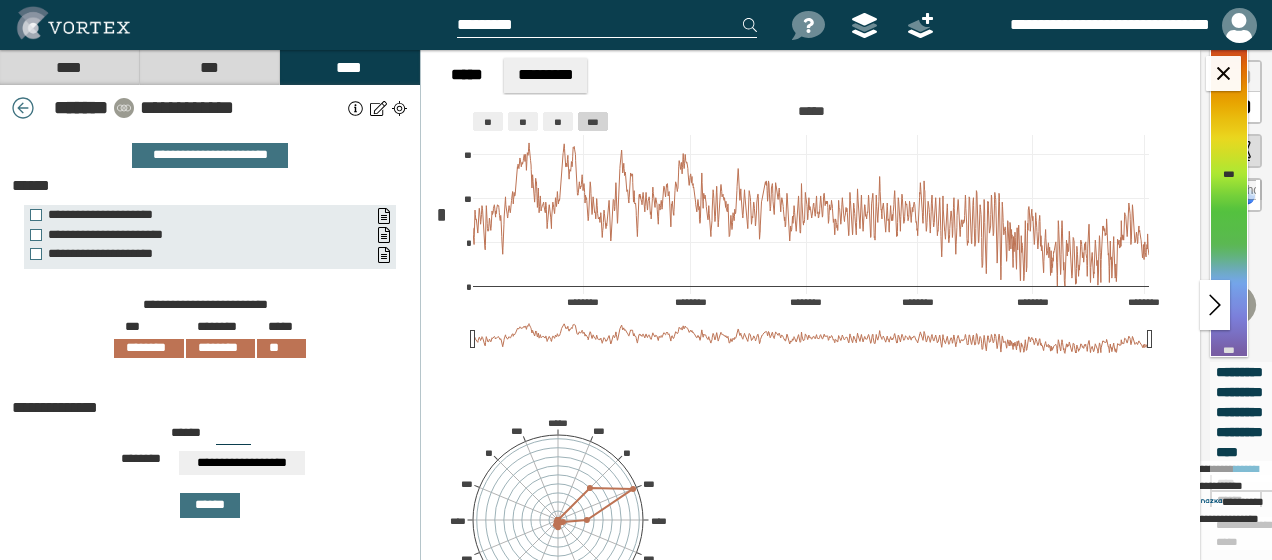 click at bounding box center (0, 0) 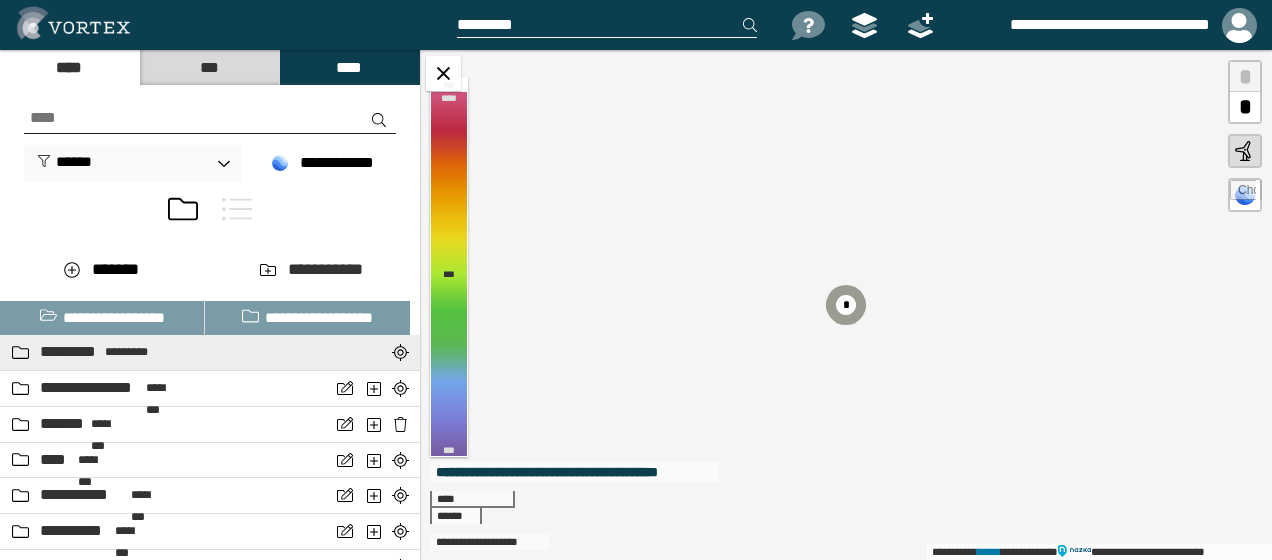 scroll, scrollTop: 1872, scrollLeft: 0, axis: vertical 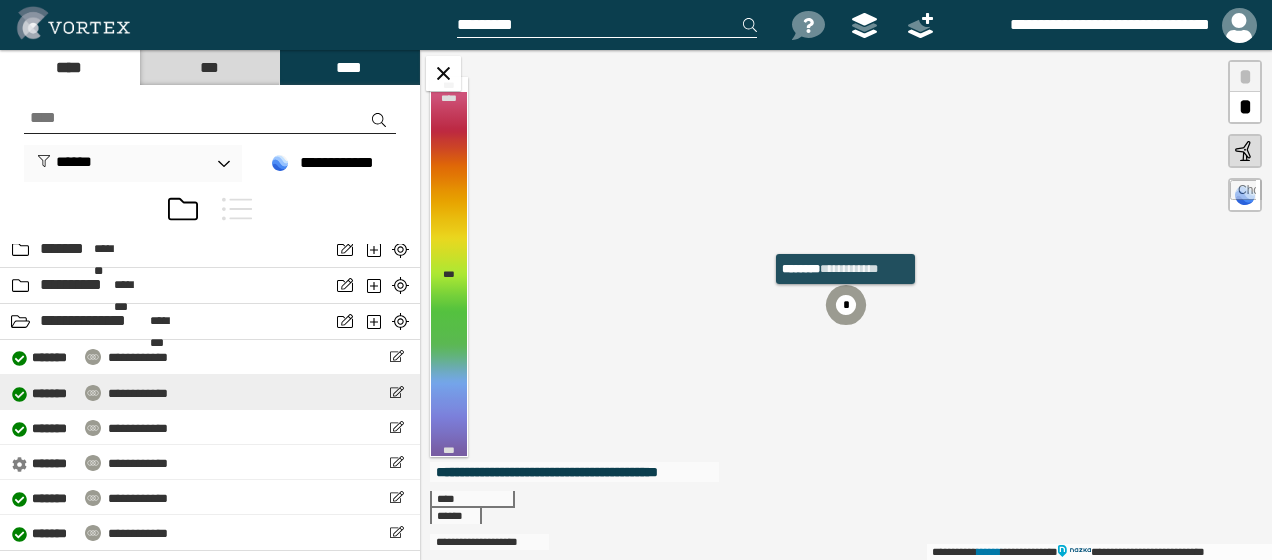click on "**********" at bounding box center (90, 392) 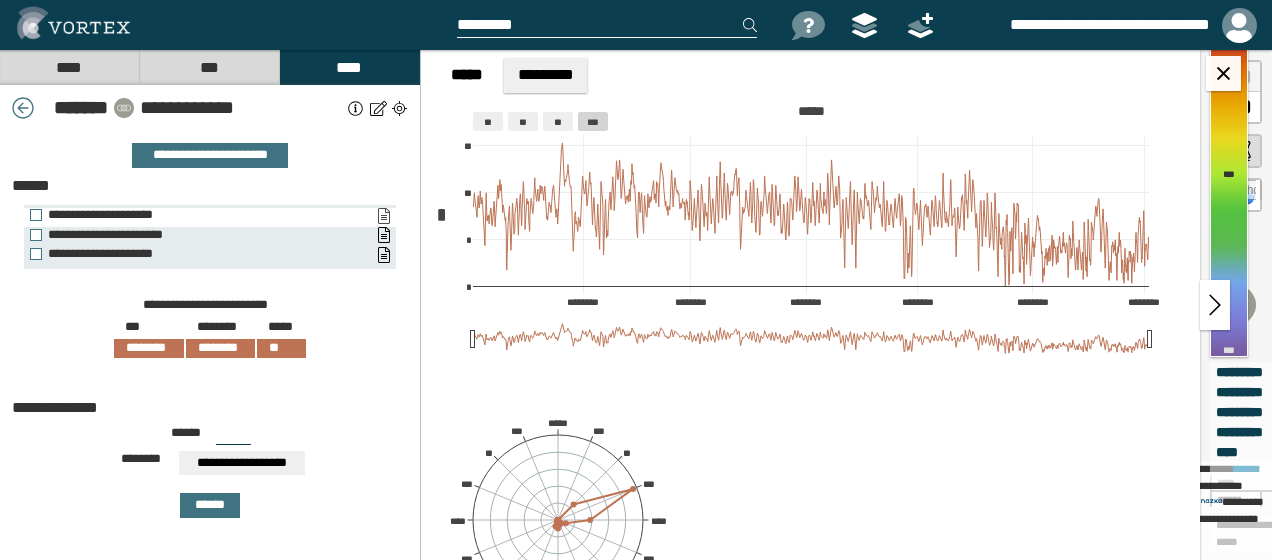 click on "**********" at bounding box center [383, 216] 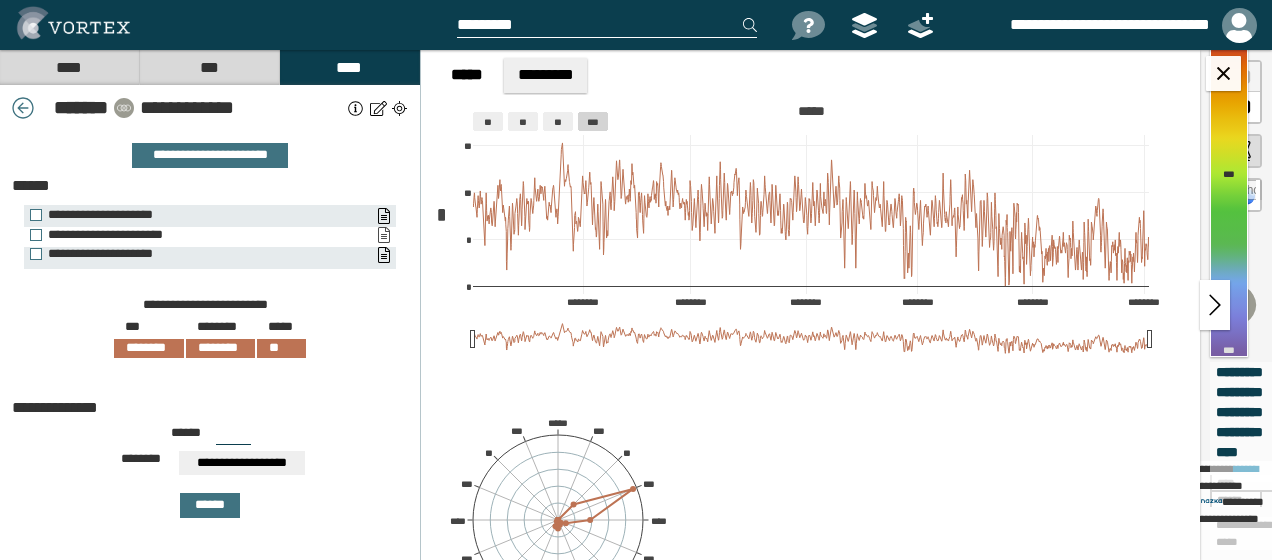 click on "**********" at bounding box center [383, 235] 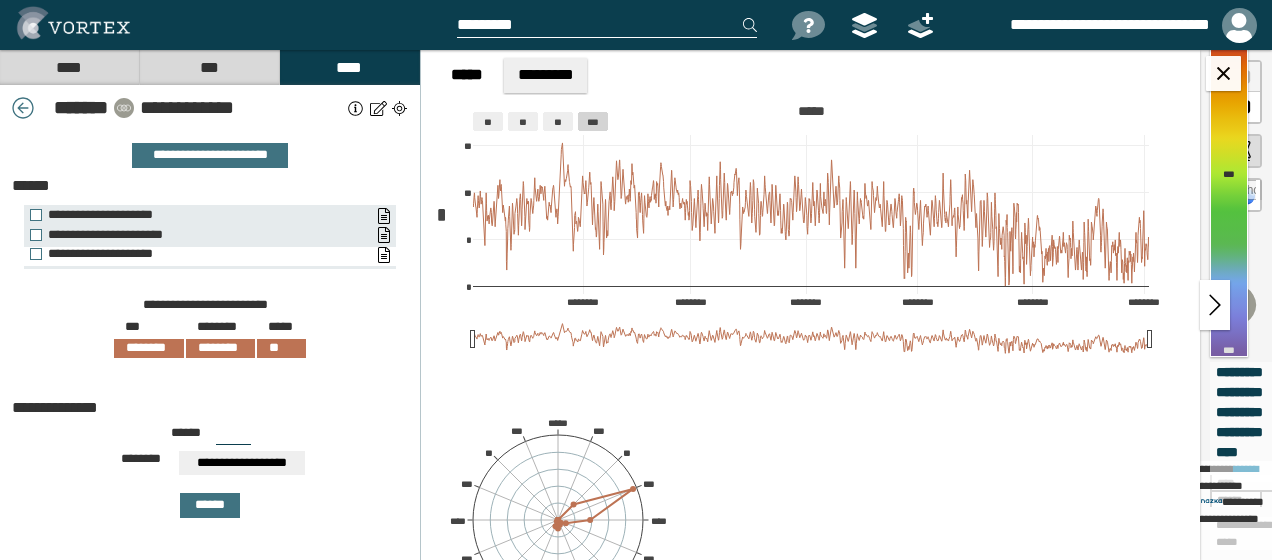 click on "**********" at bounding box center [210, 257] 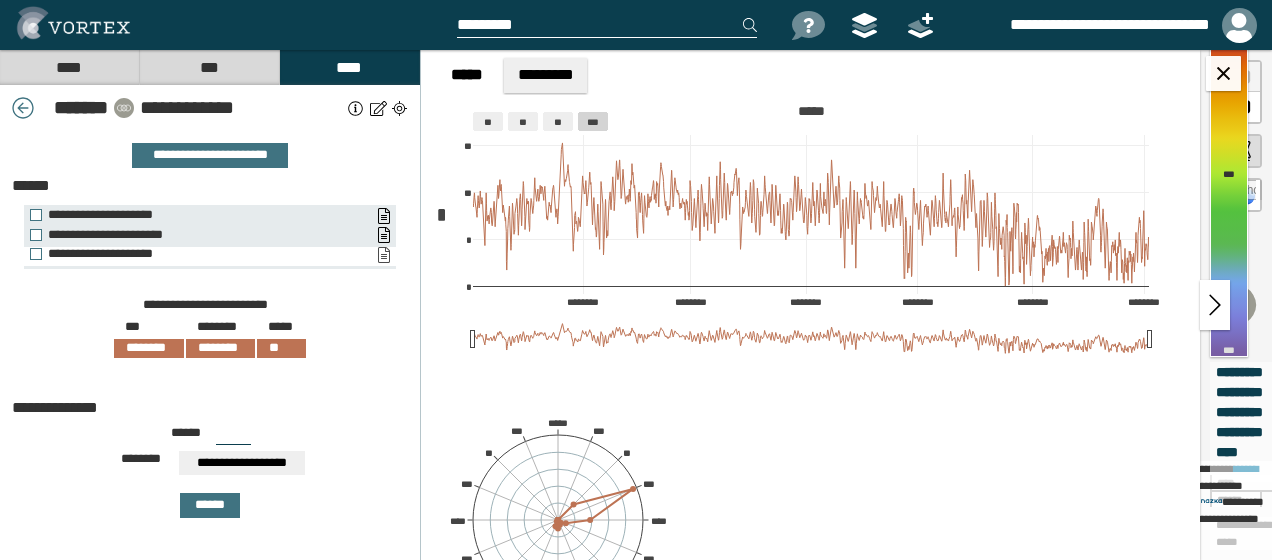 click on "**********" at bounding box center (383, 255) 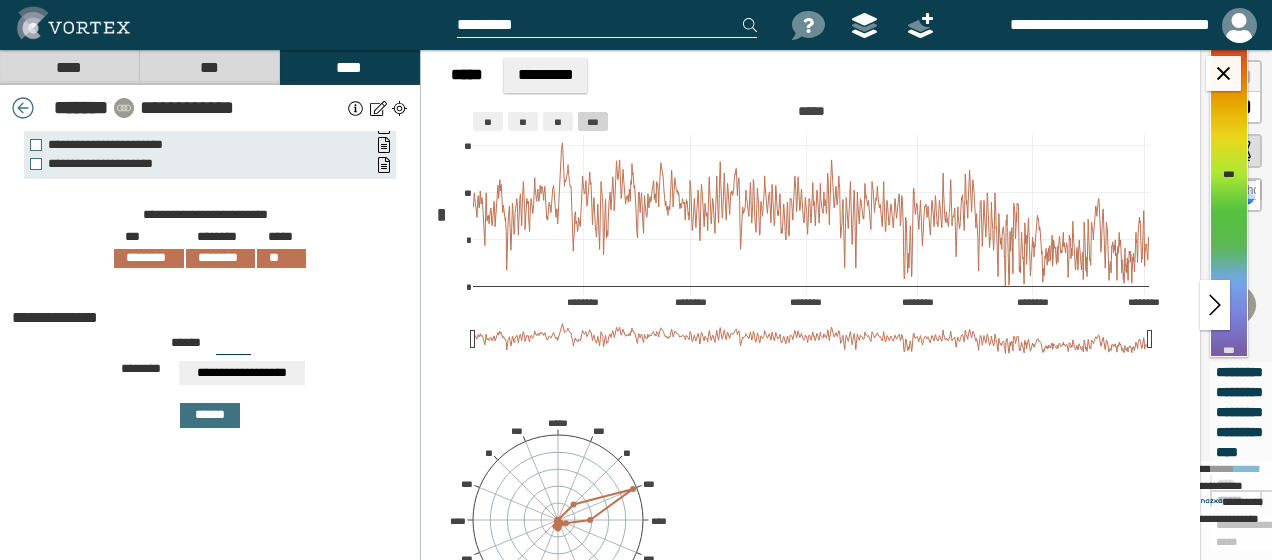 scroll, scrollTop: 0, scrollLeft: 0, axis: both 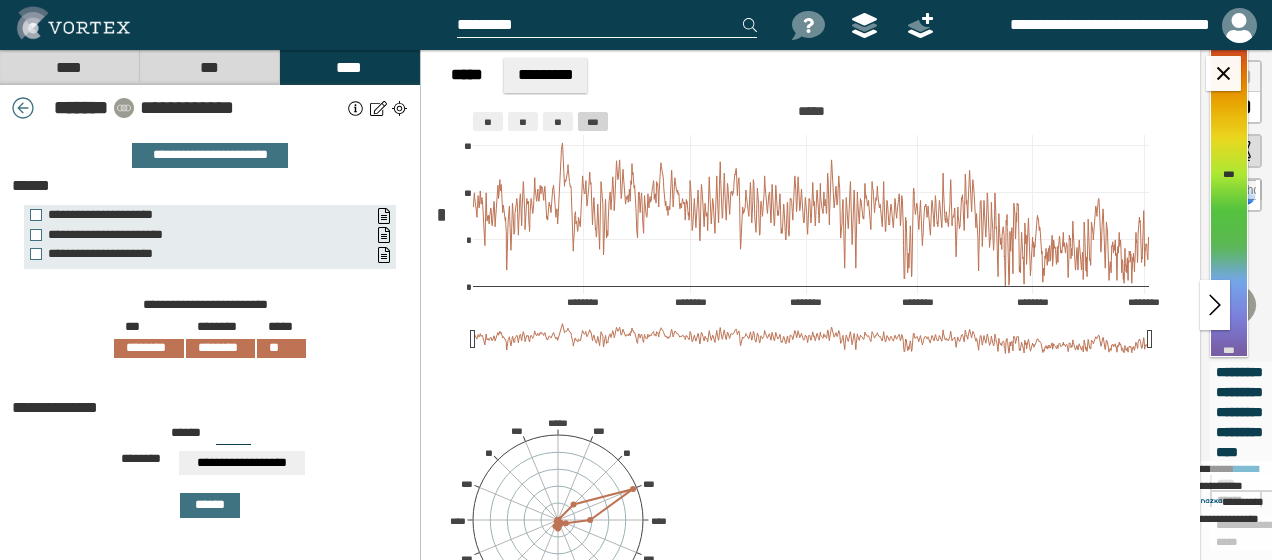 click on "**********" at bounding box center [210, 108] 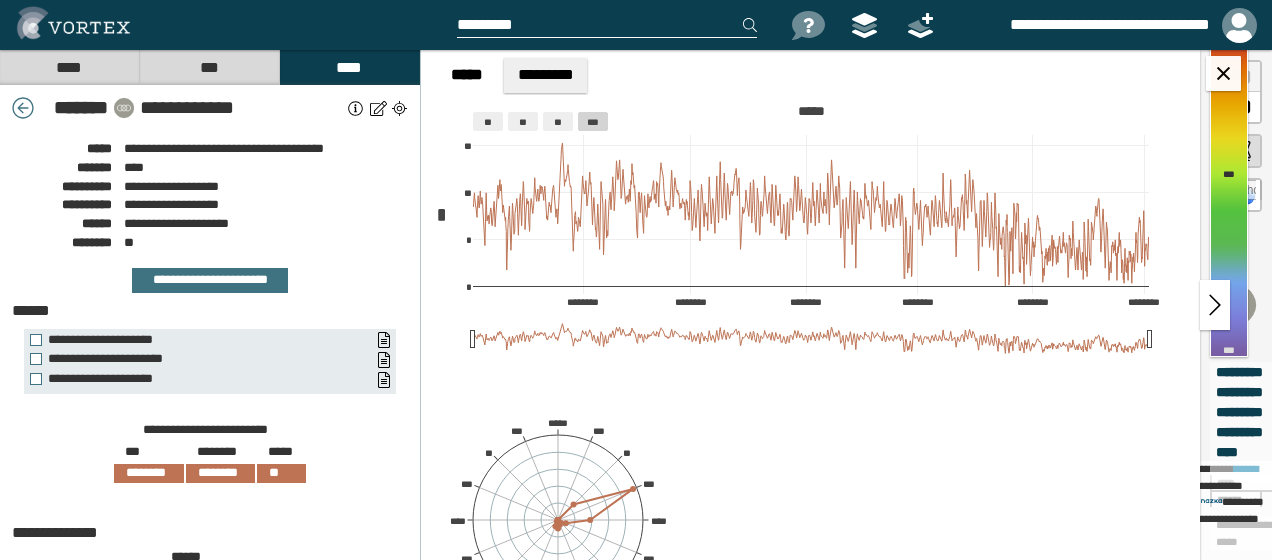 drag, startPoint x: 29, startPoint y: 110, endPoint x: 184, endPoint y: 86, distance: 156.84706 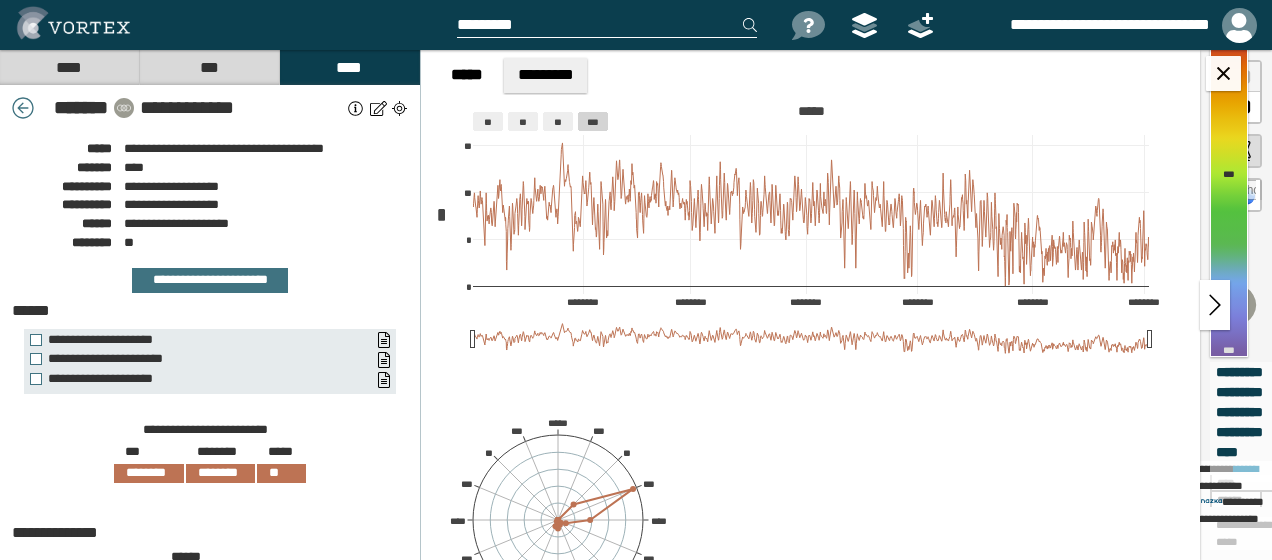 click at bounding box center (23, 108) 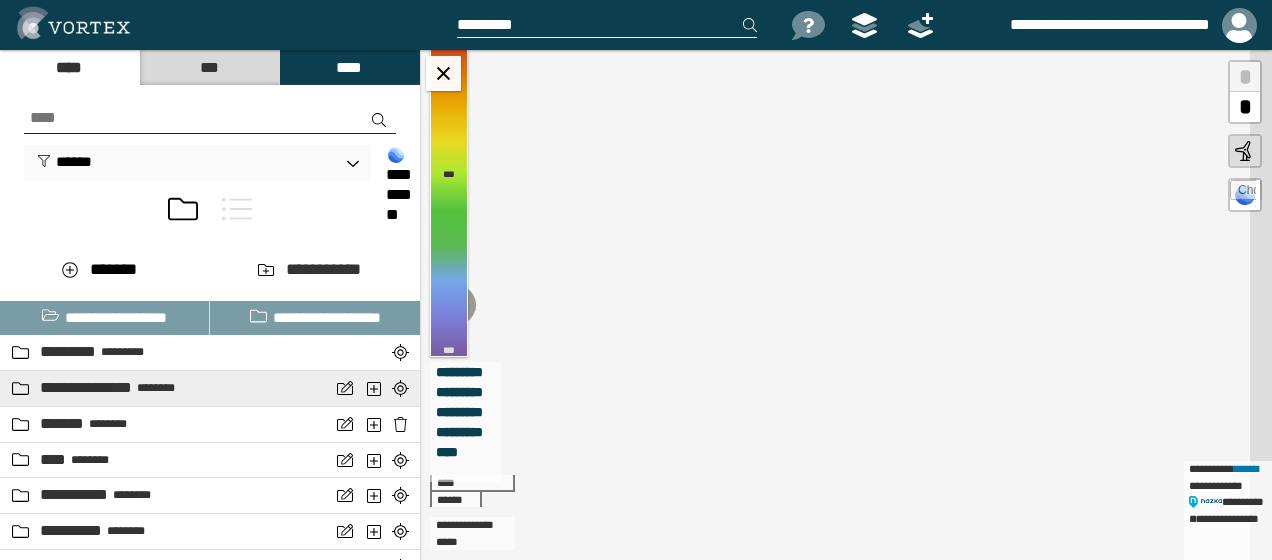 click on "****" at bounding box center [69, 67] 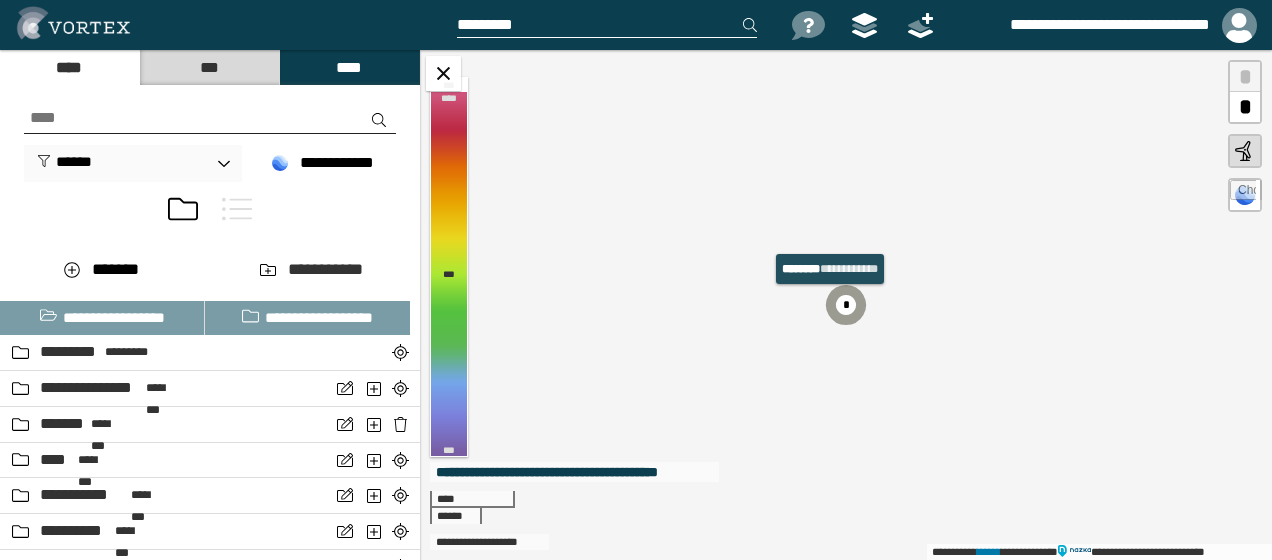 scroll, scrollTop: 2729, scrollLeft: 0, axis: vertical 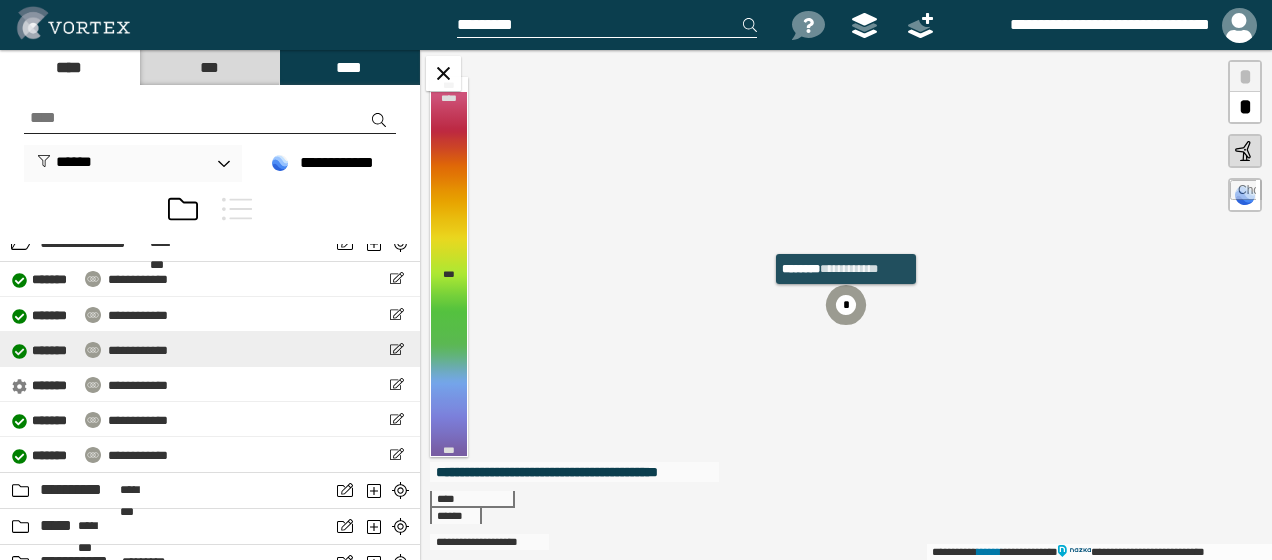 click on "**********" at bounding box center (138, 350) 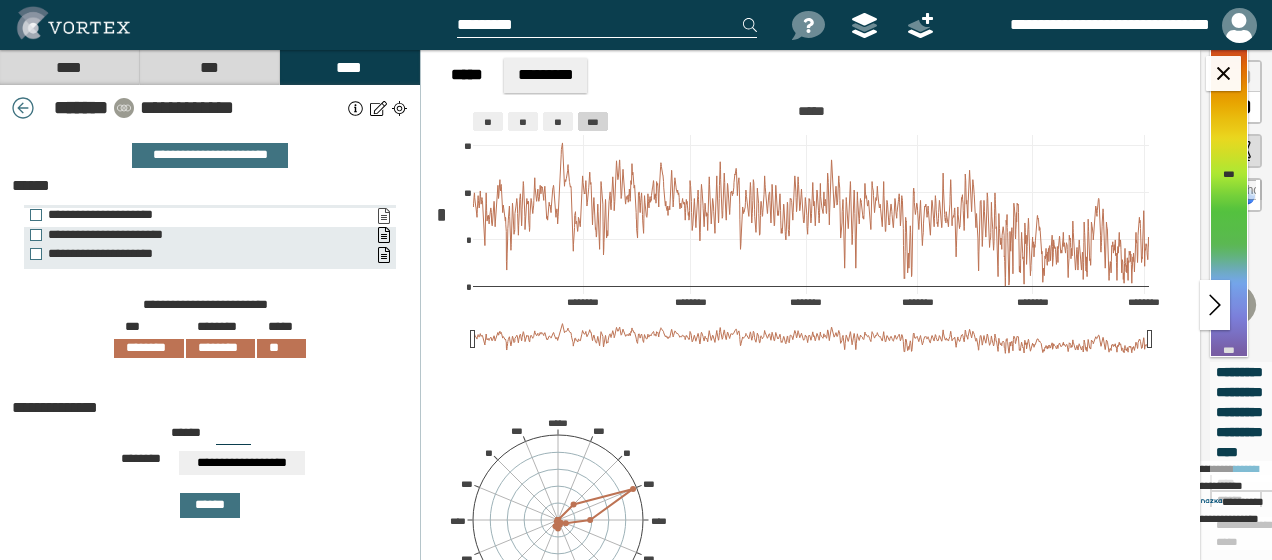 click on "**********" at bounding box center [383, 216] 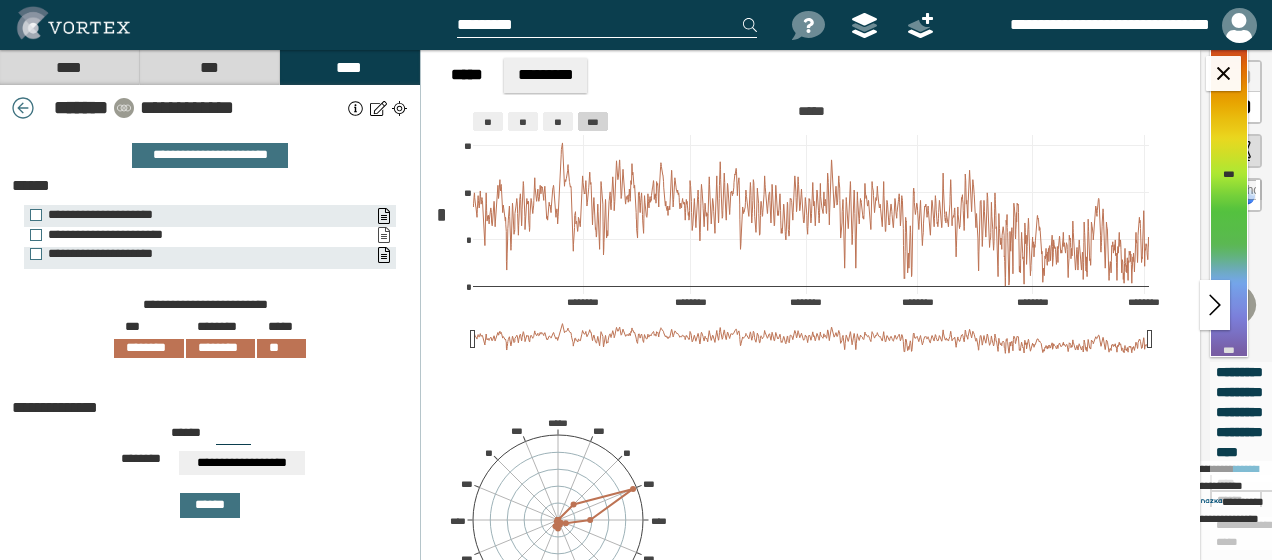click on "**********" at bounding box center [383, 235] 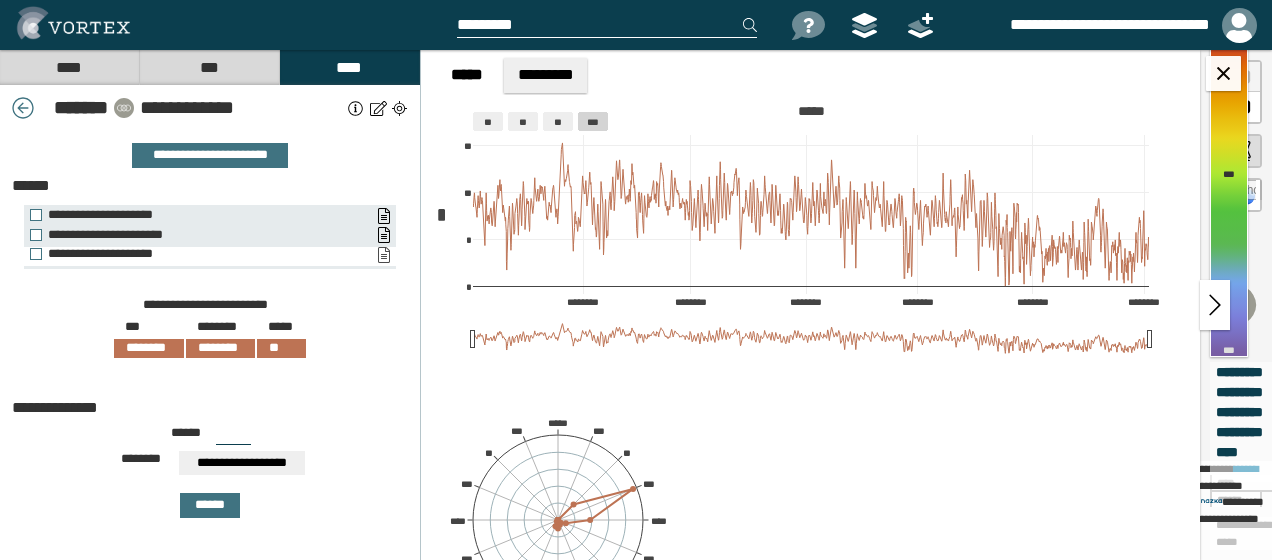 click on "**********" at bounding box center [383, 255] 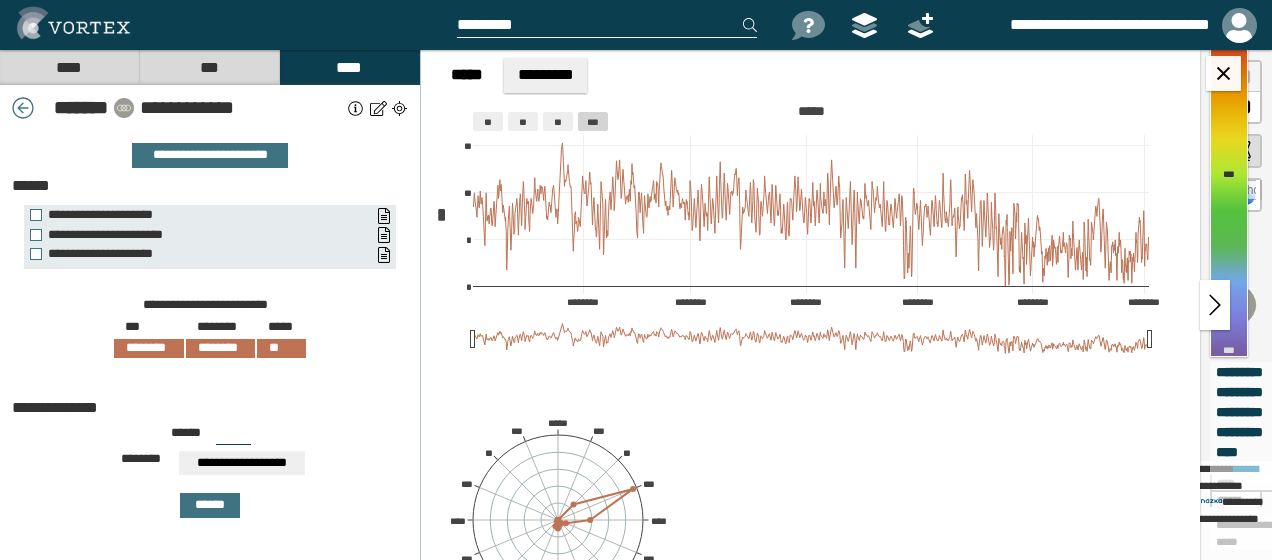 click at bounding box center (23, 108) 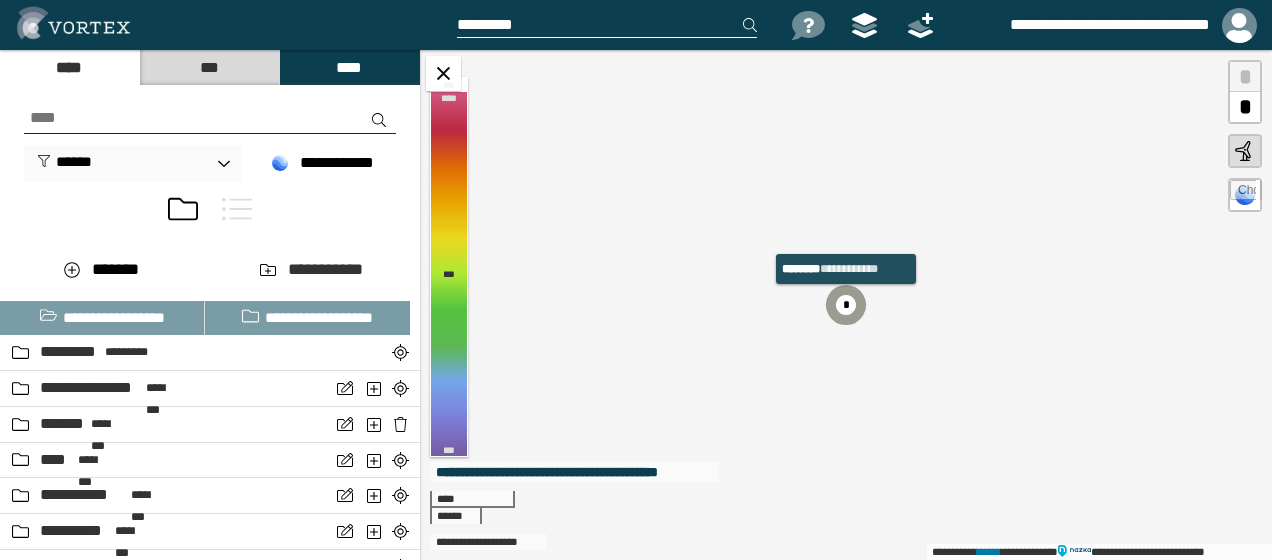 scroll, scrollTop: 2748, scrollLeft: 0, axis: vertical 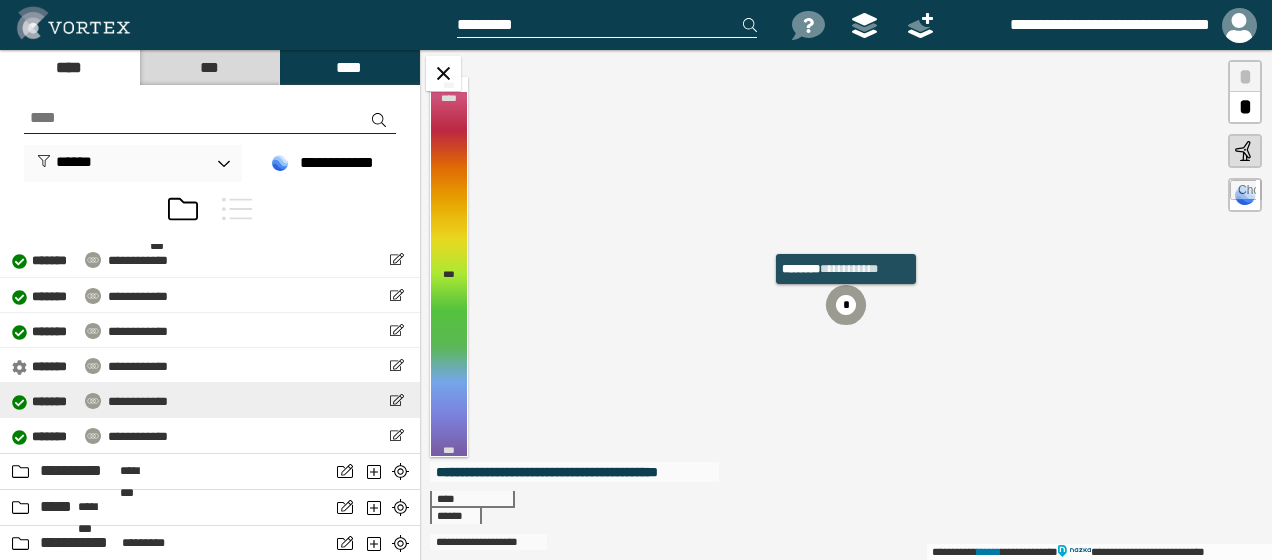 click at bounding box center [93, 401] 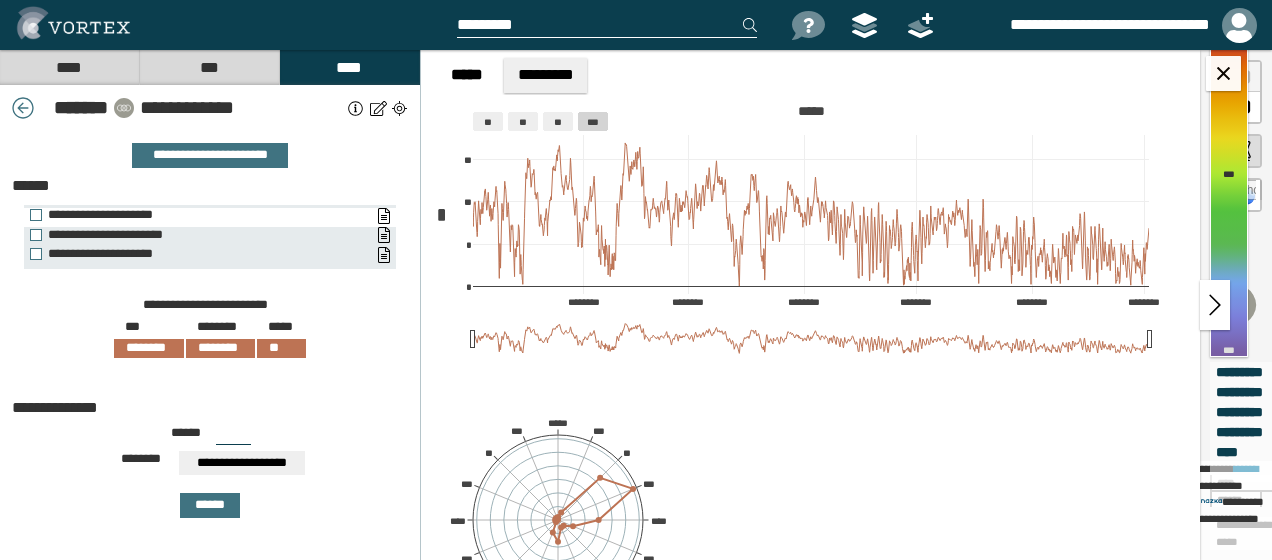 click on "**********" at bounding box center (210, 218) 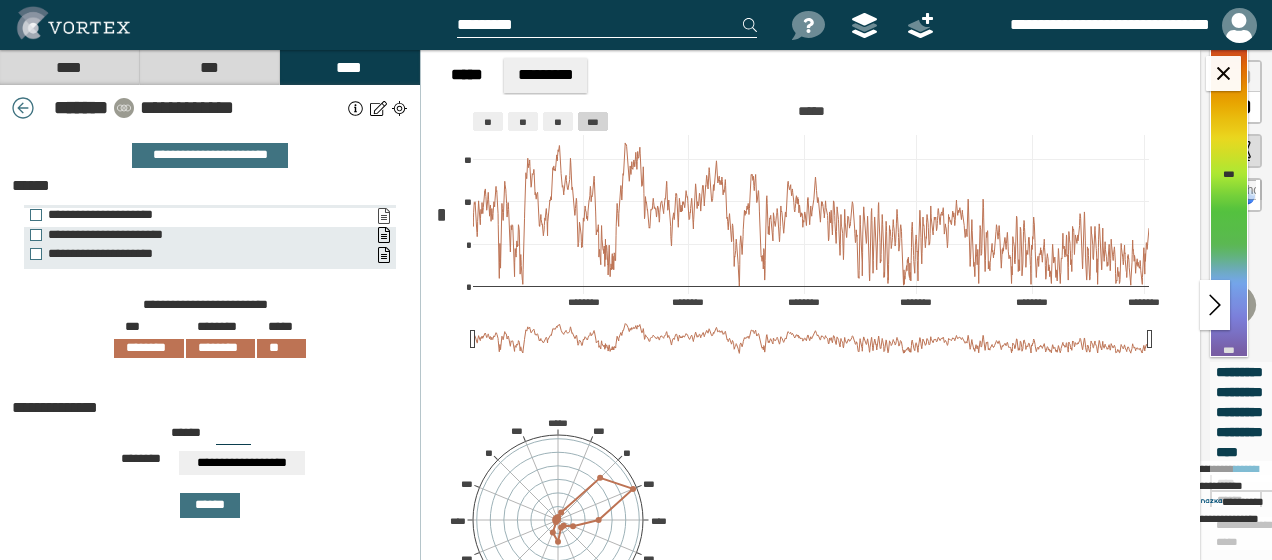 click on "**********" at bounding box center (383, 216) 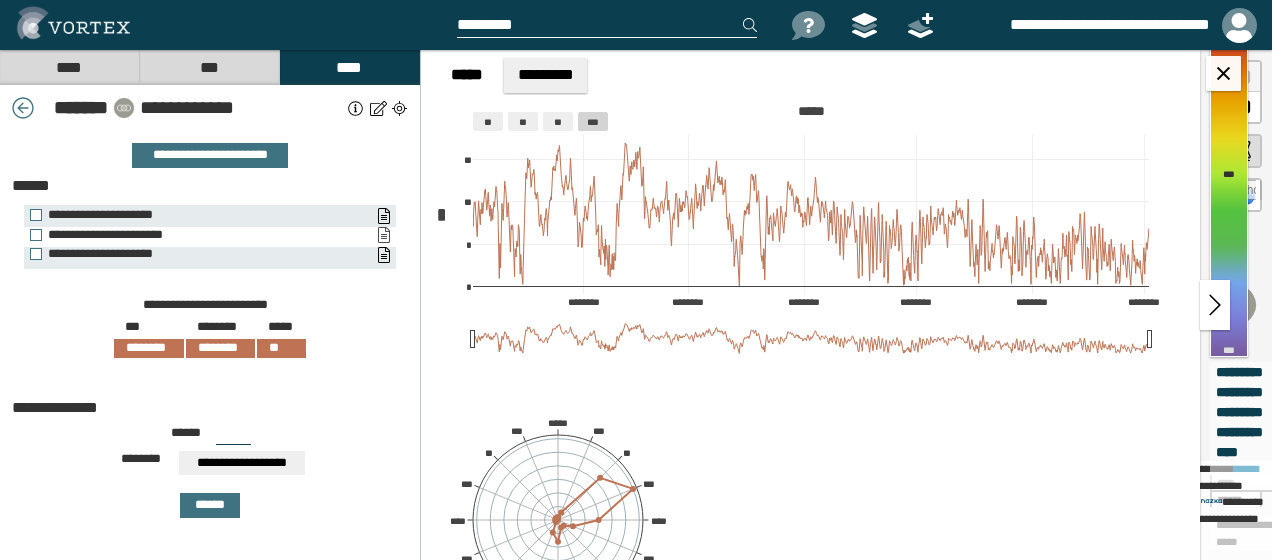 click on "**********" at bounding box center [383, 235] 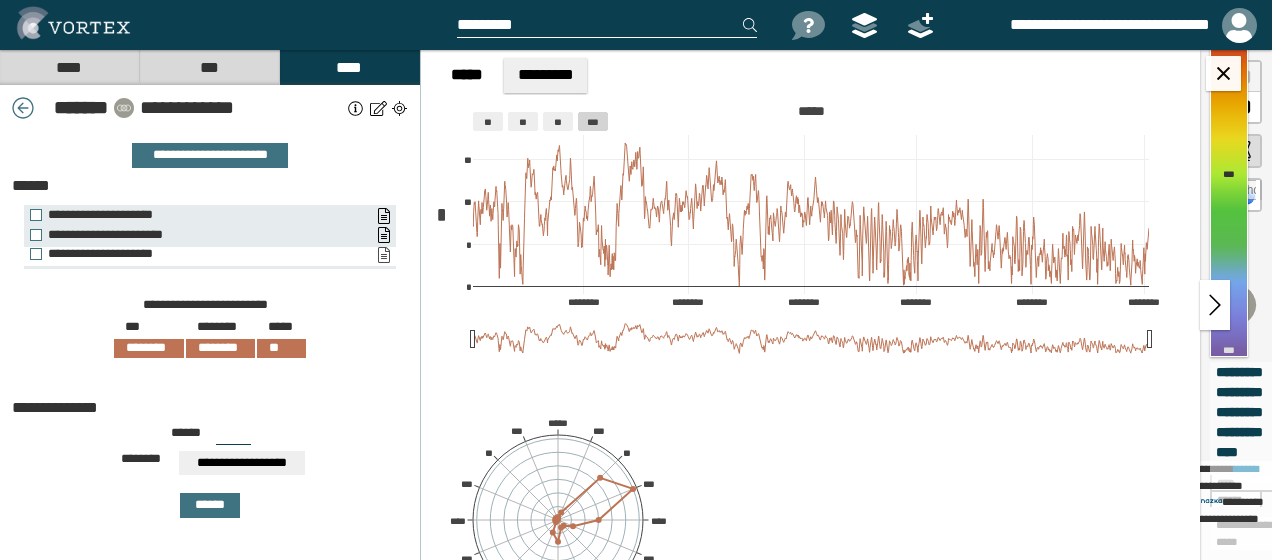 click on "**********" at bounding box center [383, 255] 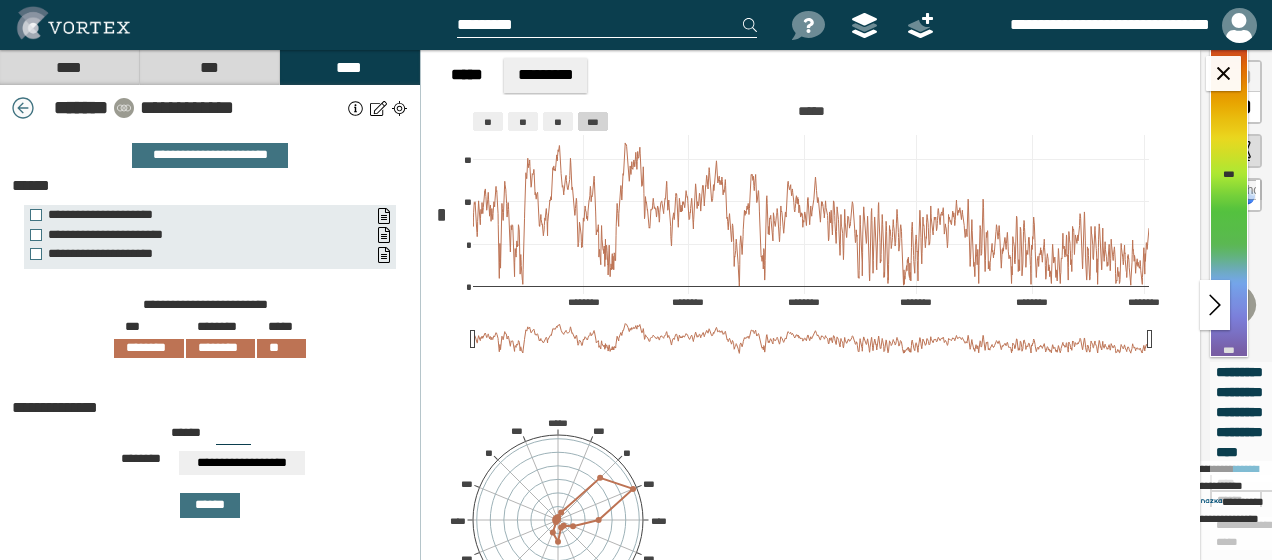 click at bounding box center (23, 108) 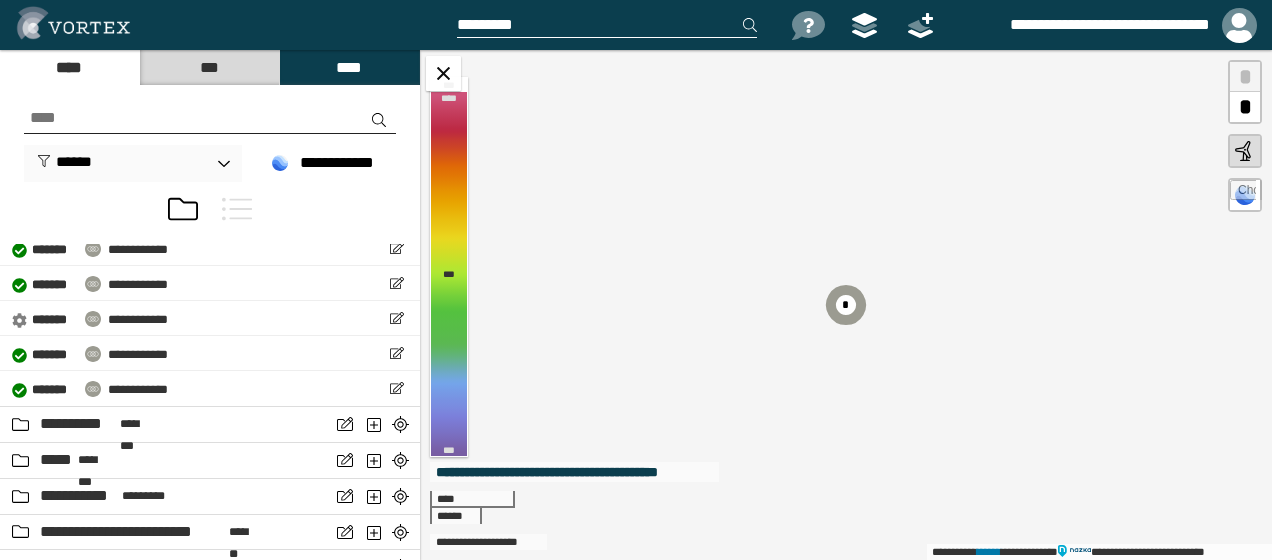 scroll, scrollTop: 2794, scrollLeft: 0, axis: vertical 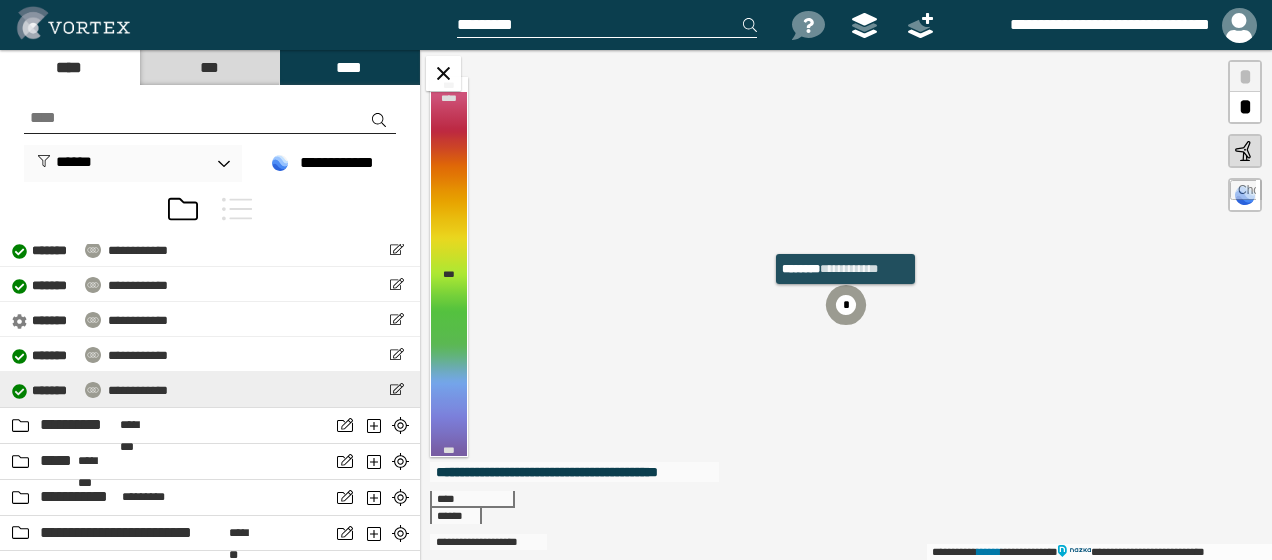 click on "**********" at bounding box center (138, 390) 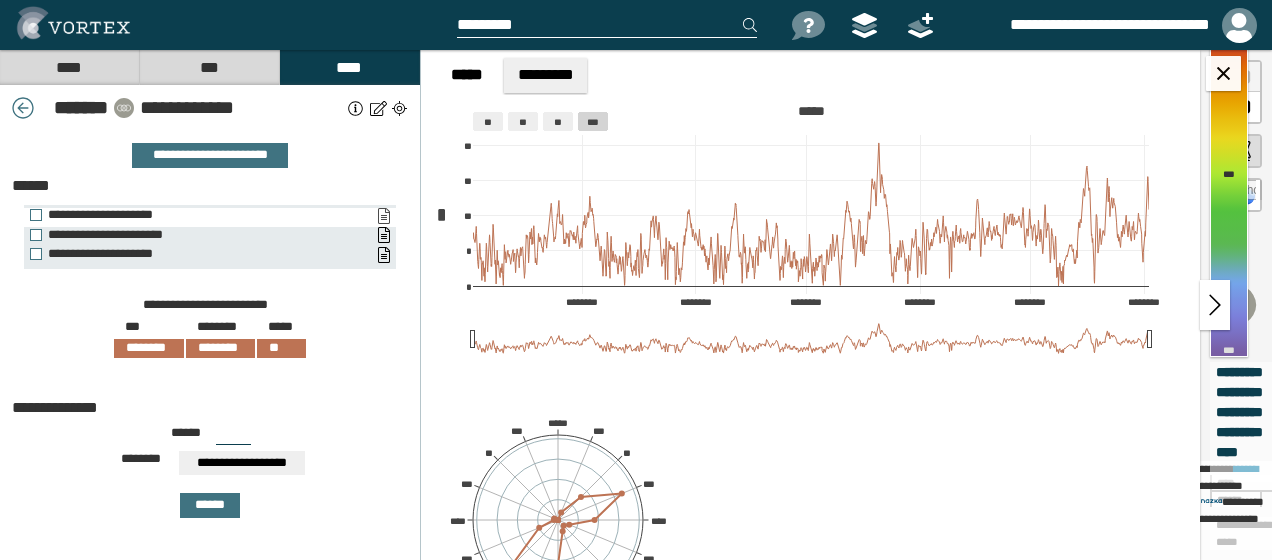 click on "**********" at bounding box center (383, 216) 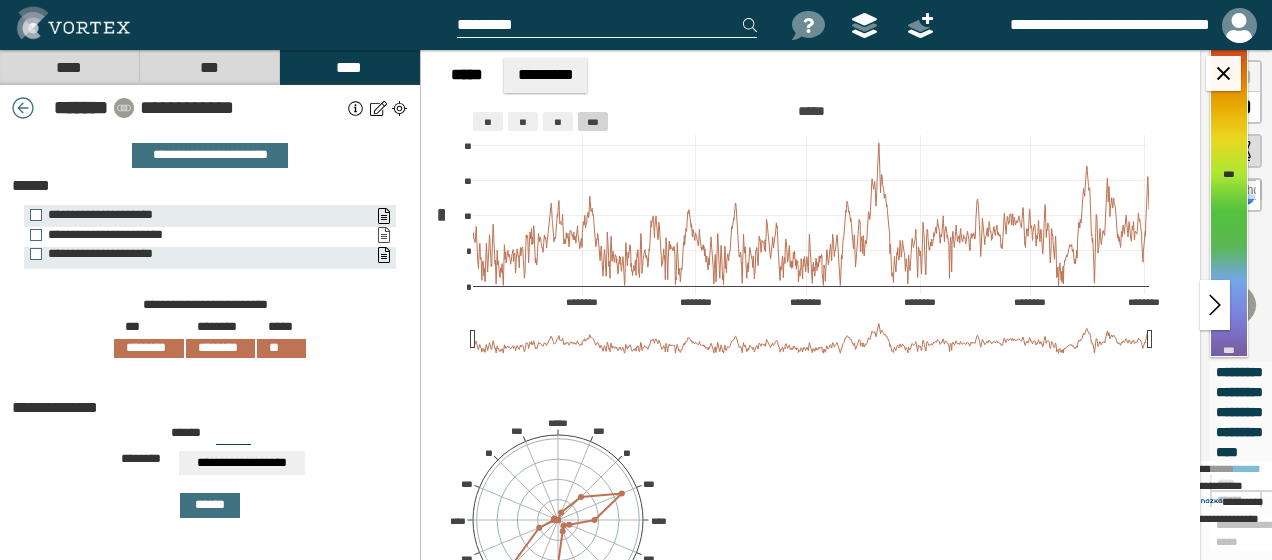 click on "**********" at bounding box center [383, 235] 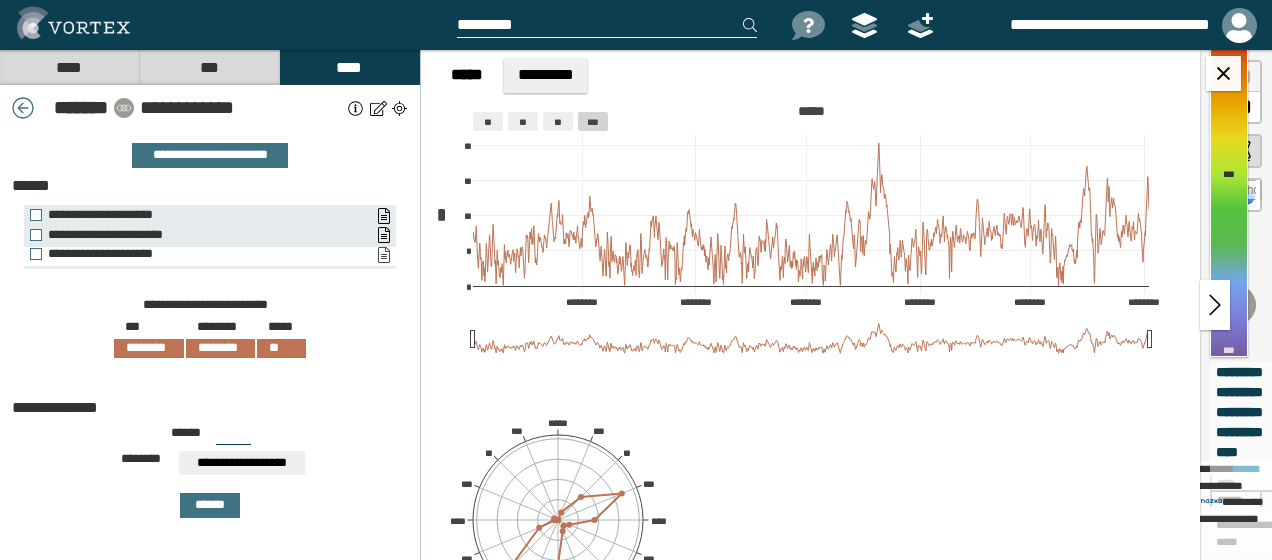 click on "**********" at bounding box center (383, 255) 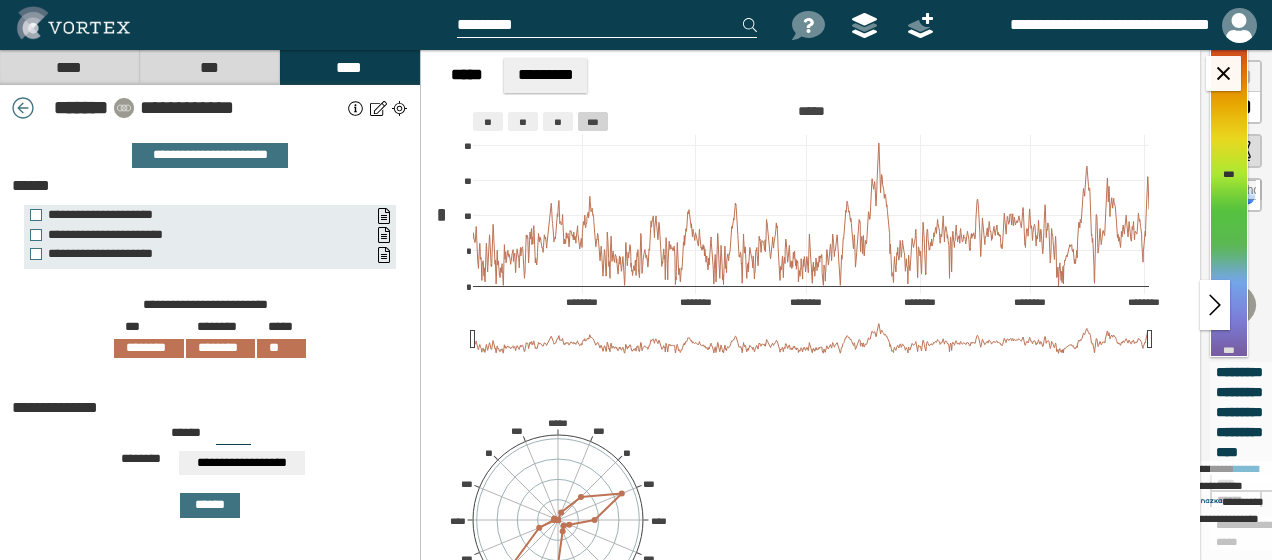 click at bounding box center (356, 108) 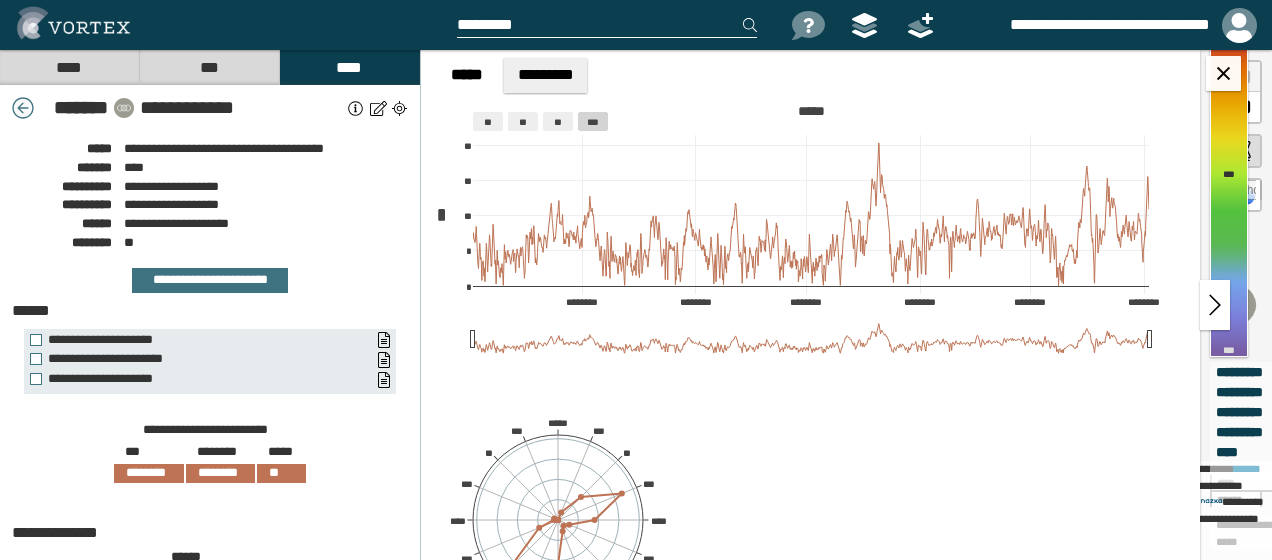 click at bounding box center [23, 108] 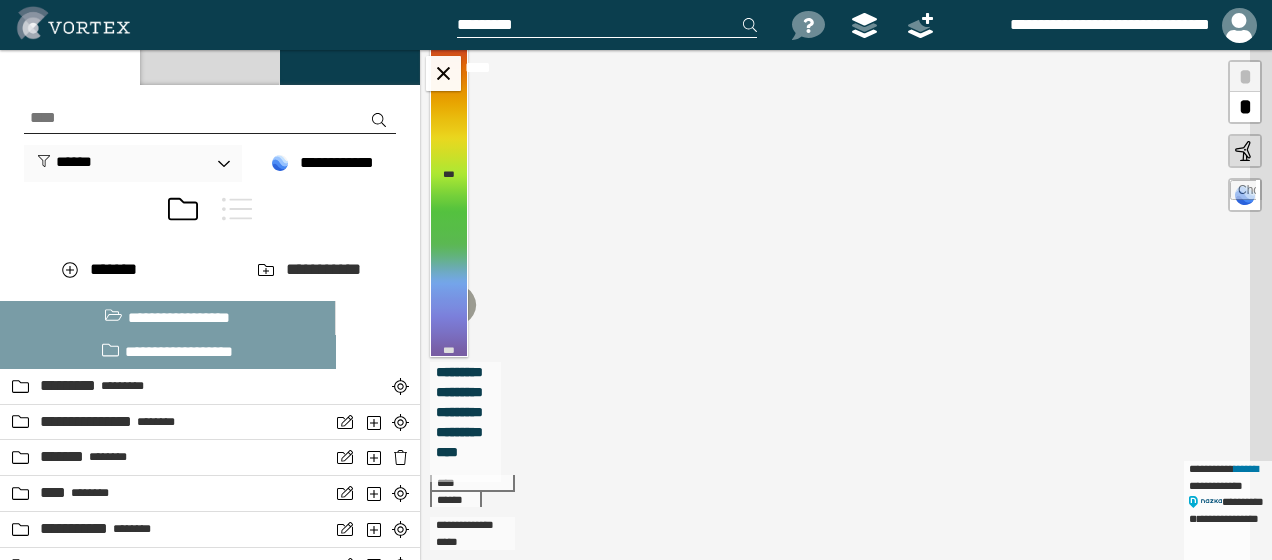 click at bounding box center (210, 213) 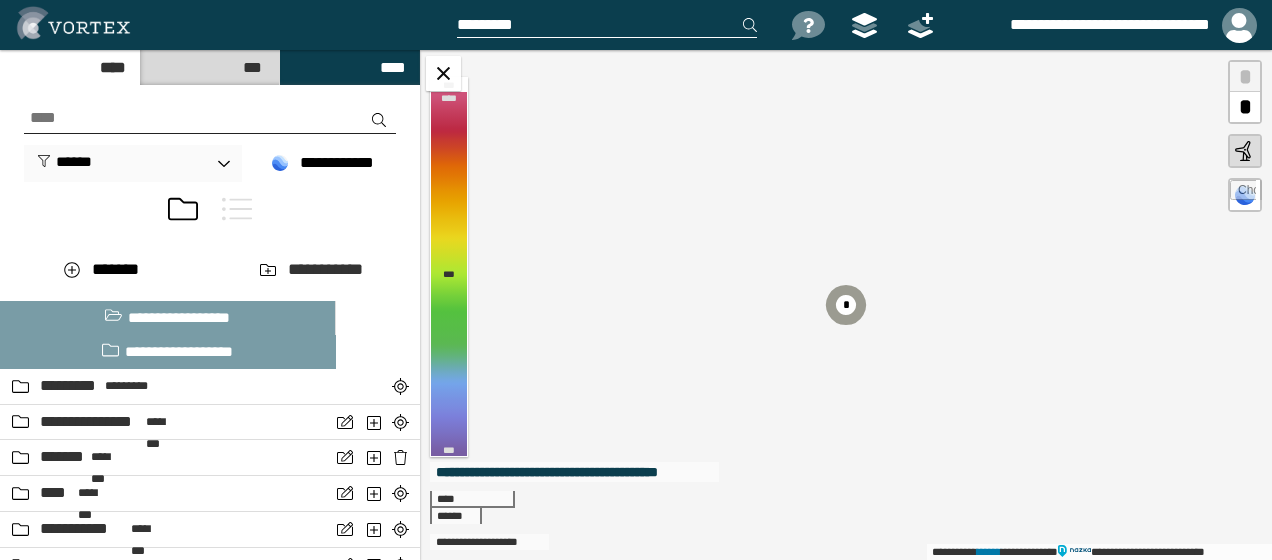 click at bounding box center (237, 209) 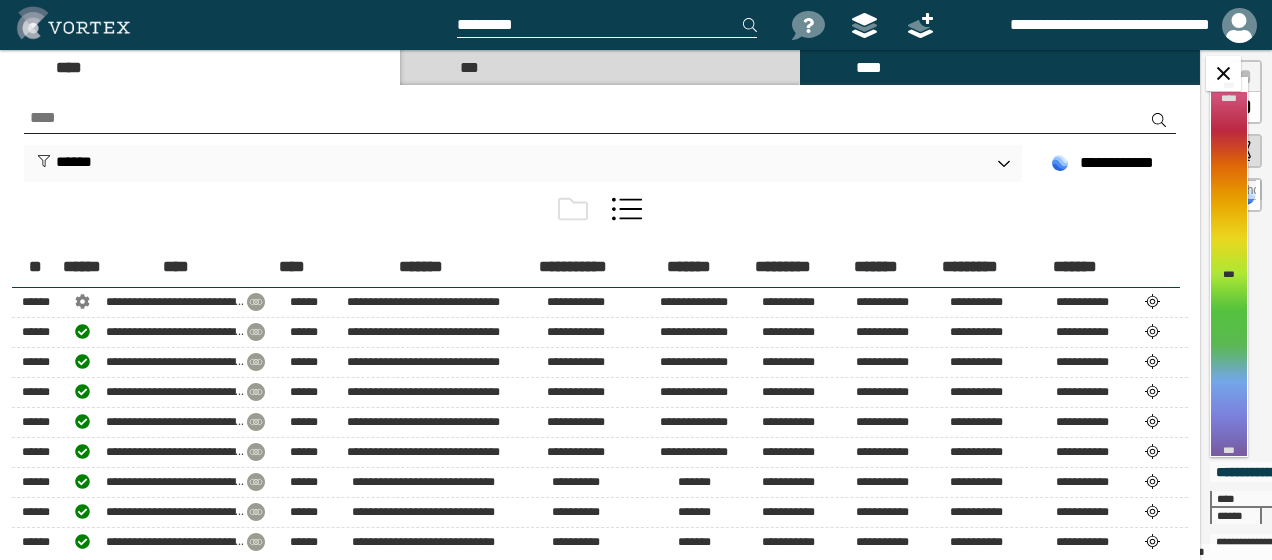 scroll, scrollTop: 0, scrollLeft: 0, axis: both 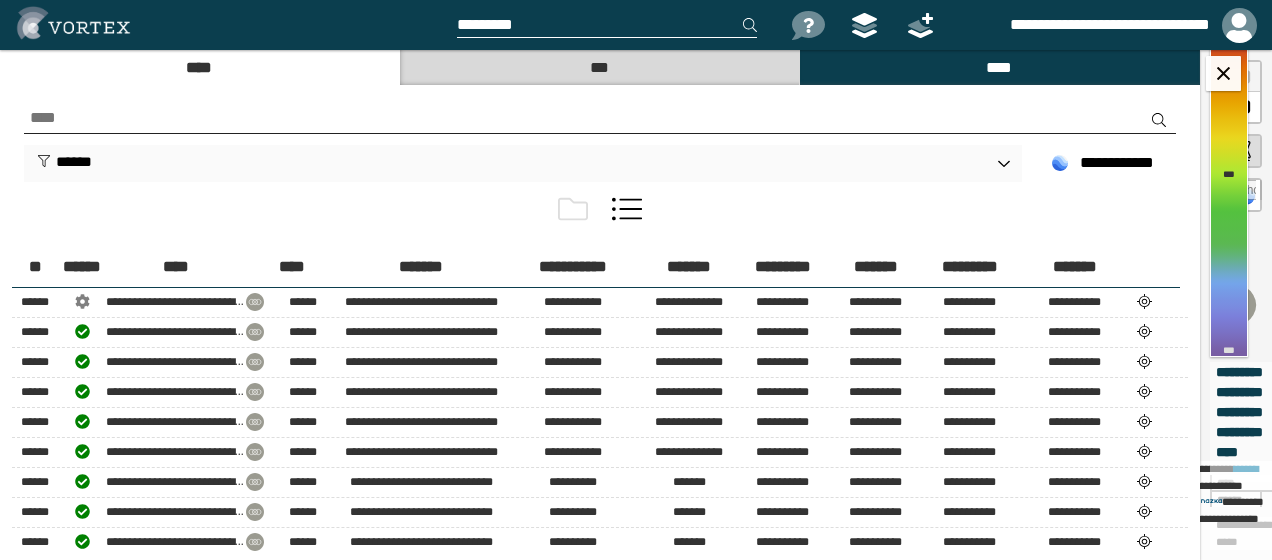 click on "****" at bounding box center (199, 67) 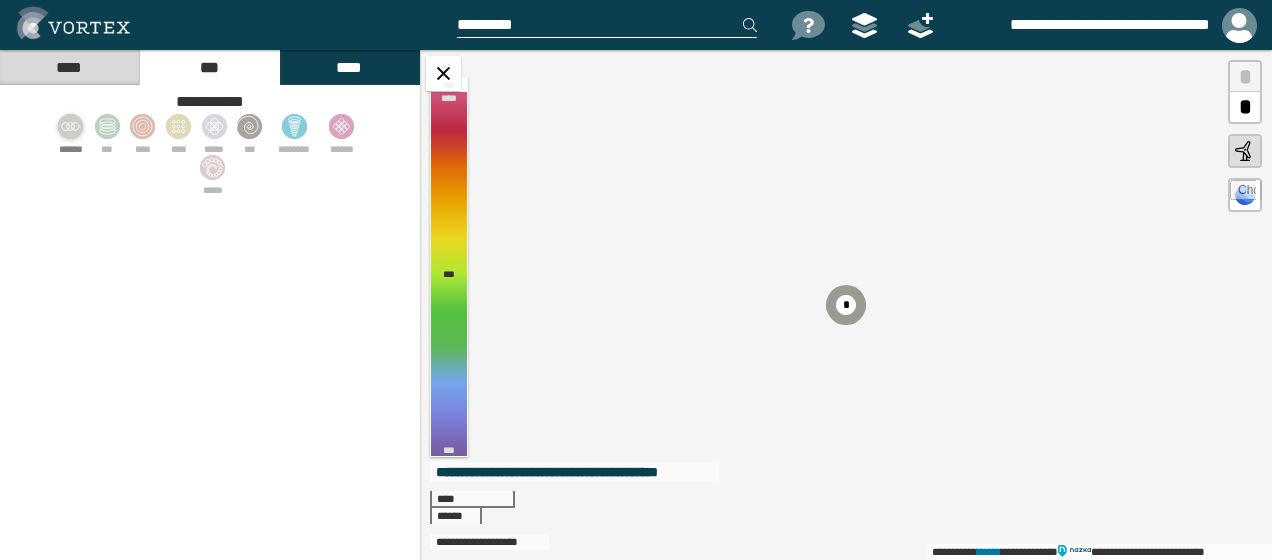 click 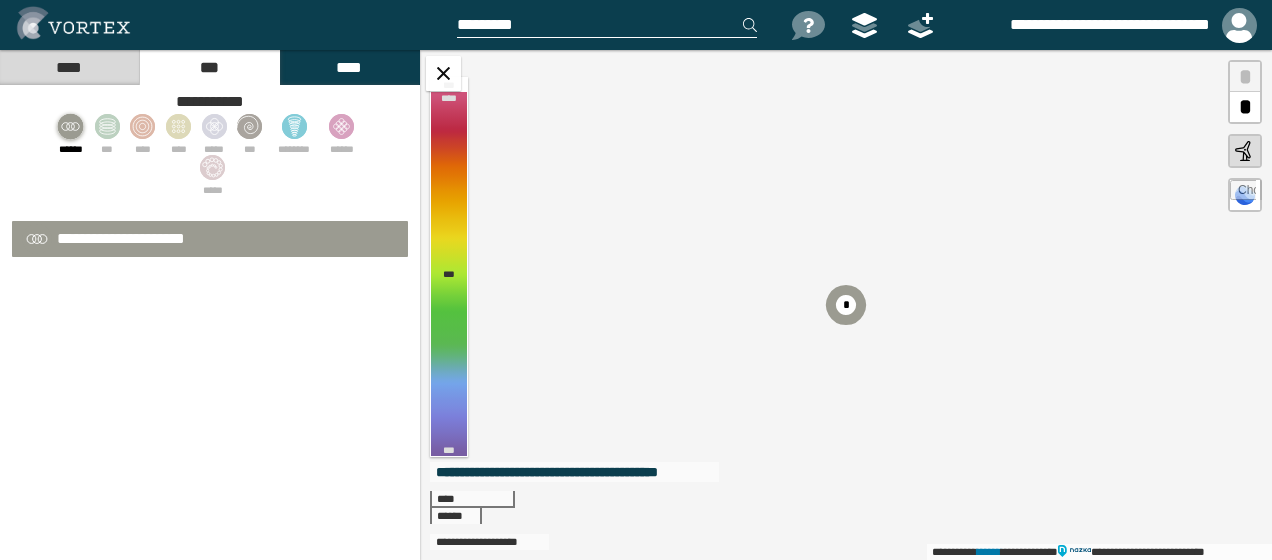 select on "*" 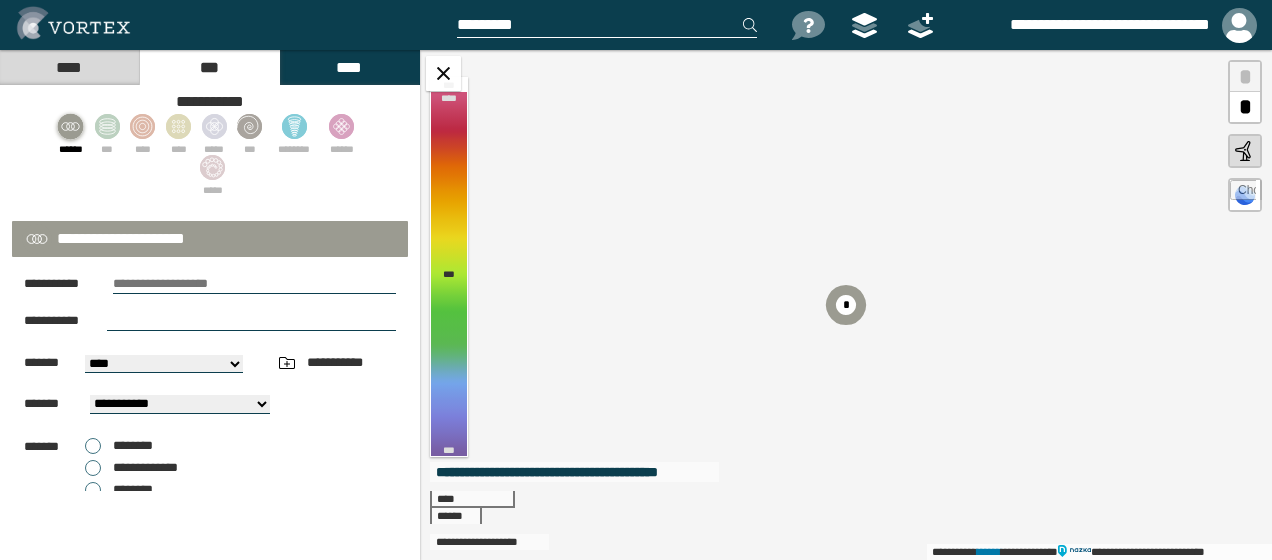 scroll, scrollTop: 0, scrollLeft: 0, axis: both 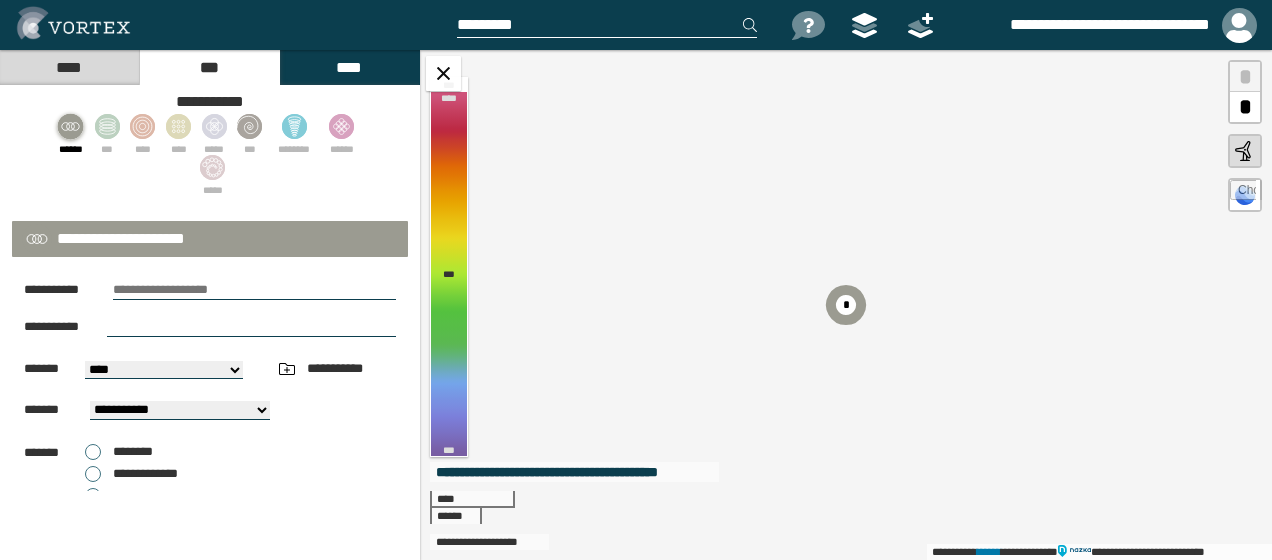 click at bounding box center (254, 290) 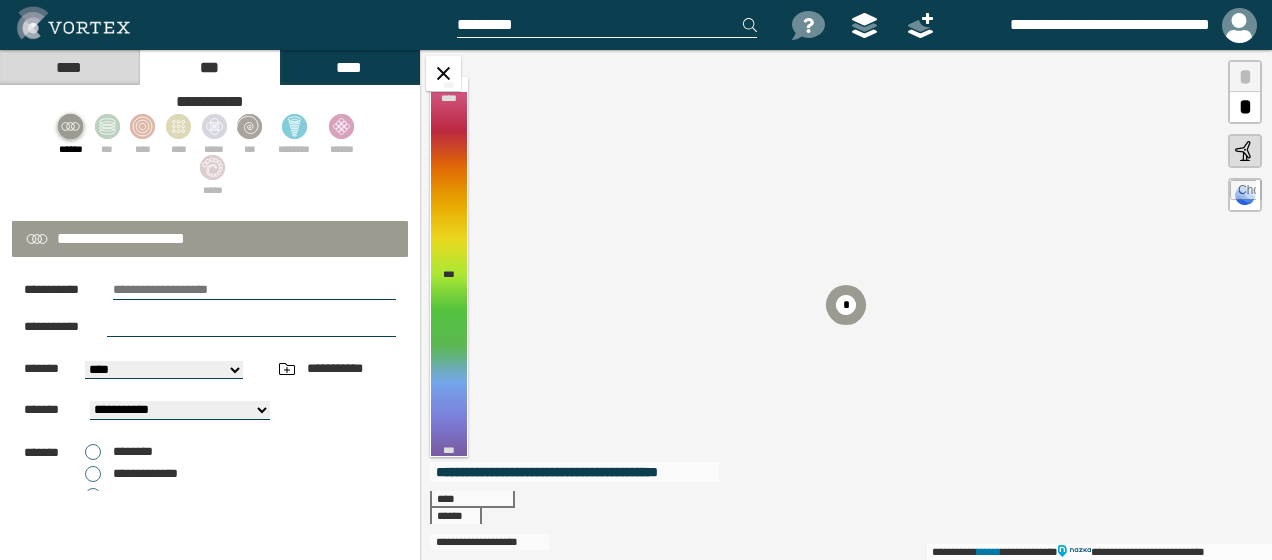 type on "**********" 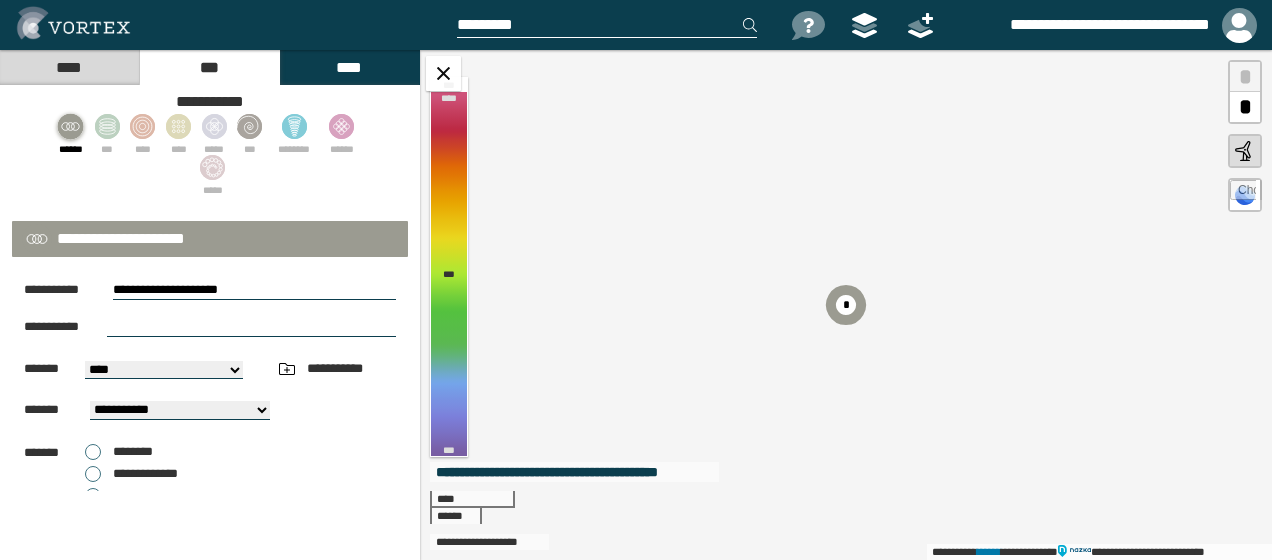 type on "**********" 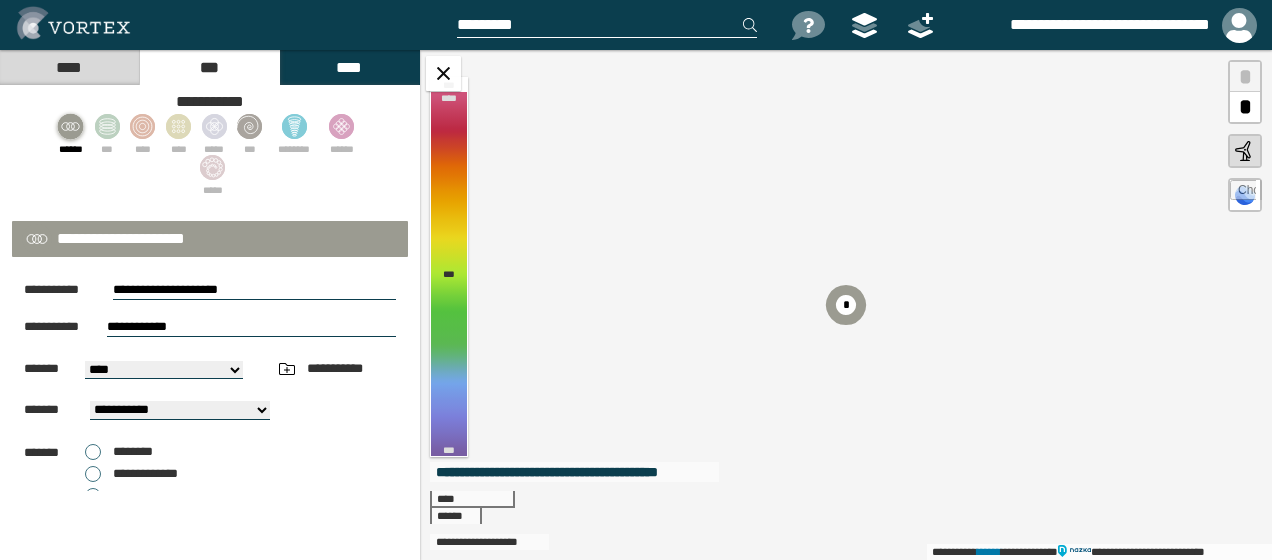 type on "**********" 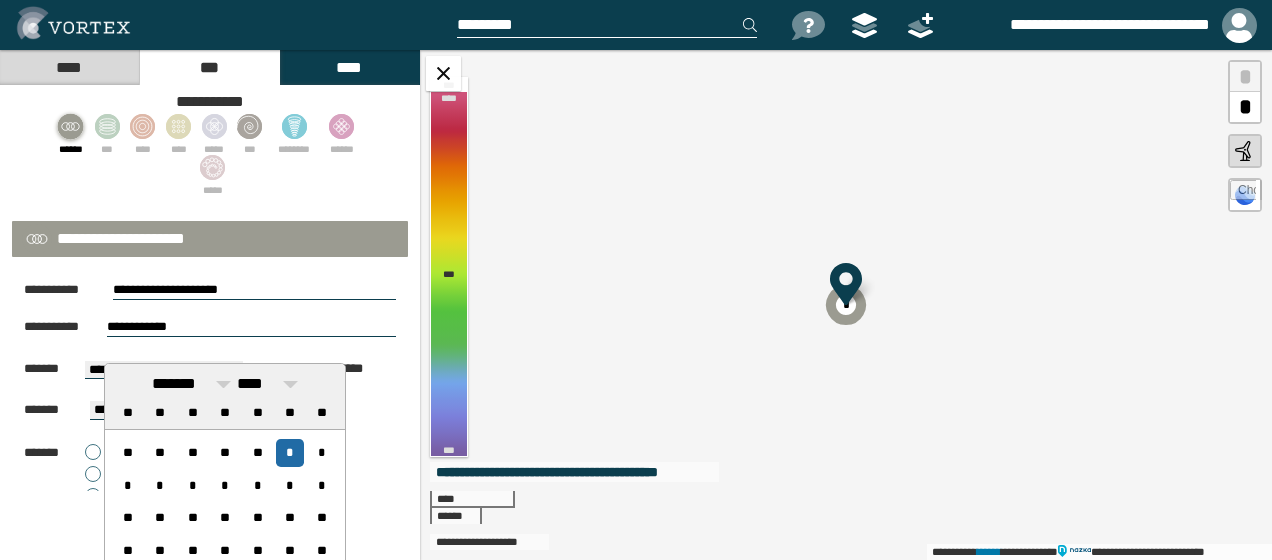 select on "**" 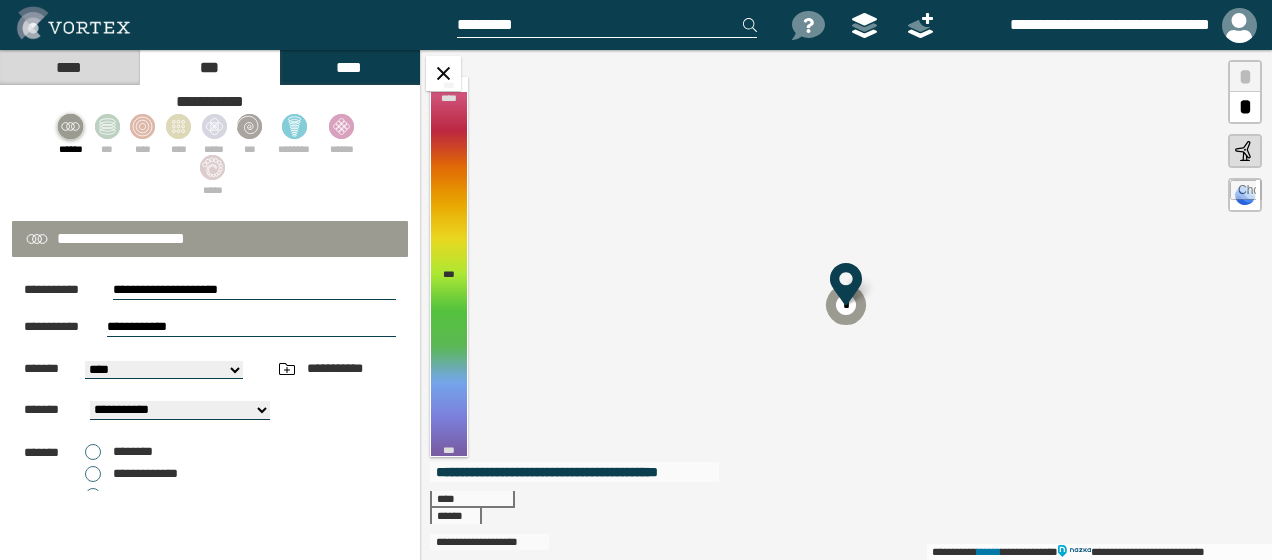 click on "**********" at bounding box center (251, 327) 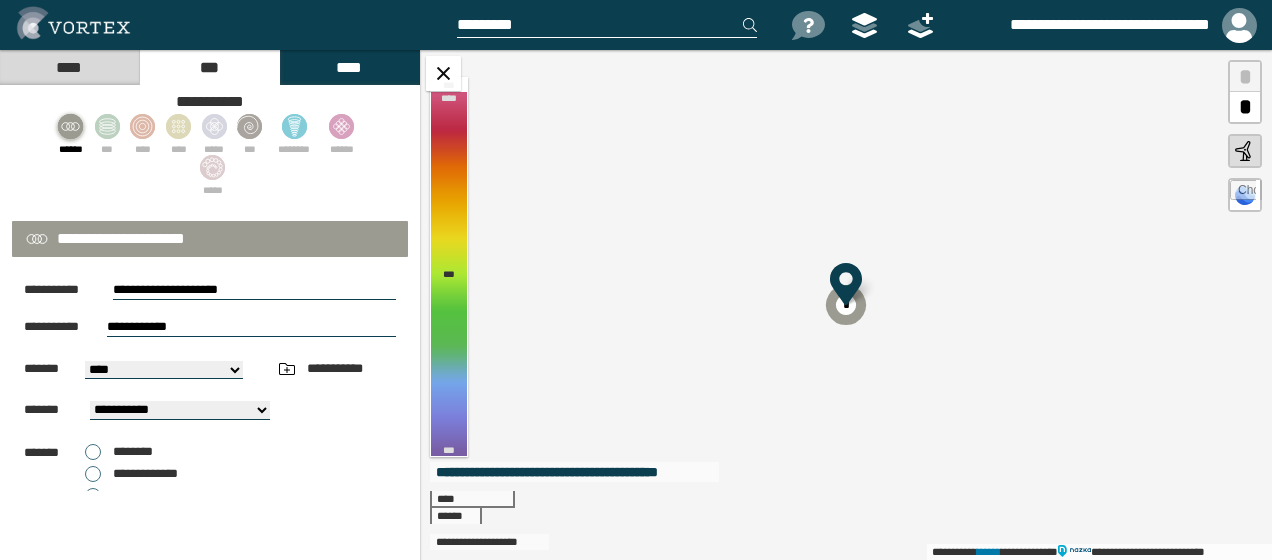 select on "*****" 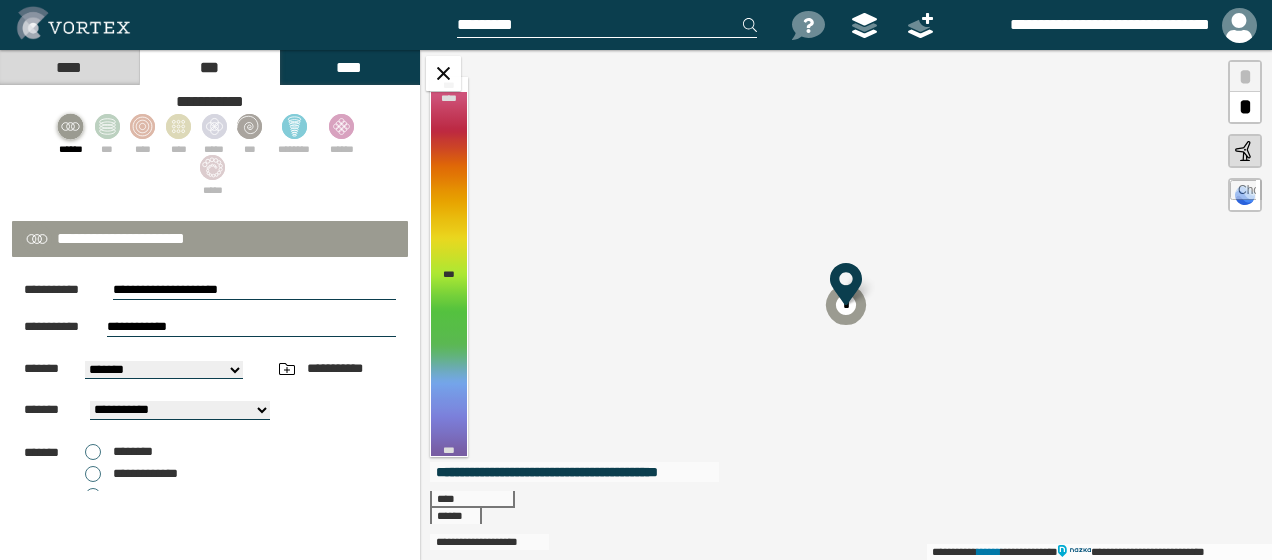 click on "**********" at bounding box center [164, 370] 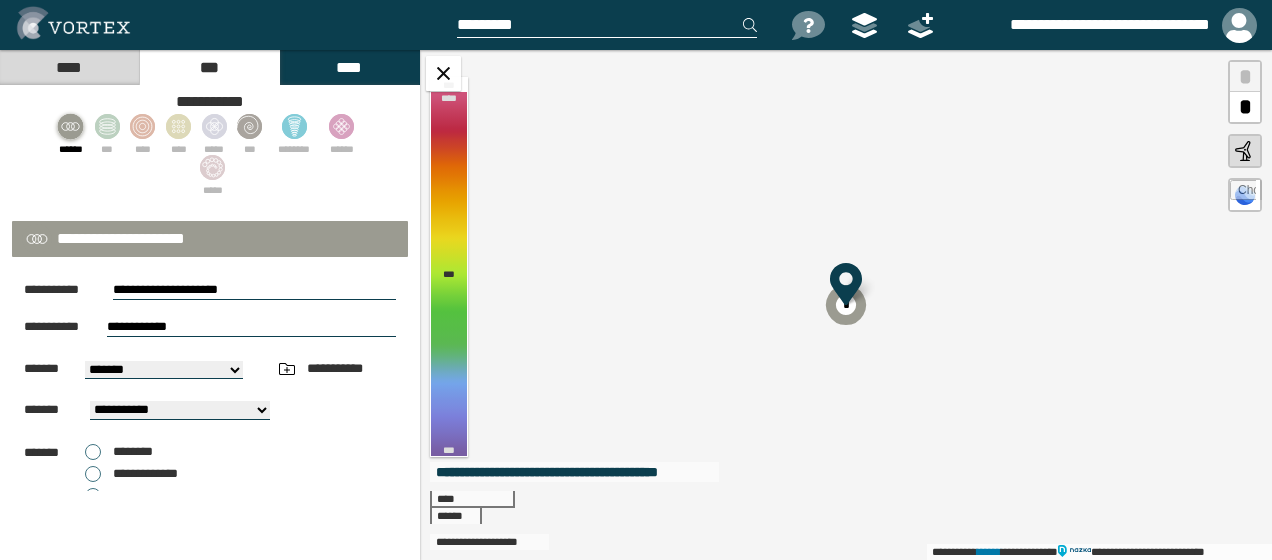 scroll, scrollTop: 202, scrollLeft: 0, axis: vertical 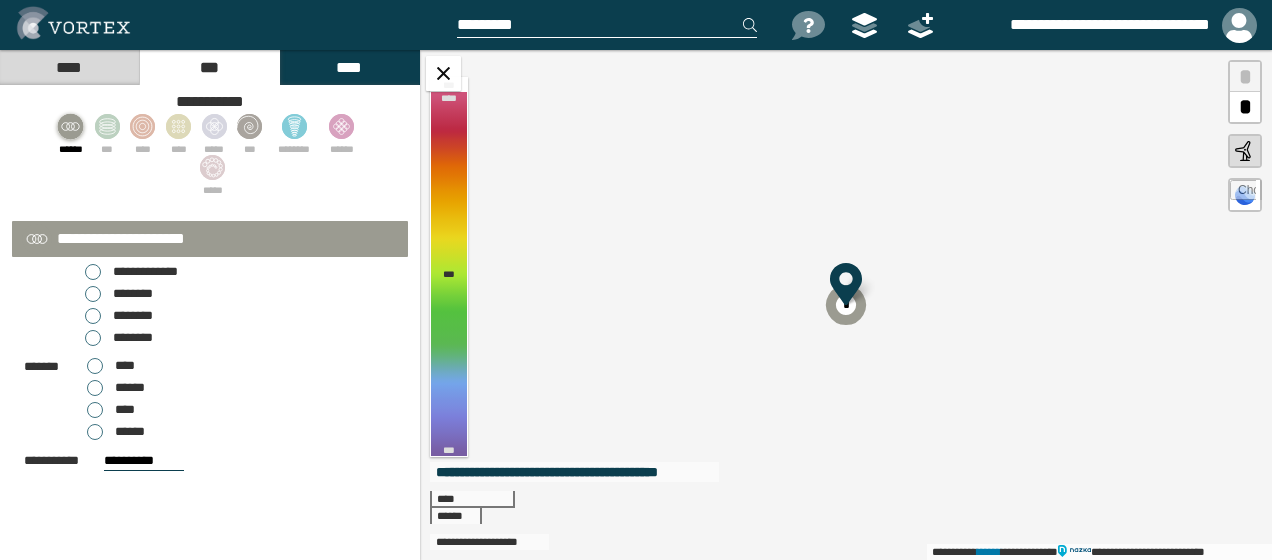 click on "******" at bounding box center (116, 432) 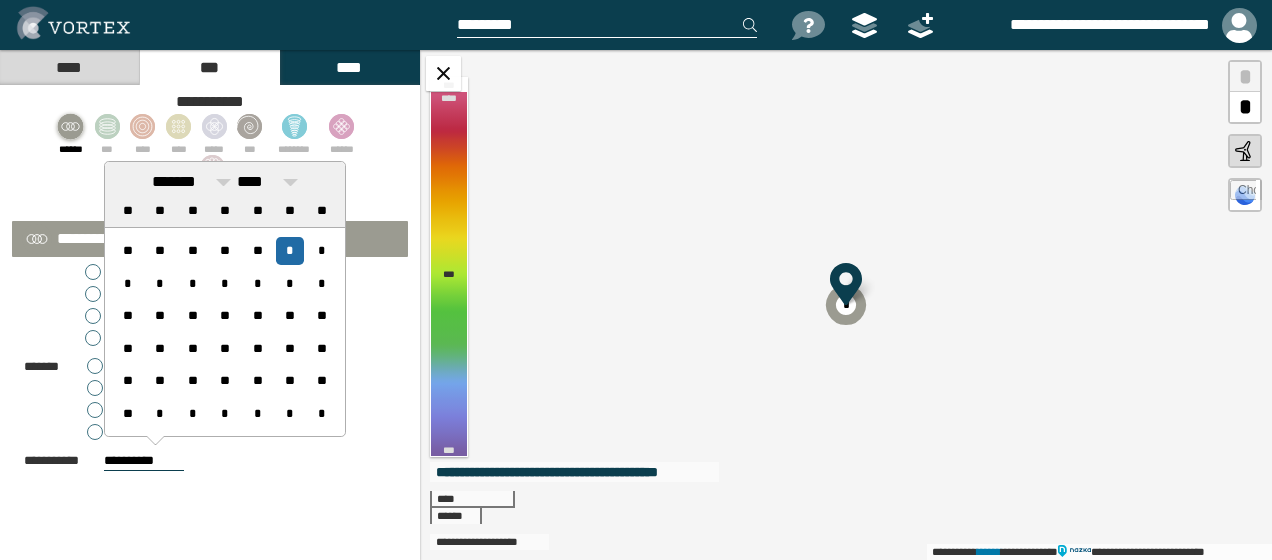 click on "**********" at bounding box center [144, 461] 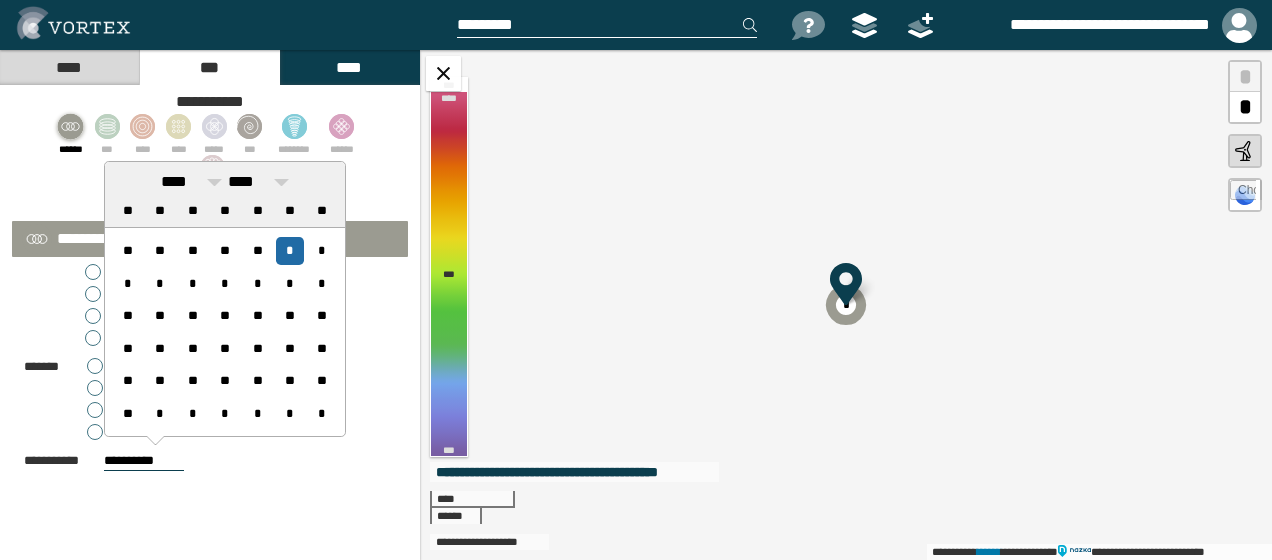 type on "**********" 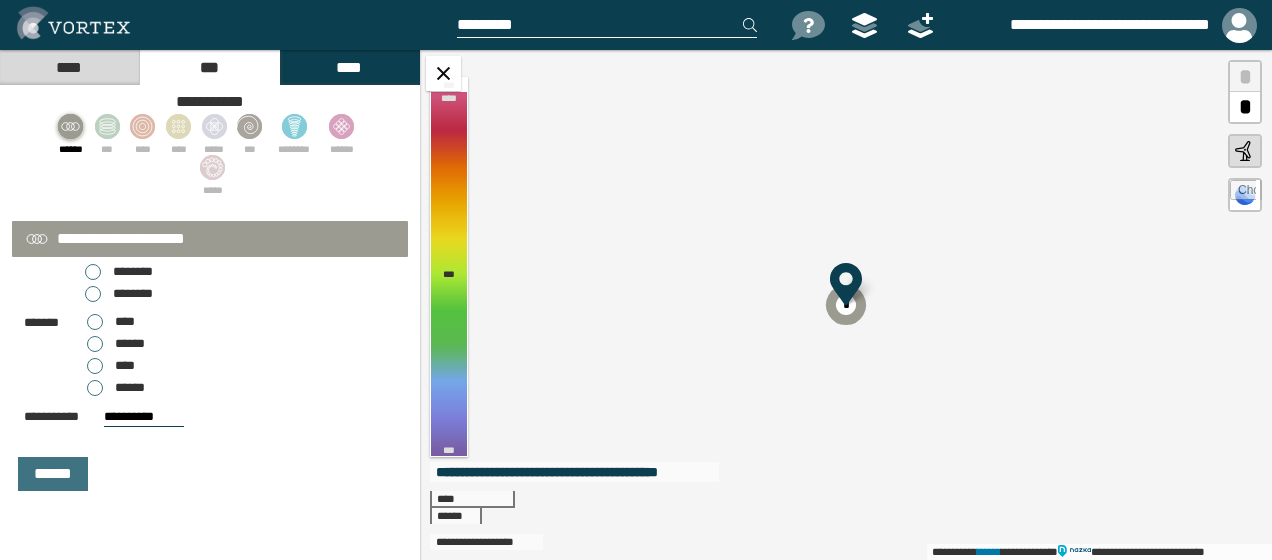 scroll, scrollTop: 252, scrollLeft: 0, axis: vertical 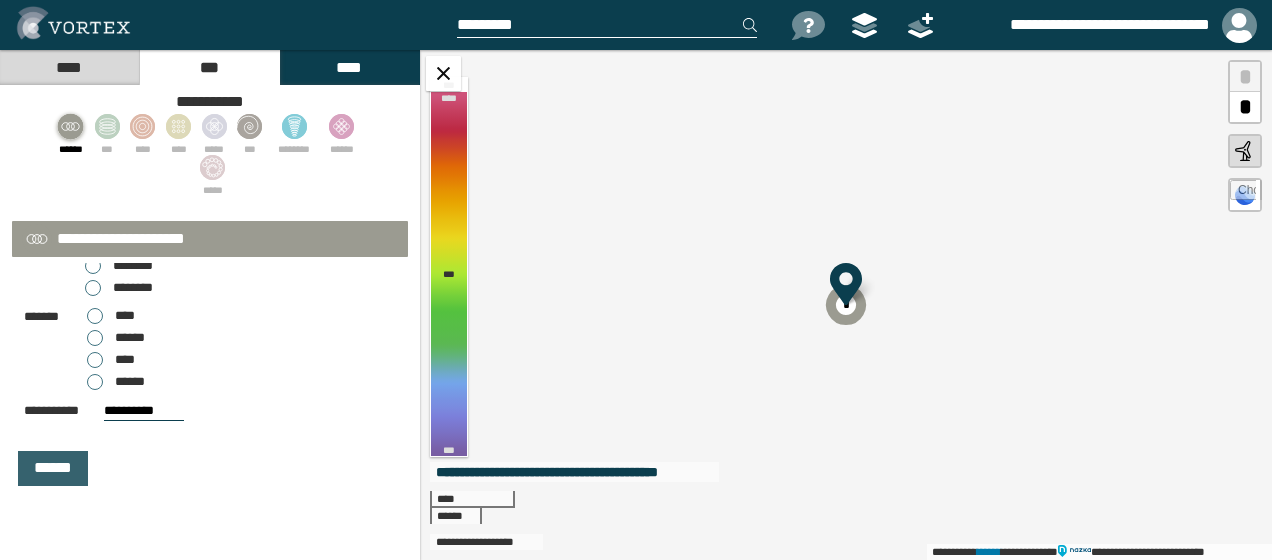 click on "******" at bounding box center (53, 468) 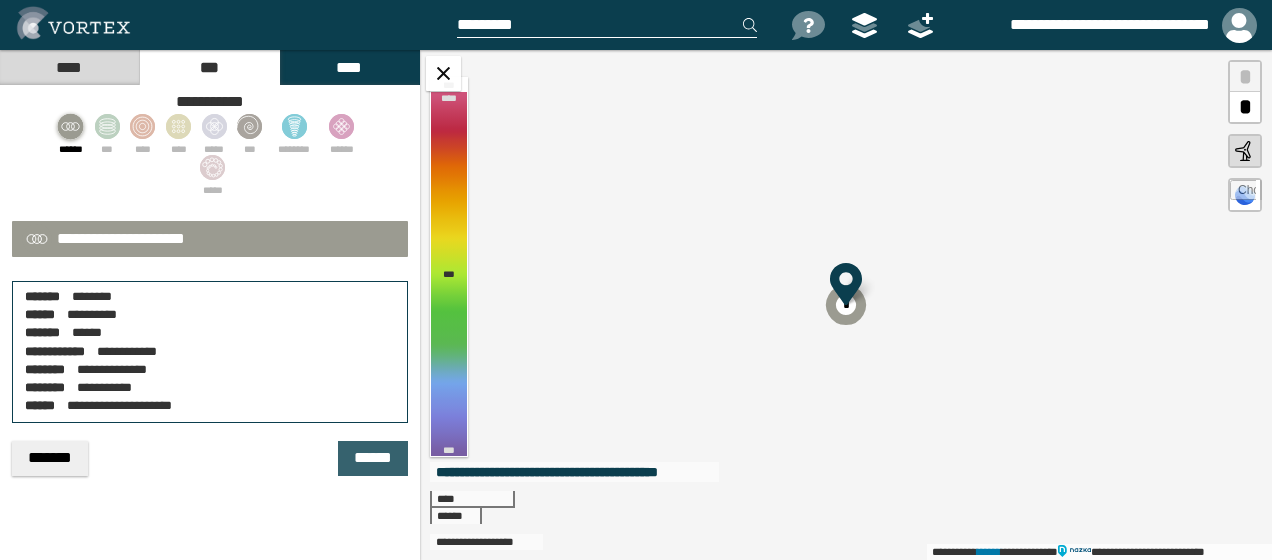 click on "******" at bounding box center [373, 458] 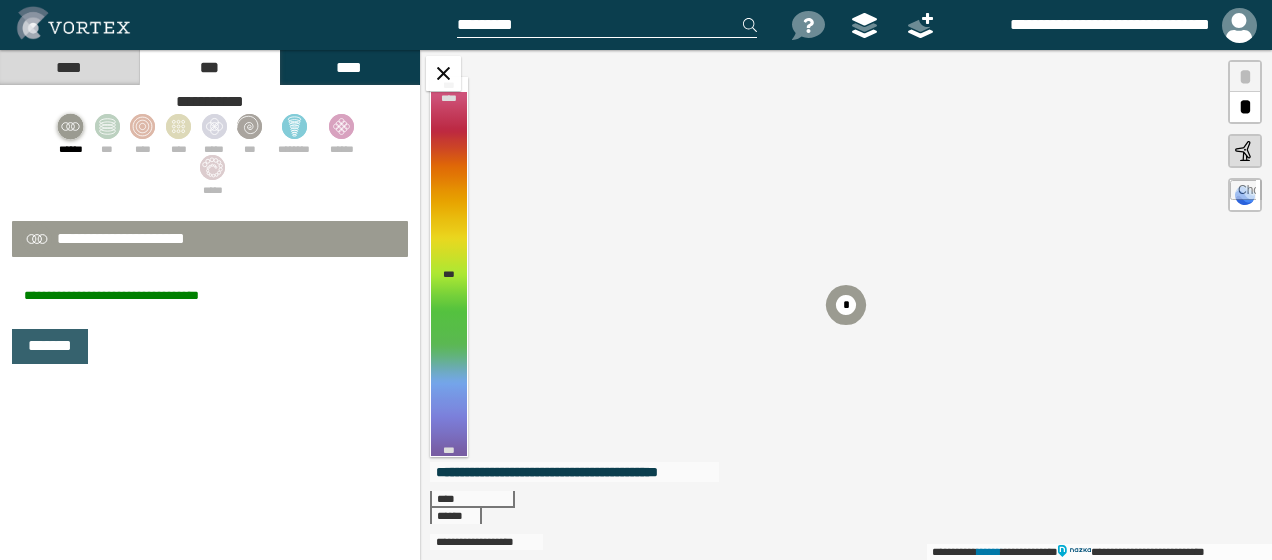 click on "*******" at bounding box center (50, 346) 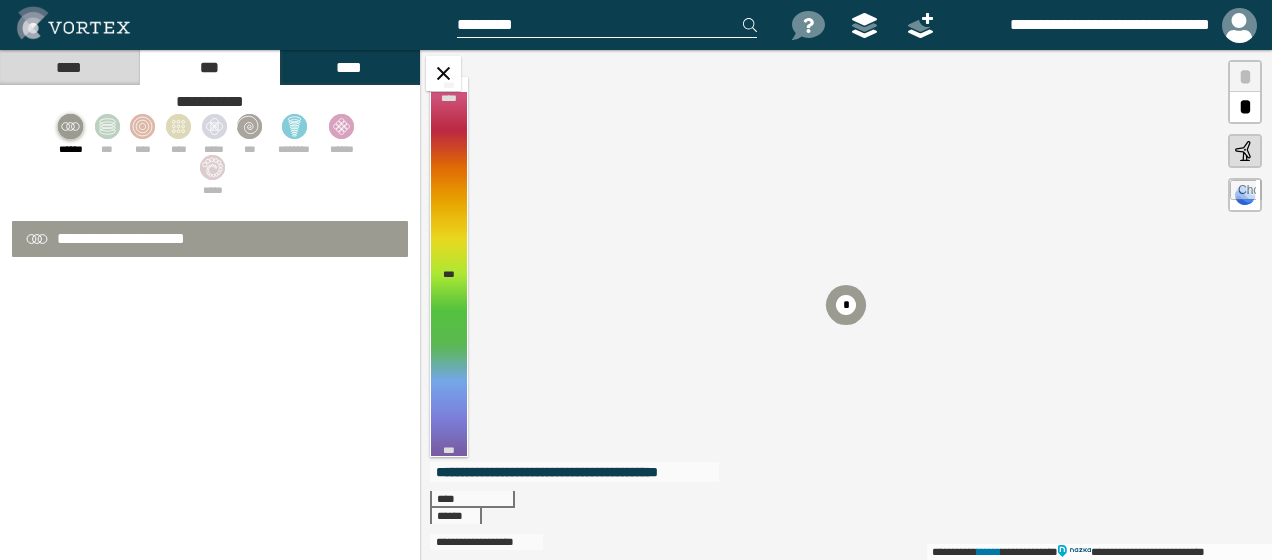 select on "*" 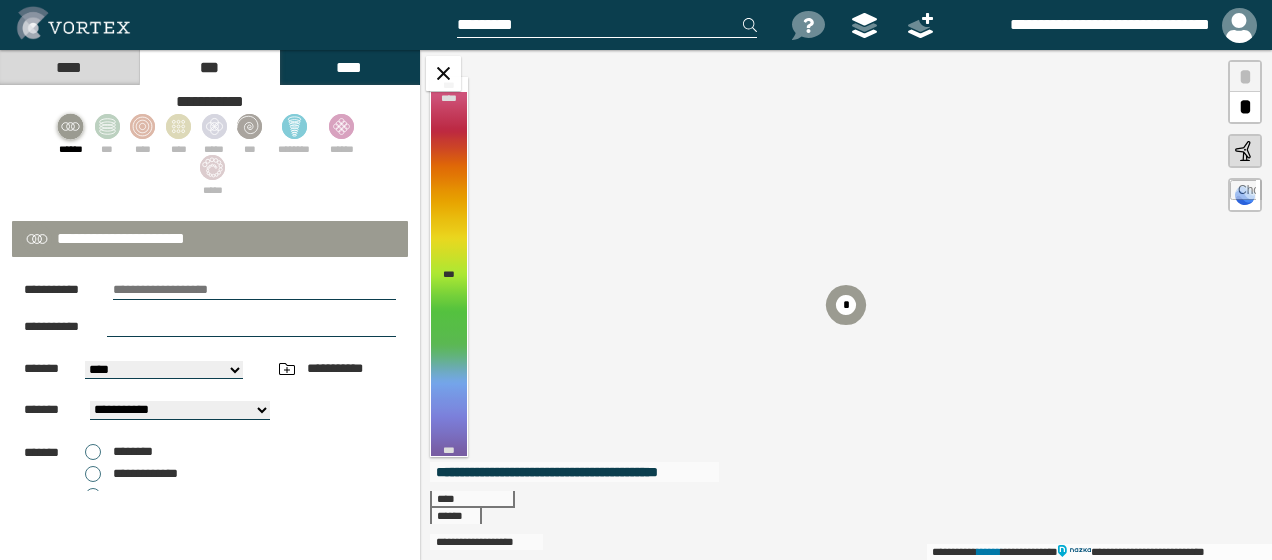 click at bounding box center (254, 290) 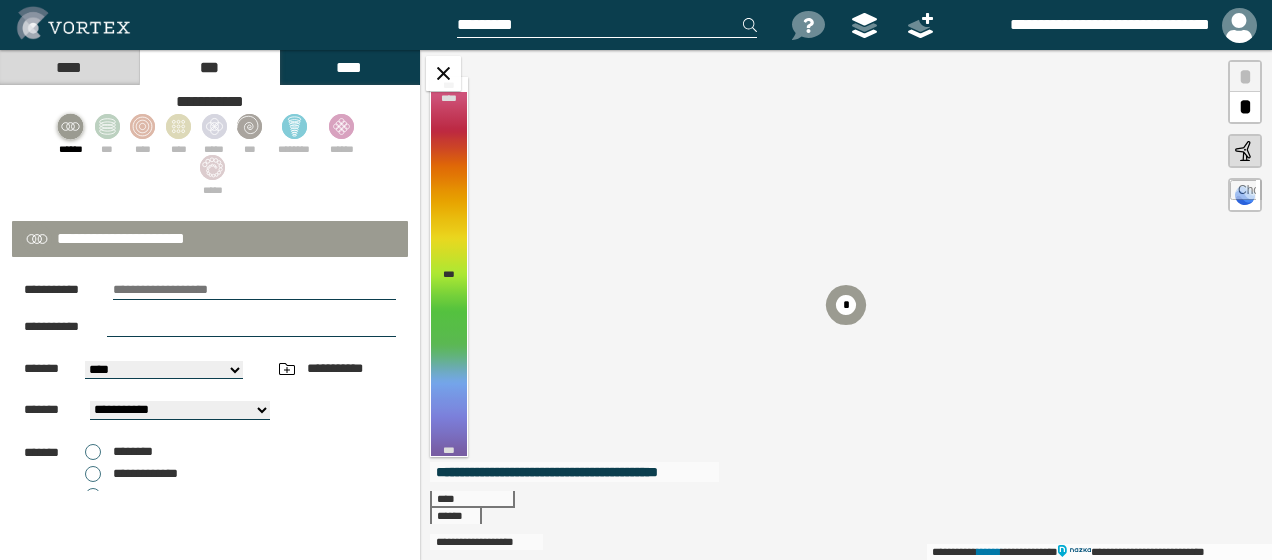 click at bounding box center [254, 290] 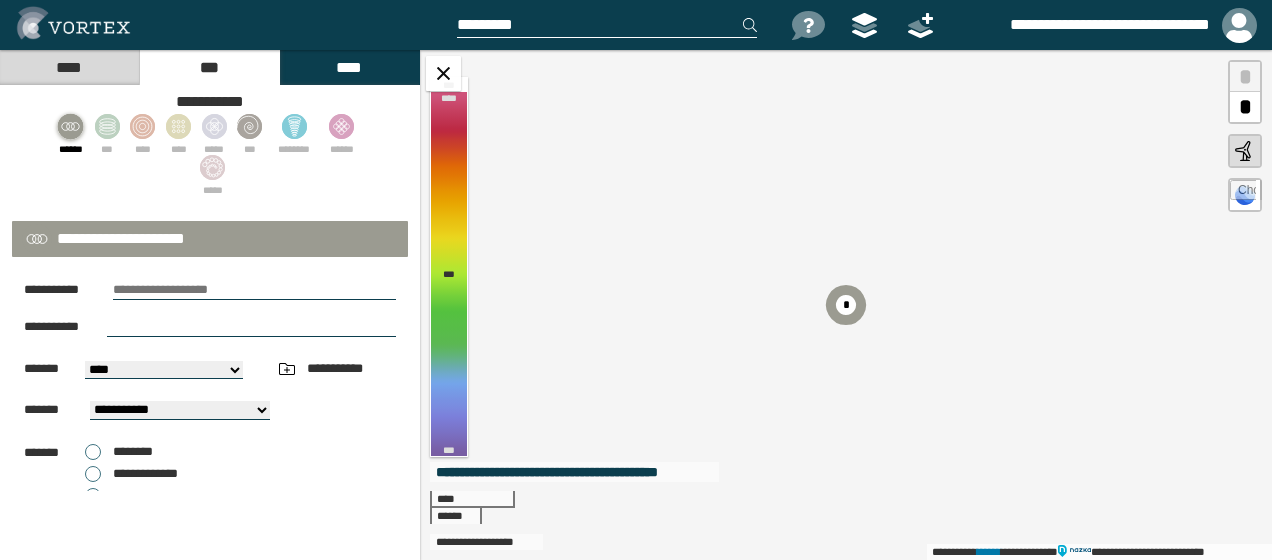 click on "**********" at bounding box center [210, 509] 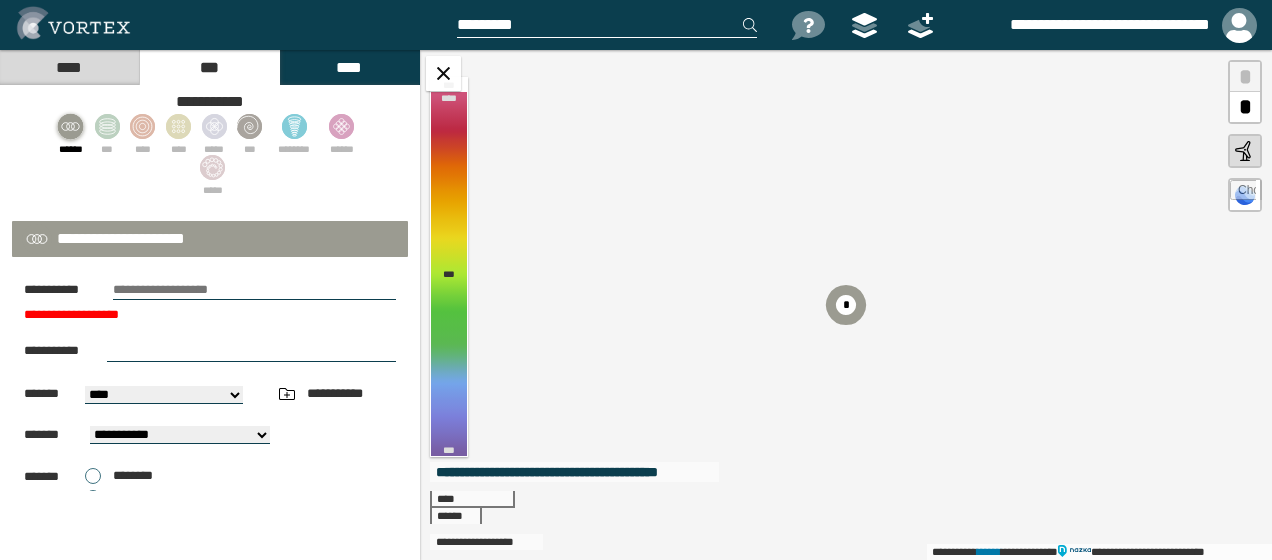type on "**********" 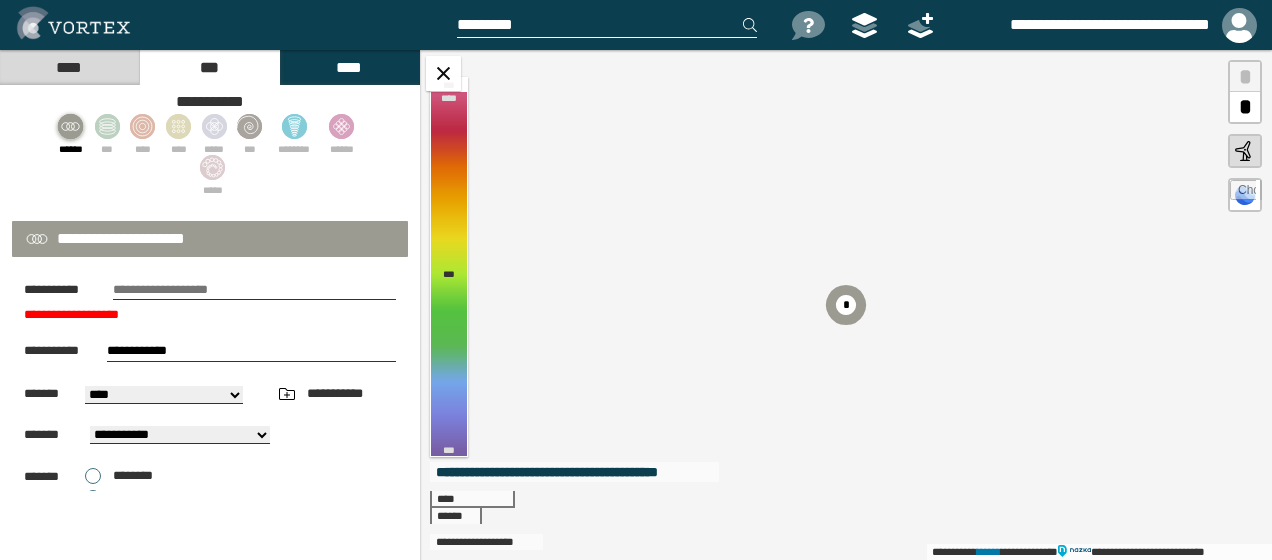type on "**********" 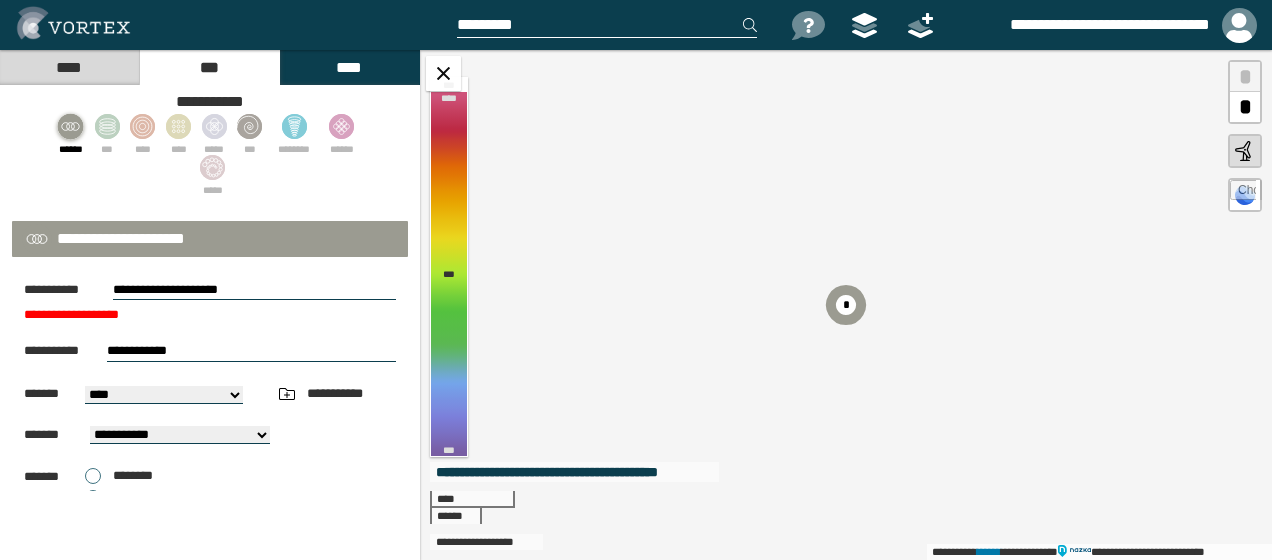 type on "**********" 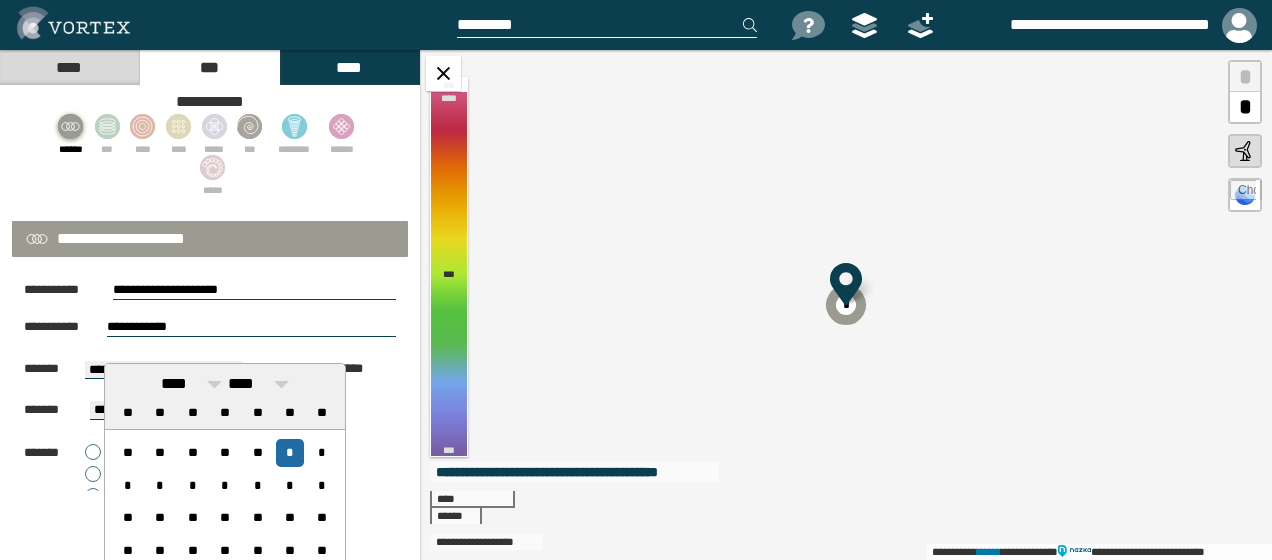 select on "**" 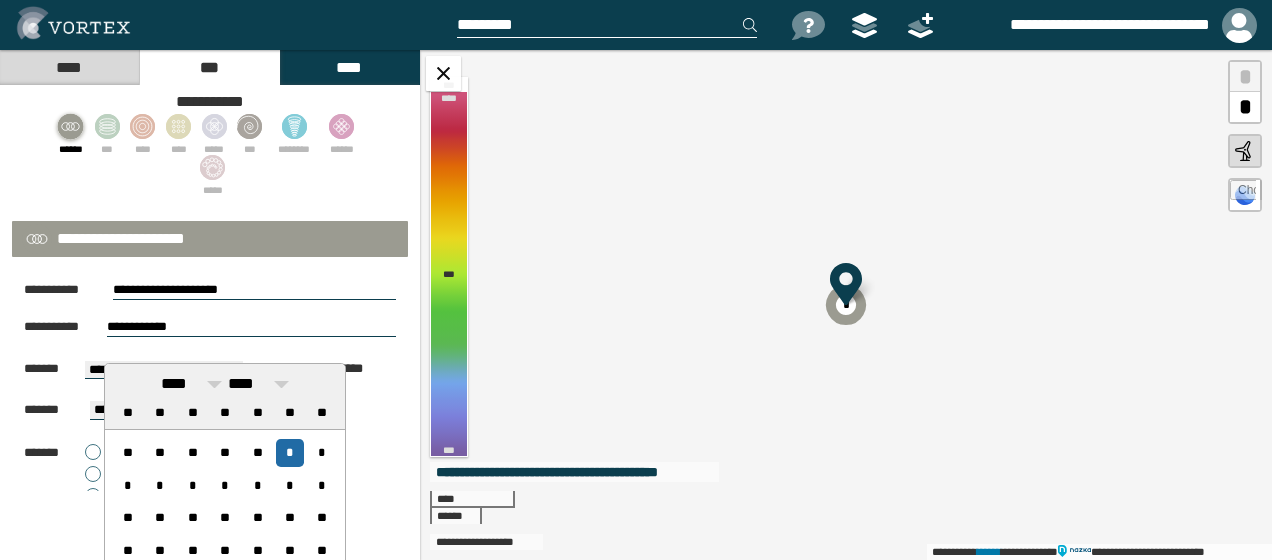 click on "*******" at bounding box center (42, 369) 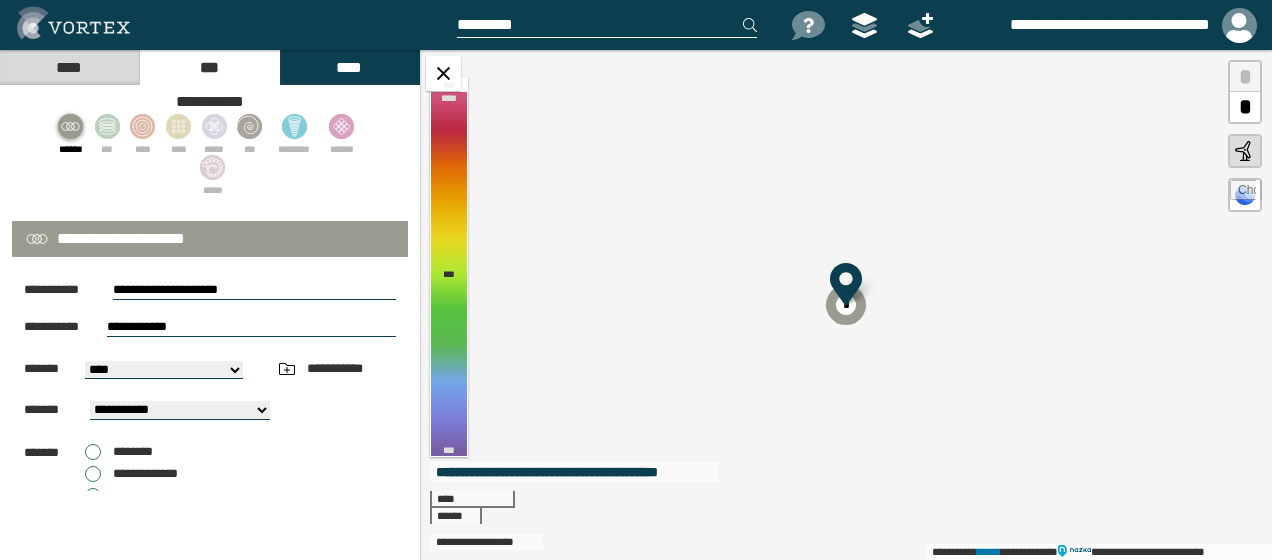 click on "**********" at bounding box center [251, 327] 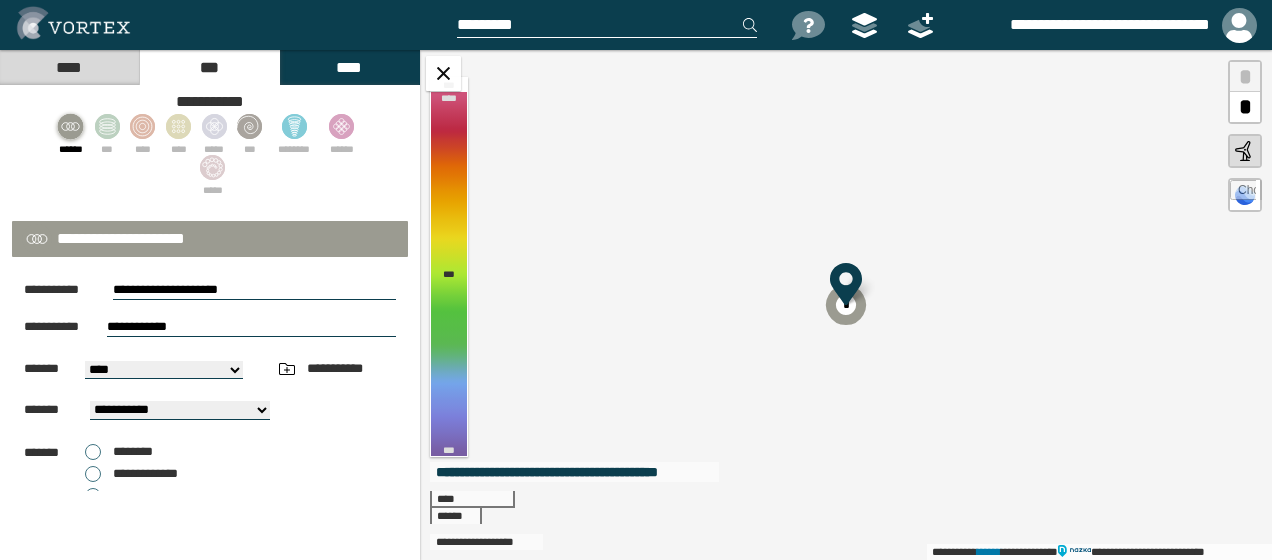 click on "**********" at bounding box center [251, 327] 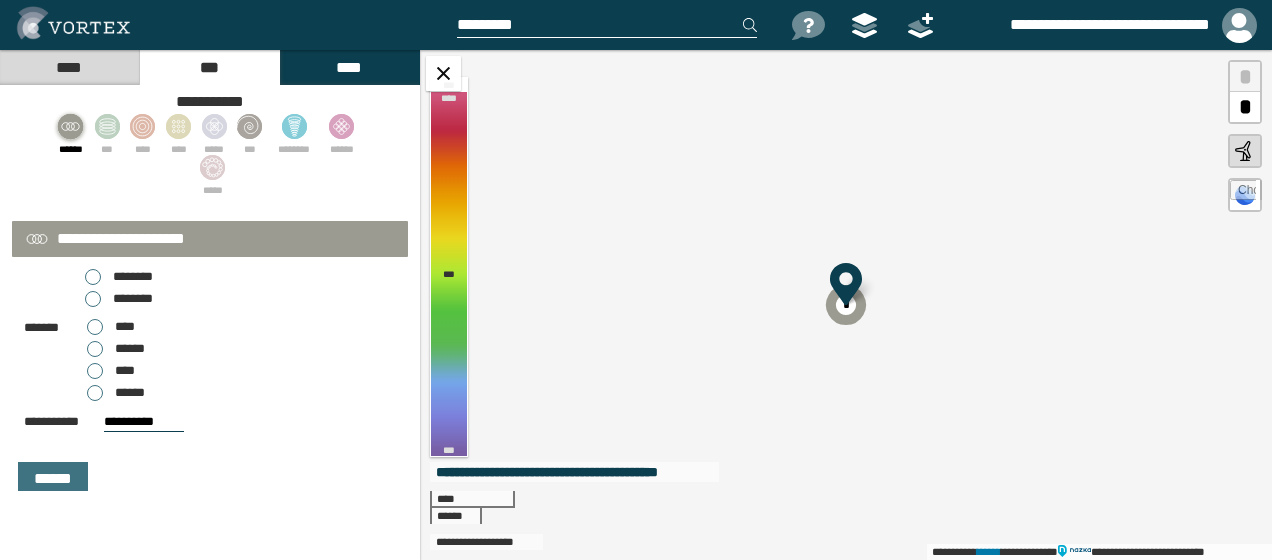 scroll, scrollTop: 242, scrollLeft: 0, axis: vertical 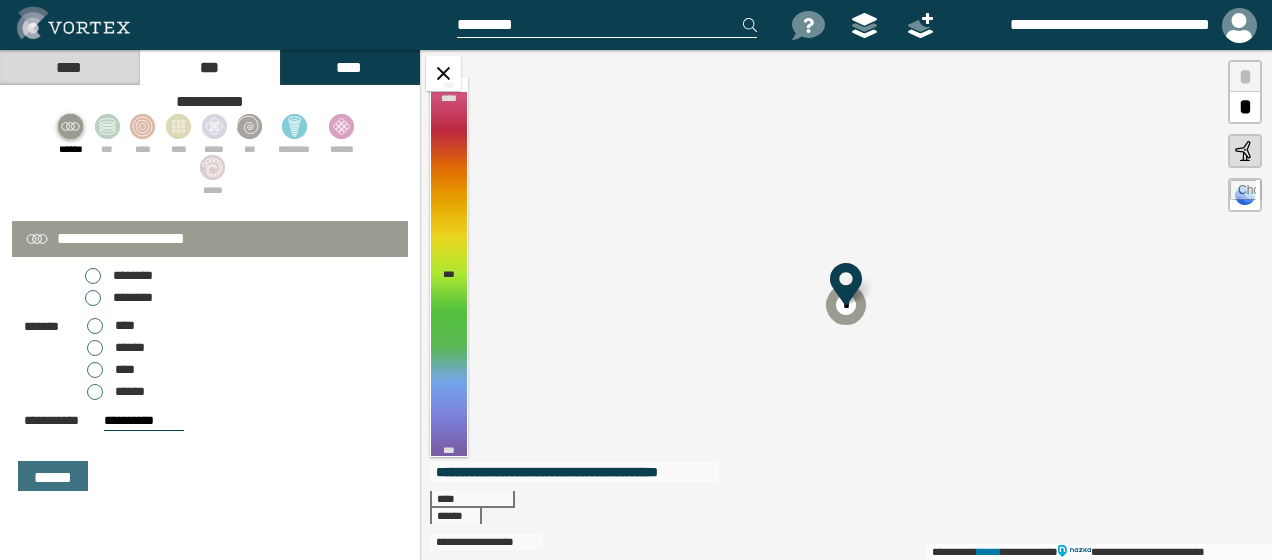 type on "**********" 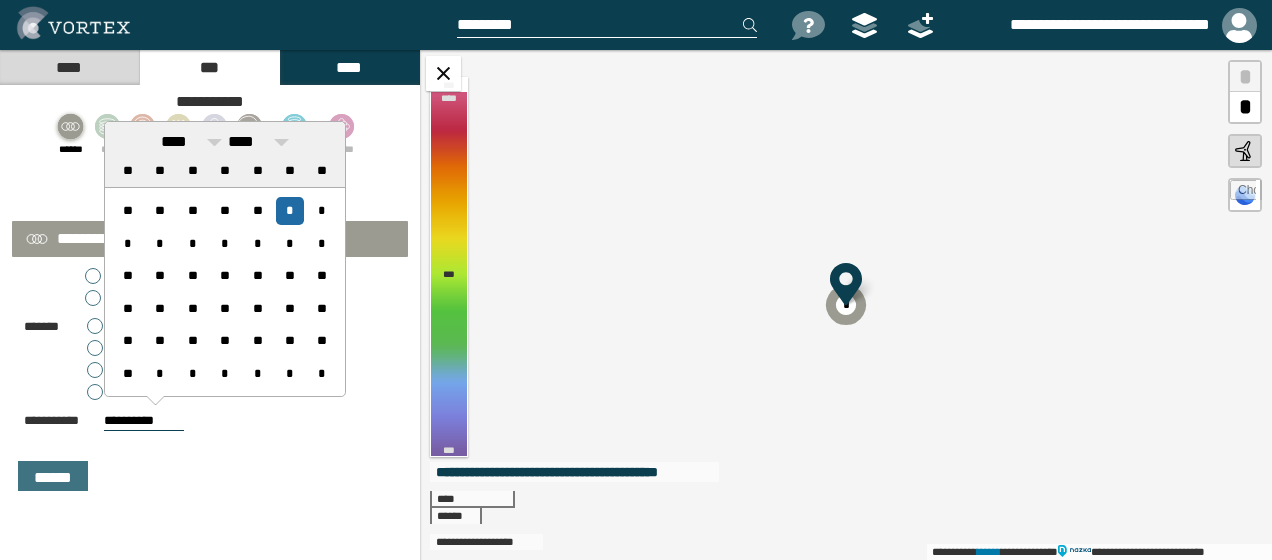 click on "**********" at bounding box center [144, 421] 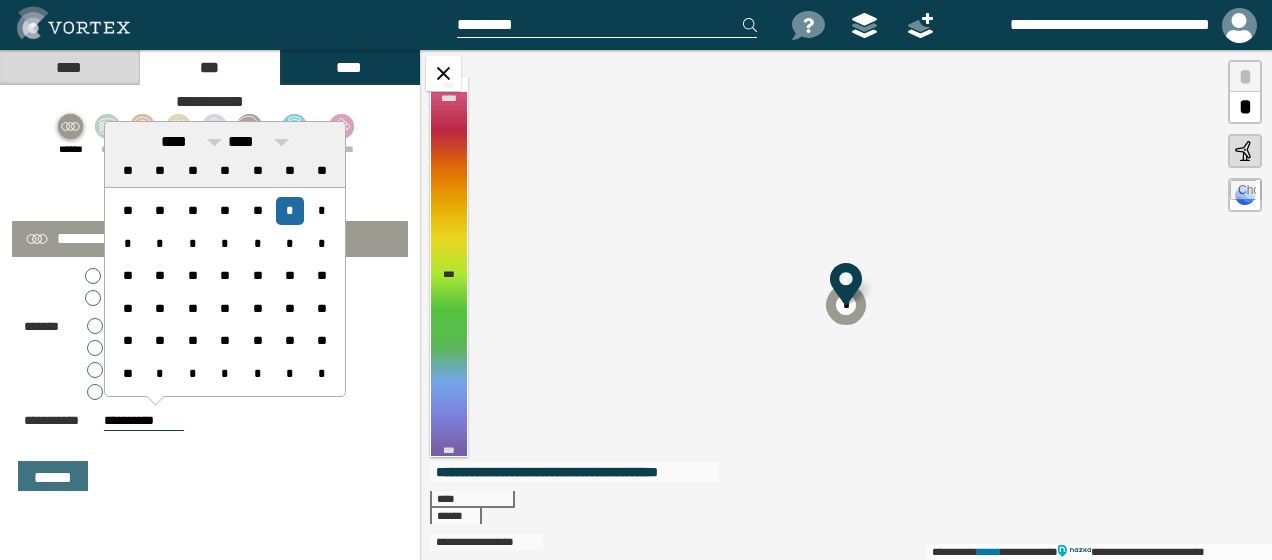 click on "**********" at bounding box center [144, 421] 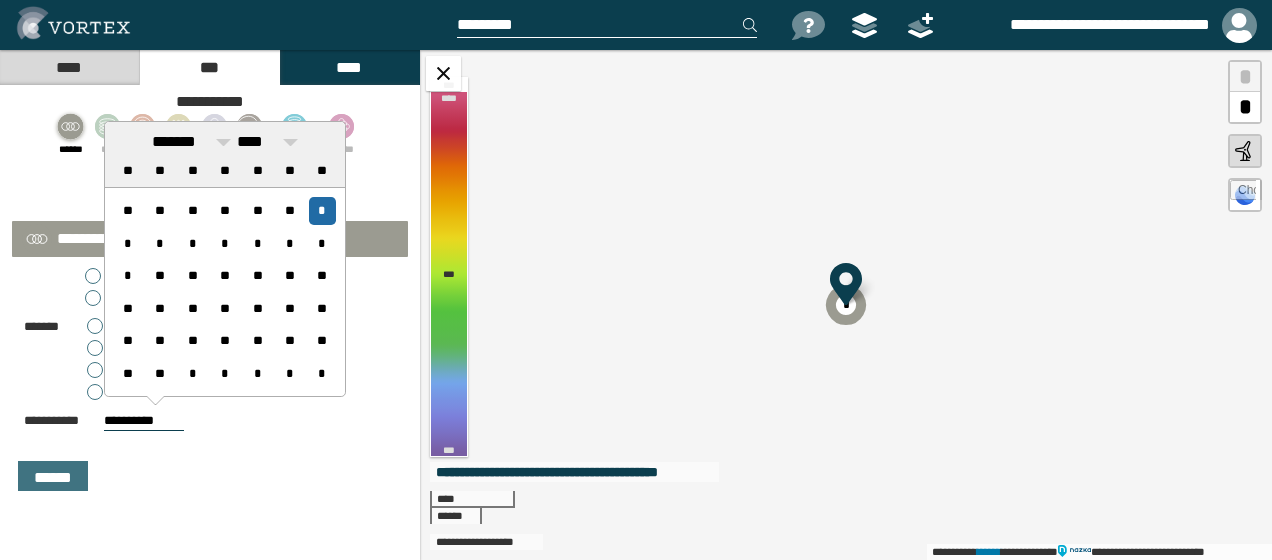 type on "**********" 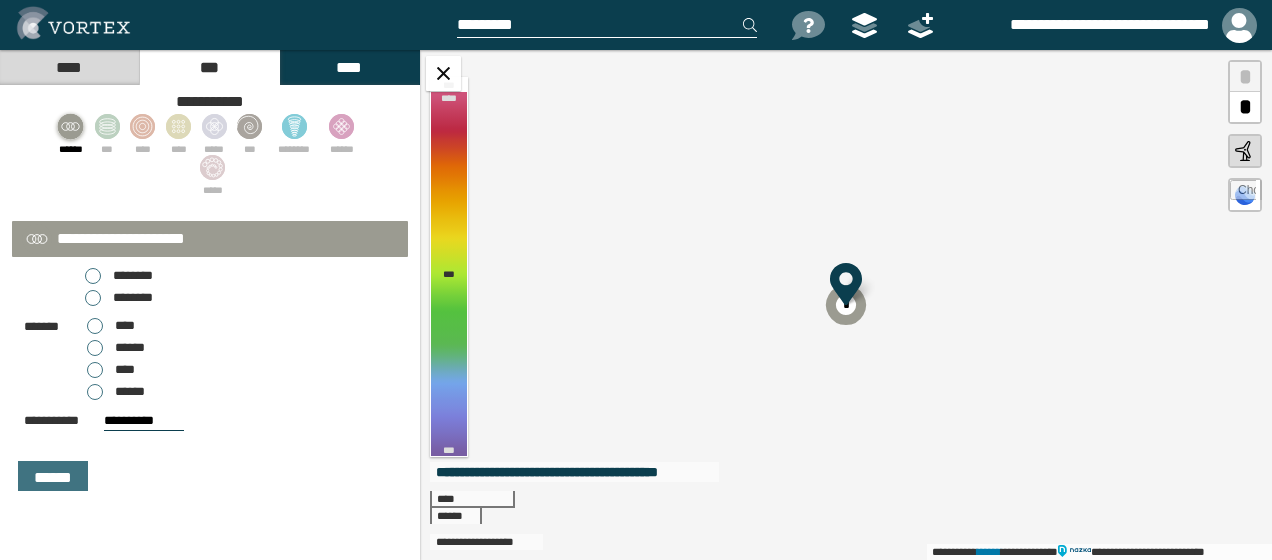 click on "**********" at bounding box center (210, 283) 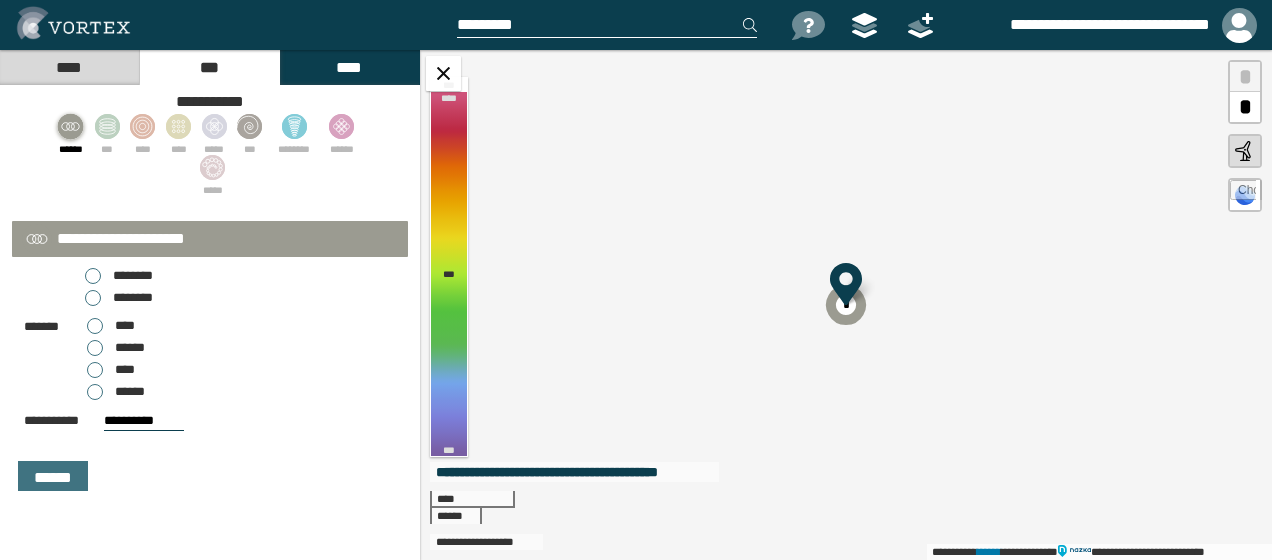 click on "******" at bounding box center [116, 392] 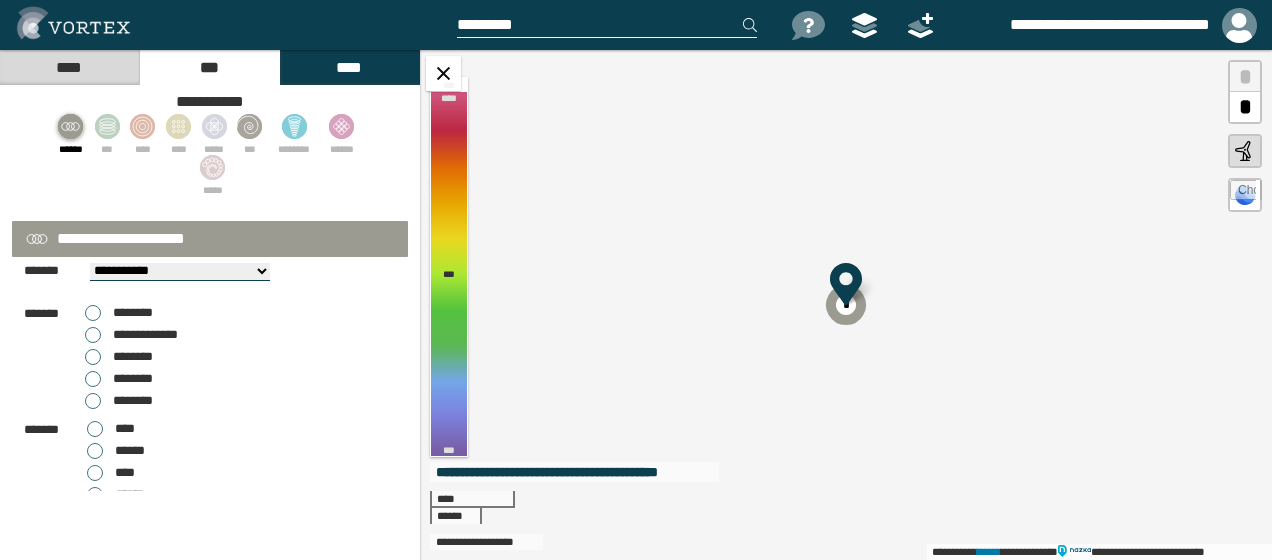 scroll, scrollTop: 0, scrollLeft: 0, axis: both 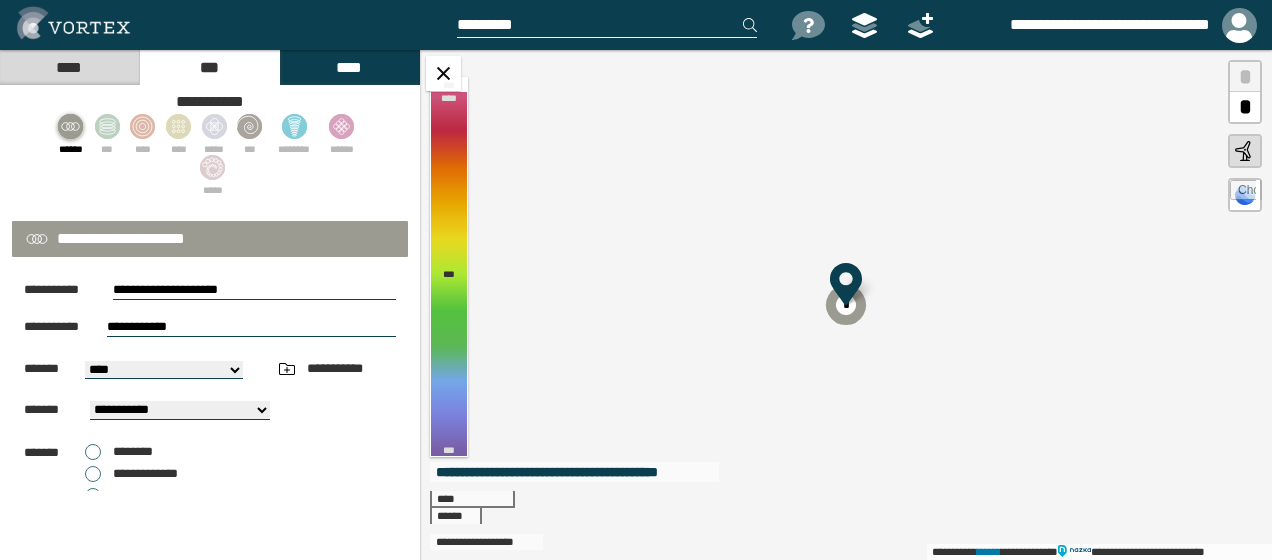 click on "**********" at bounding box center [164, 370] 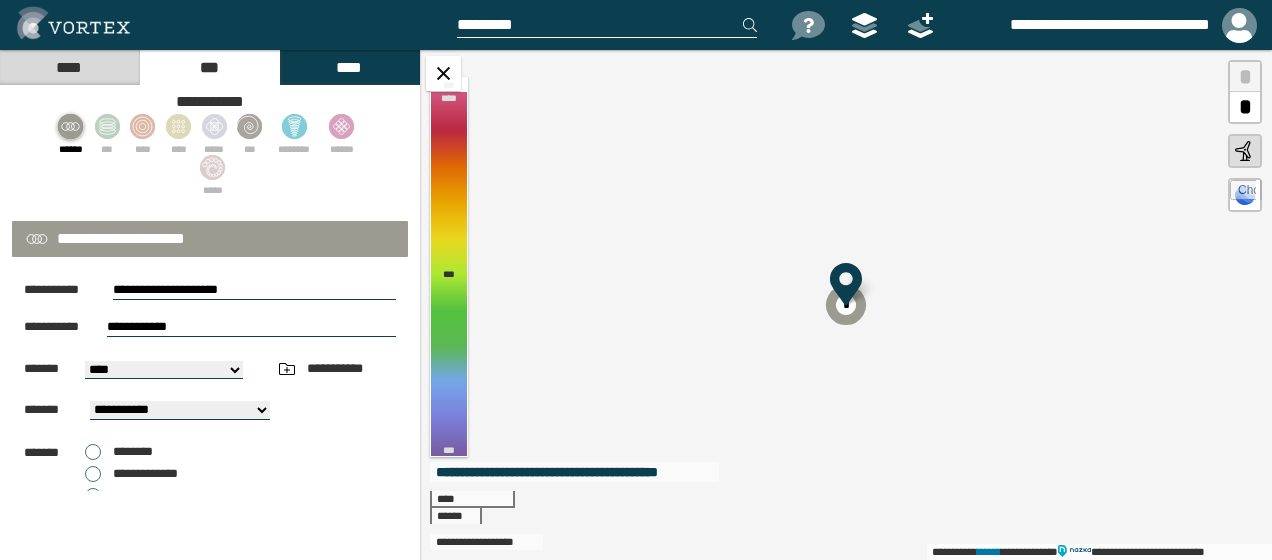 select on "*****" 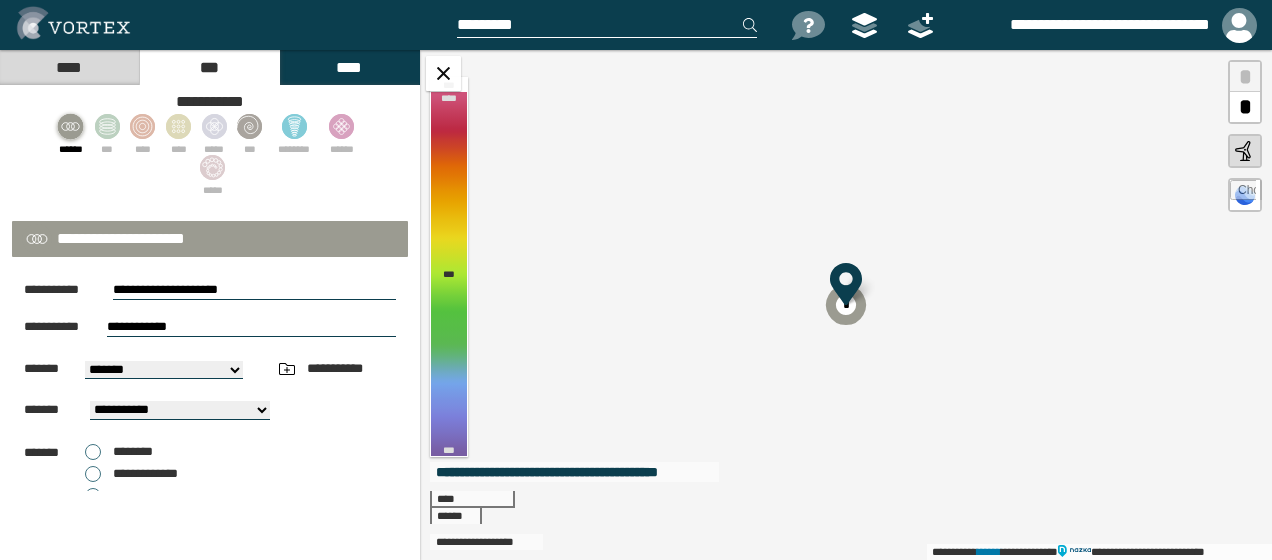 click on "**********" at bounding box center [164, 370] 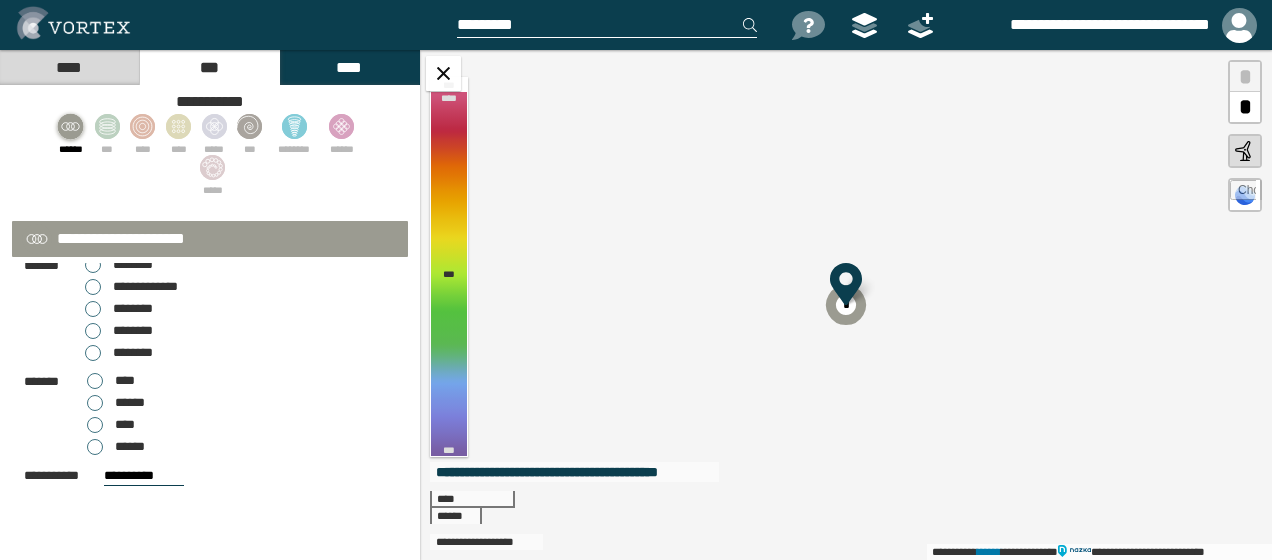 scroll, scrollTop: 252, scrollLeft: 0, axis: vertical 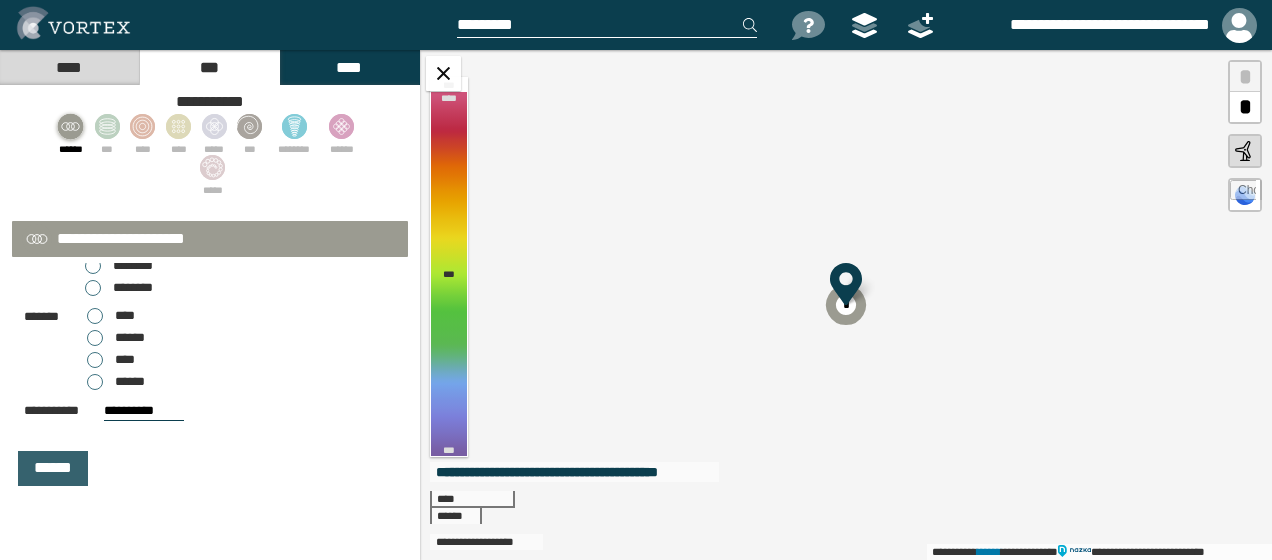 click on "******" at bounding box center [53, 468] 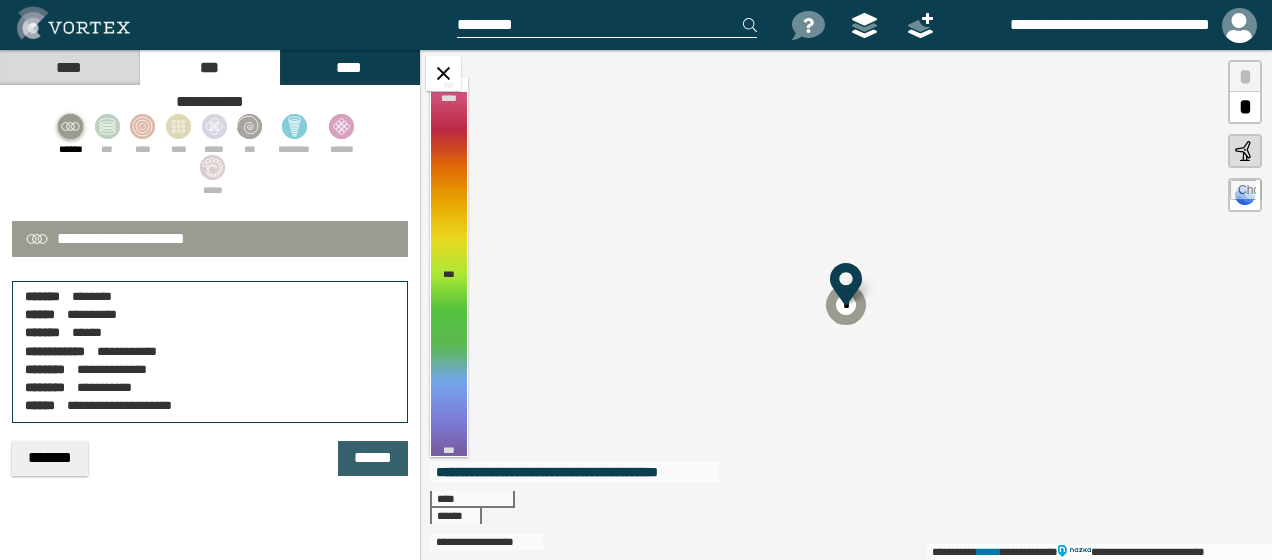 click on "******" at bounding box center [373, 458] 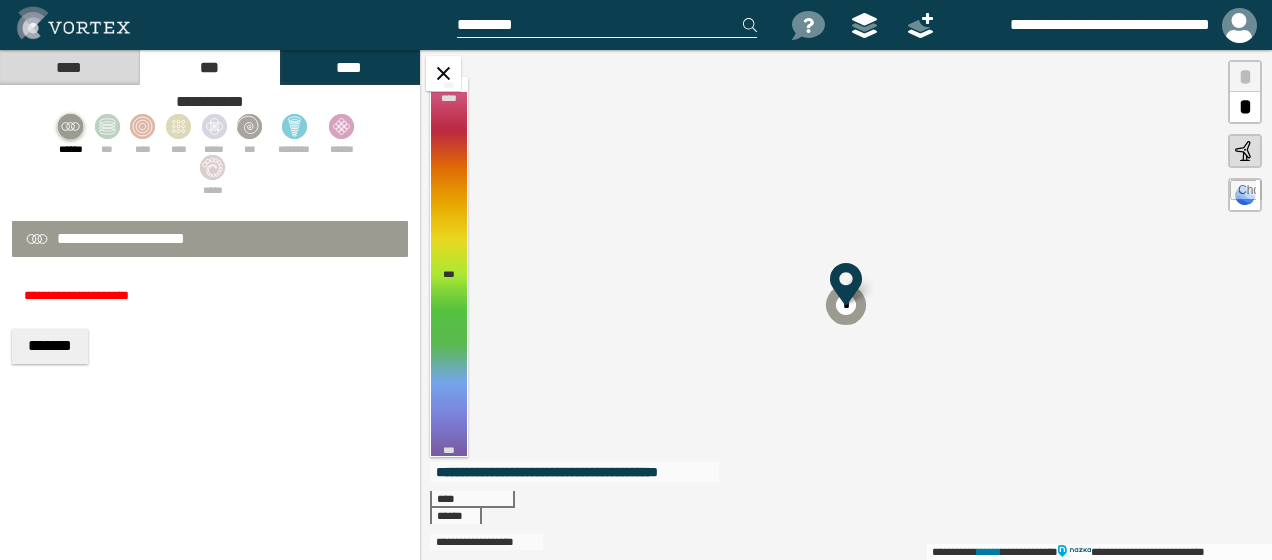 click on "**********" at bounding box center (210, 296) 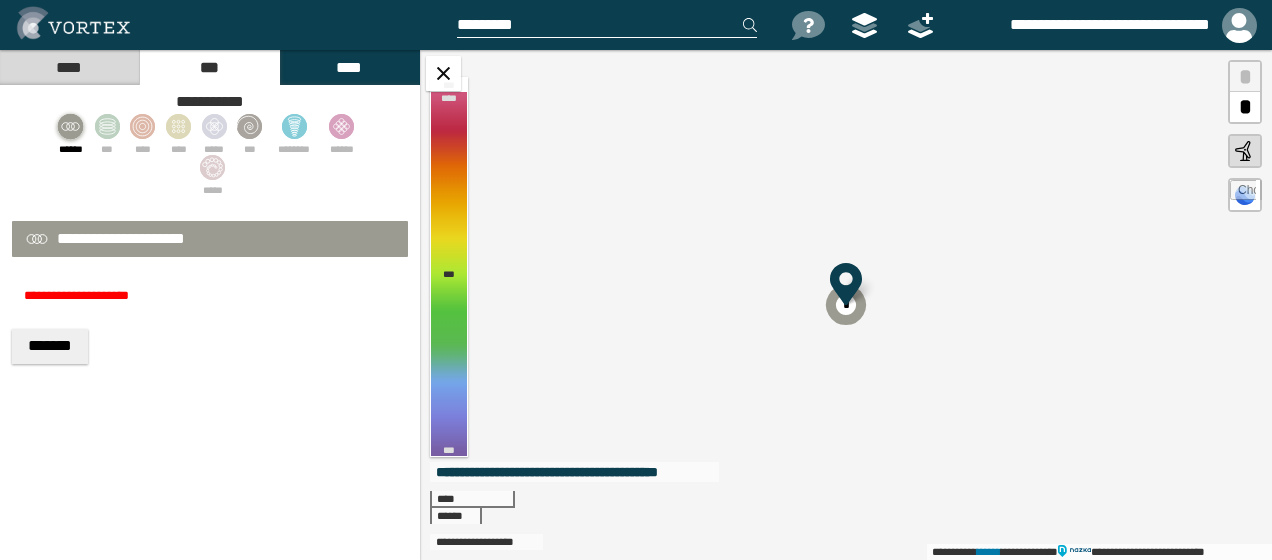 click on "*******" at bounding box center (210, 346) 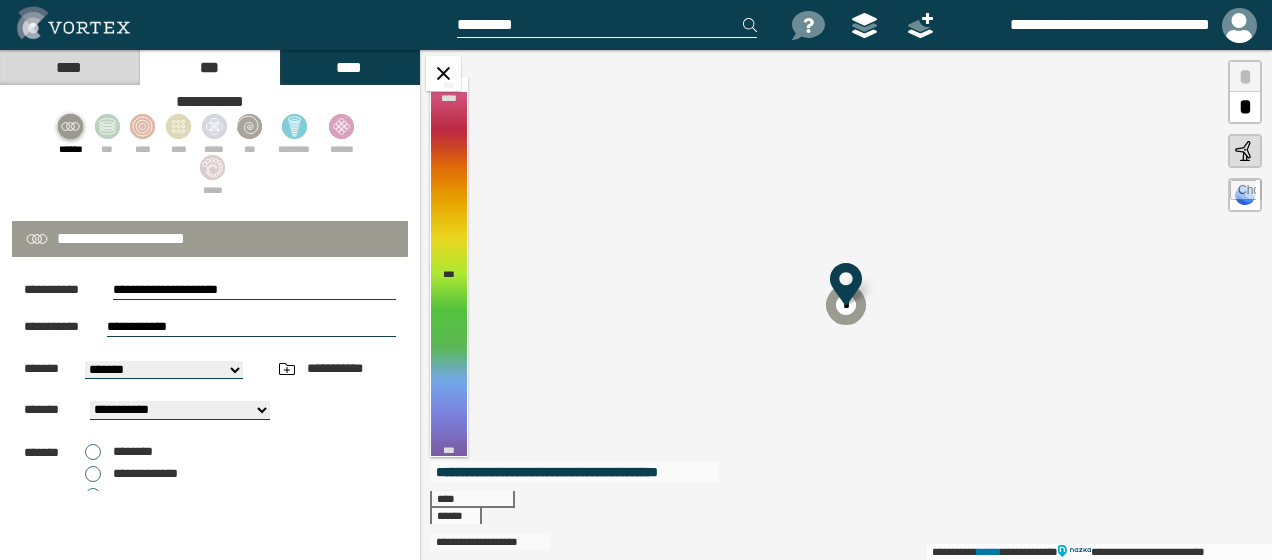 click on "****" at bounding box center (69, 67) 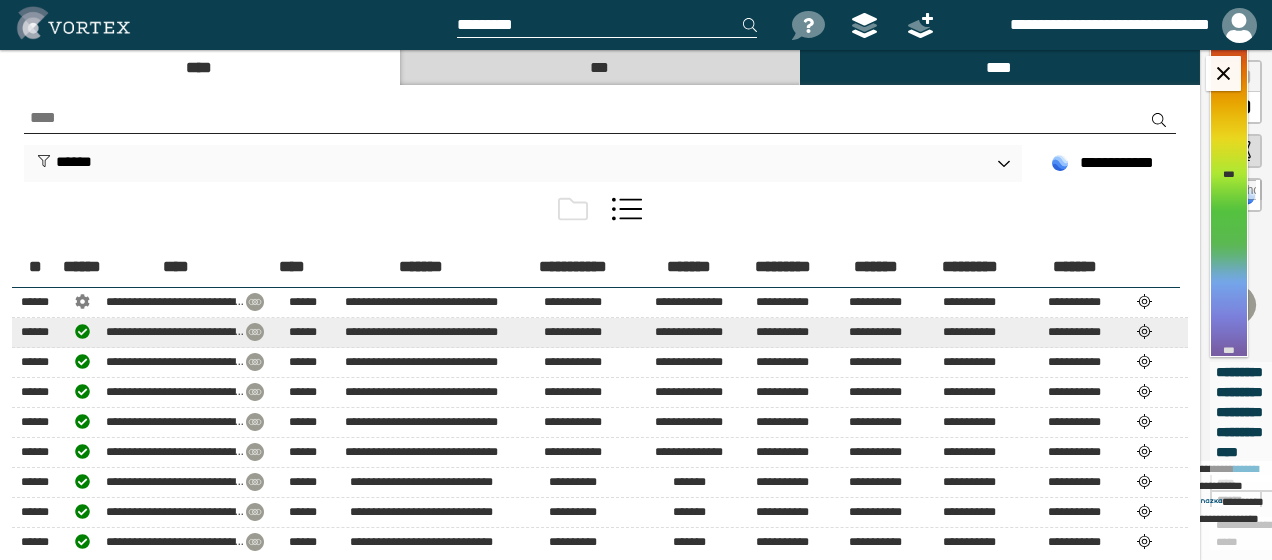 click on "******" at bounding box center [293, 331] 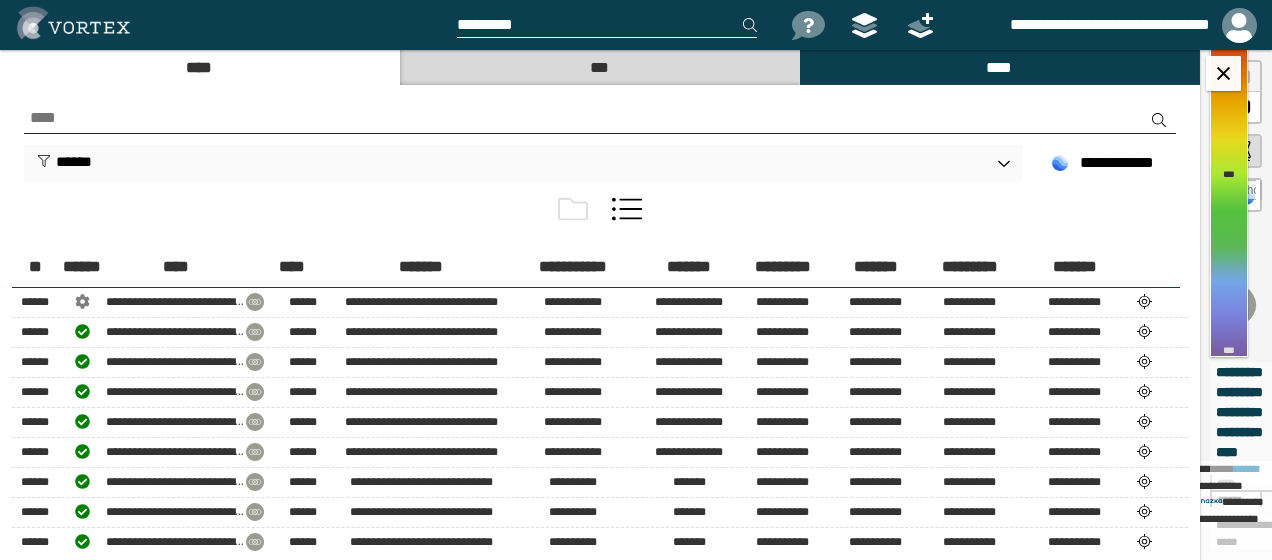 click at bounding box center (573, 209) 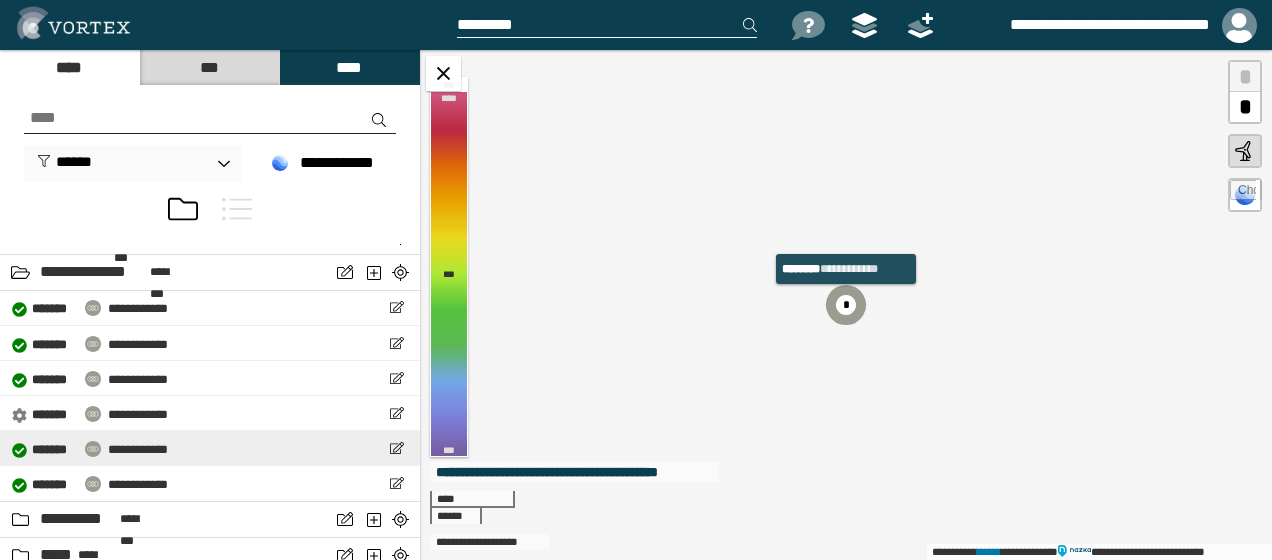 scroll, scrollTop: 2694, scrollLeft: 0, axis: vertical 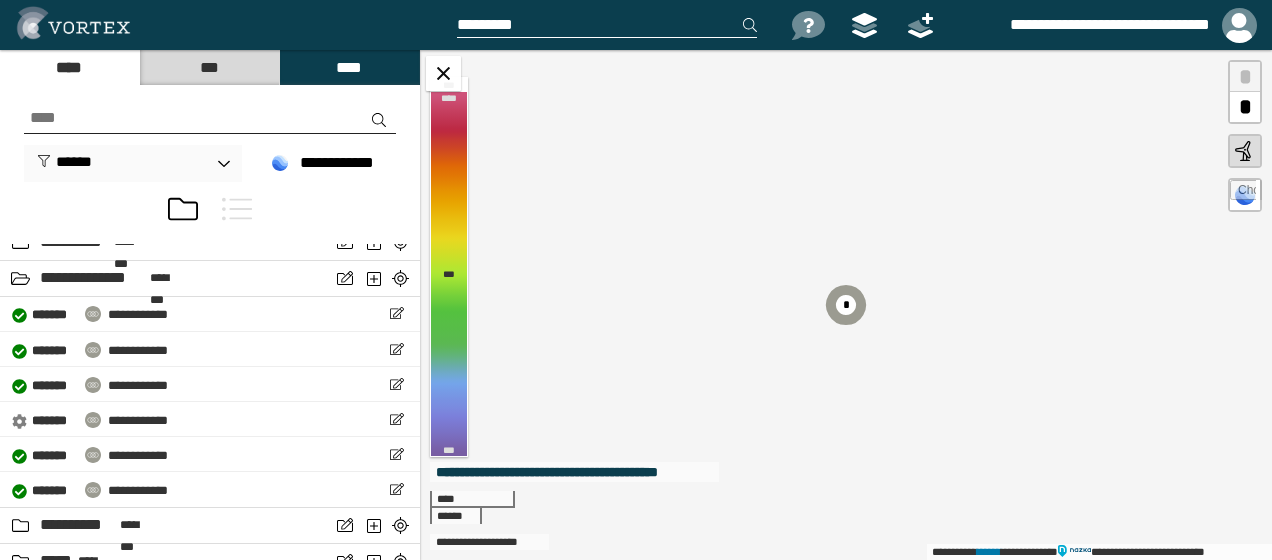 click at bounding box center (237, 209) 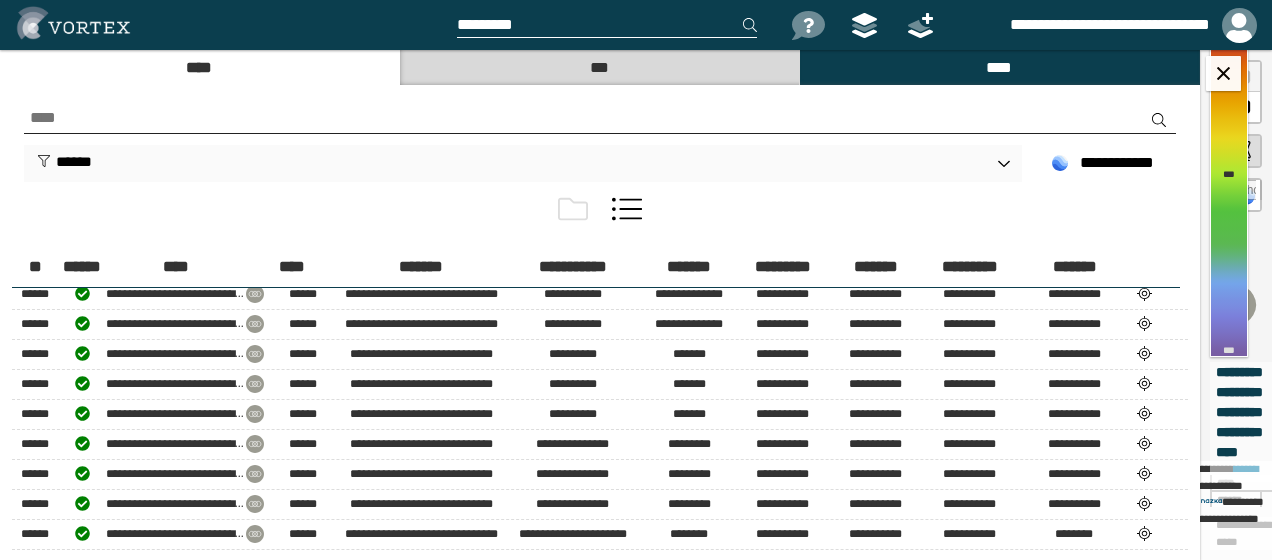 scroll, scrollTop: 0, scrollLeft: 0, axis: both 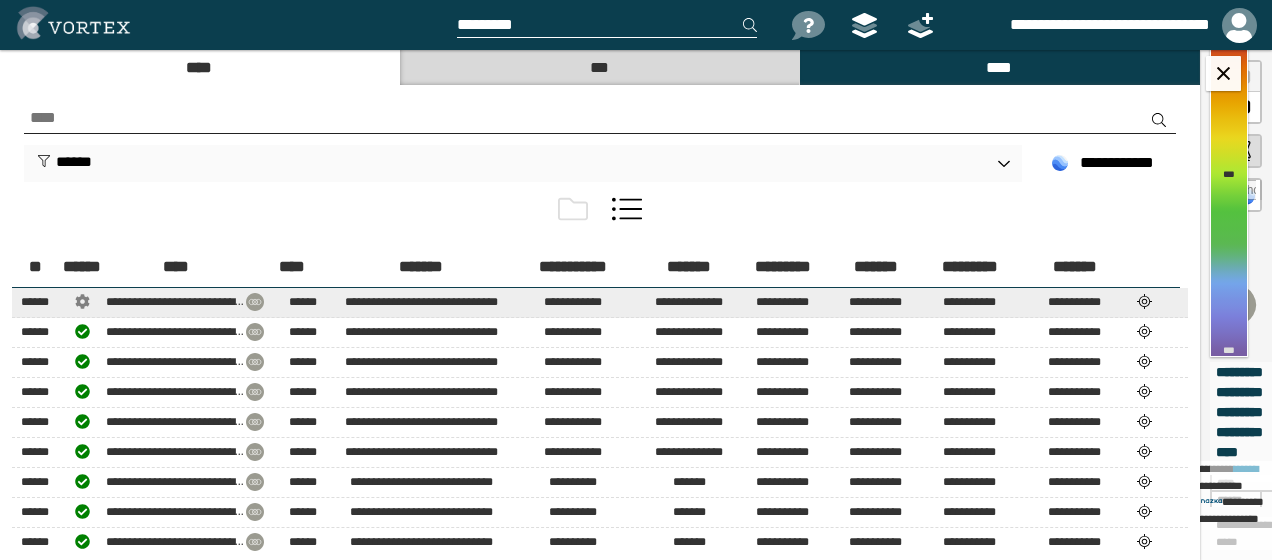 click on "**********" at bounding box center (600, 302) 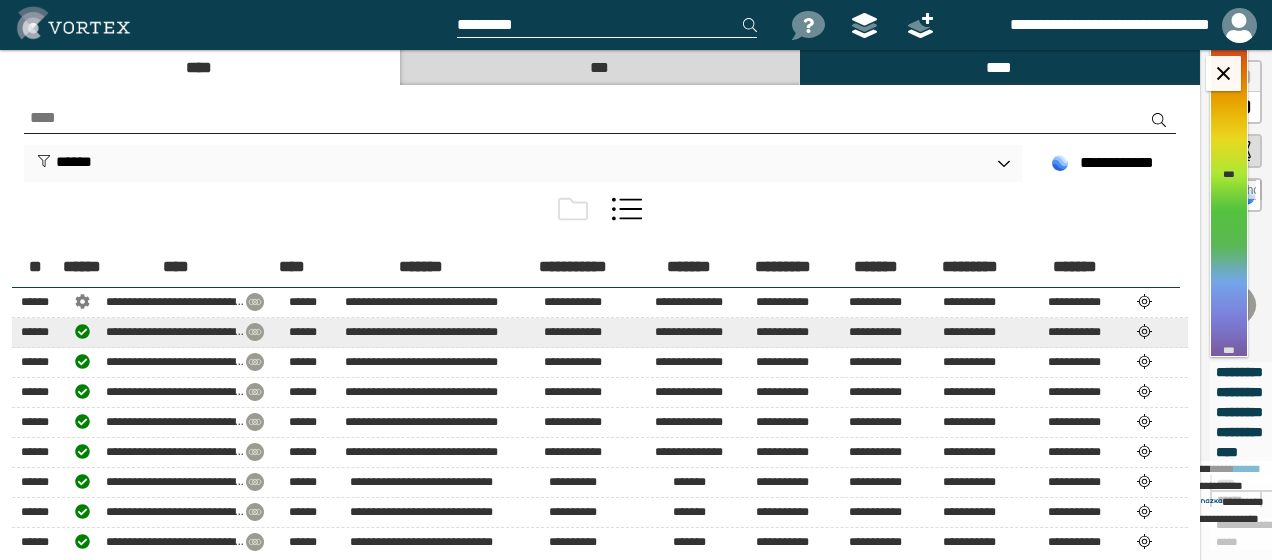 click on "**********" at bounding box center (600, 332) 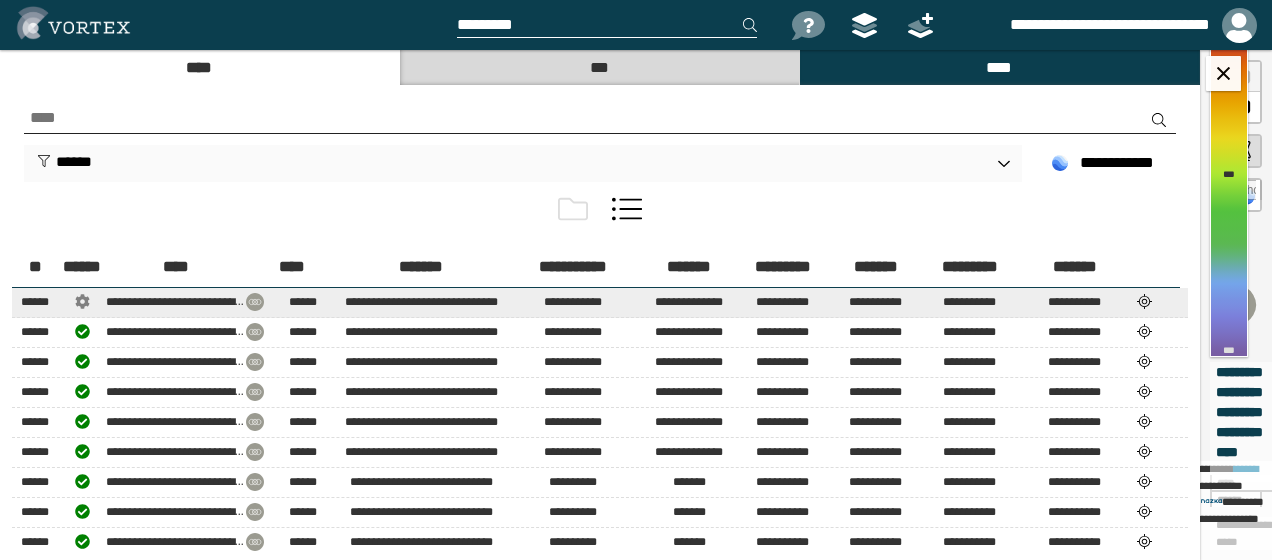 click on "**********" at bounding box center [600, 302] 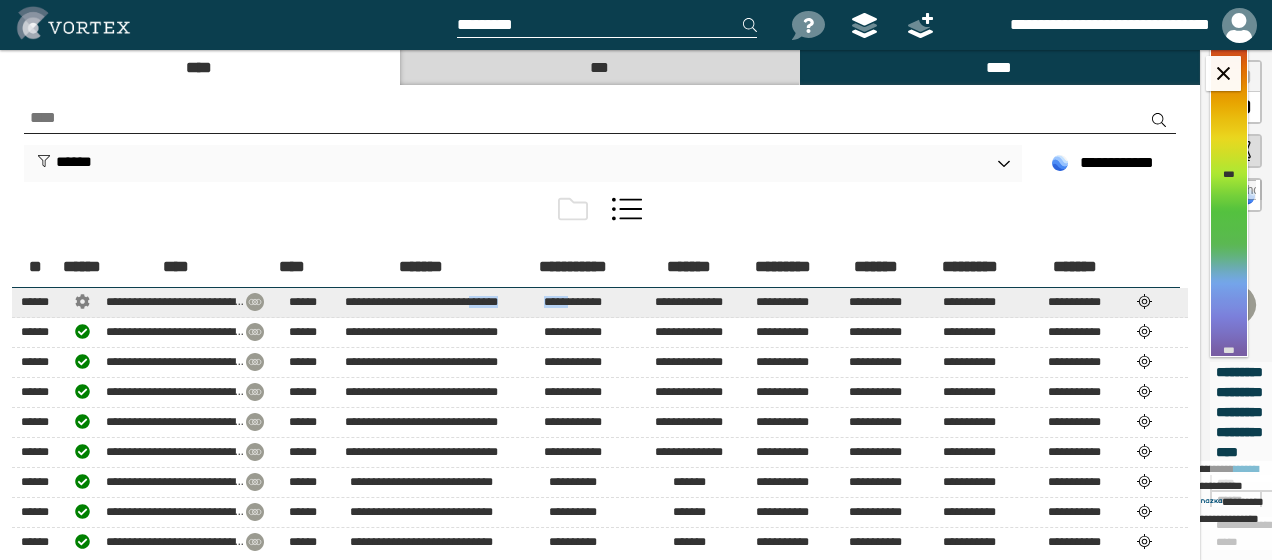 click on "**********" at bounding box center [600, 302] 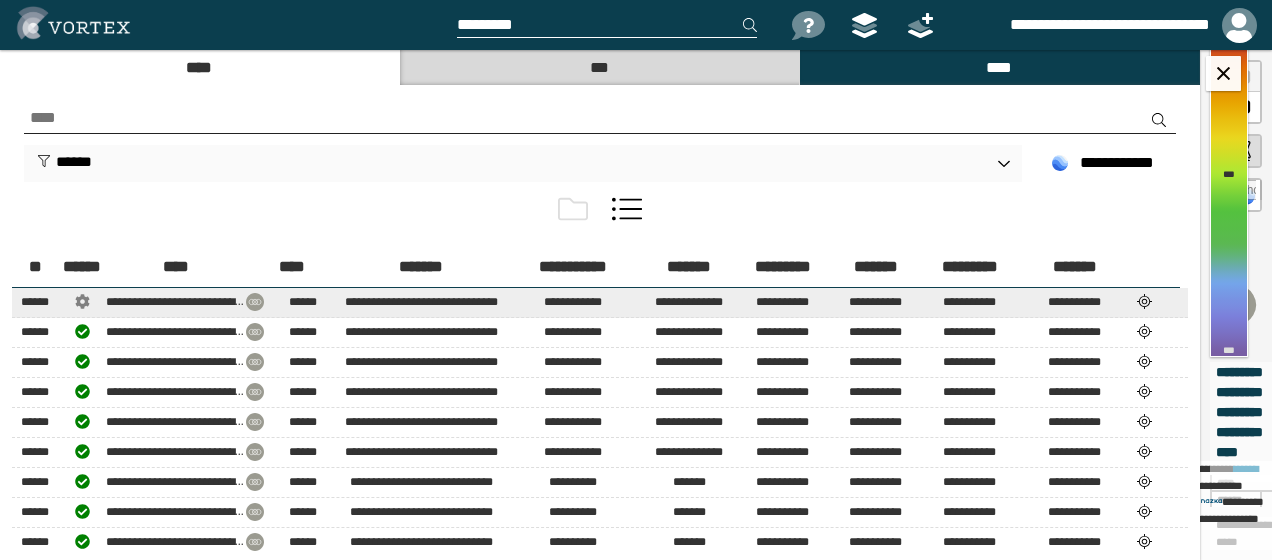 click on "**********" at bounding box center [600, 302] 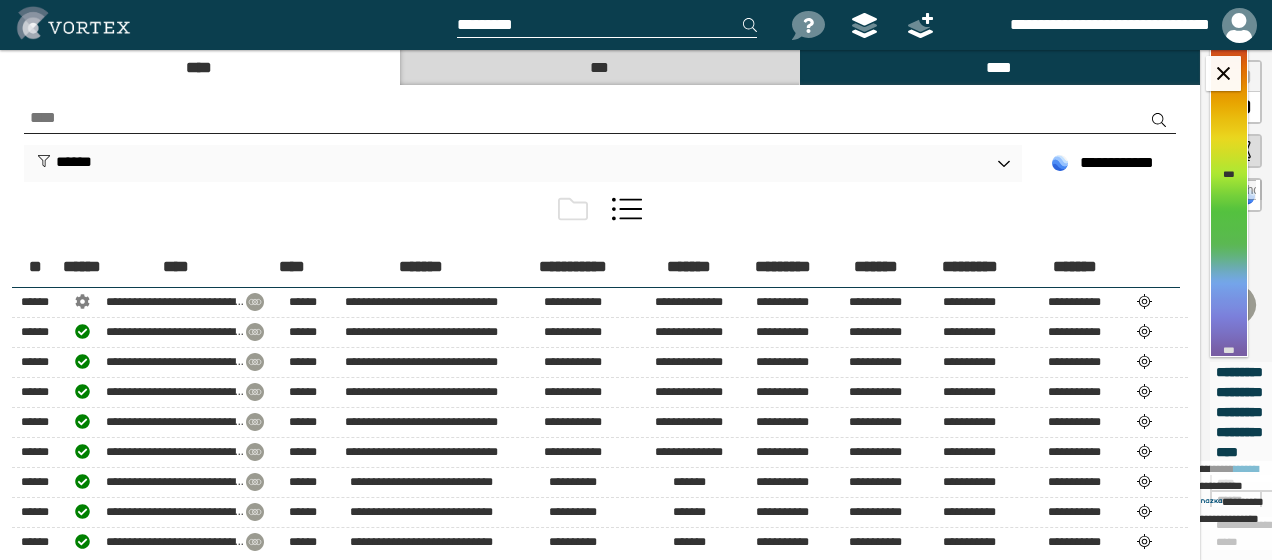 click at bounding box center (600, 213) 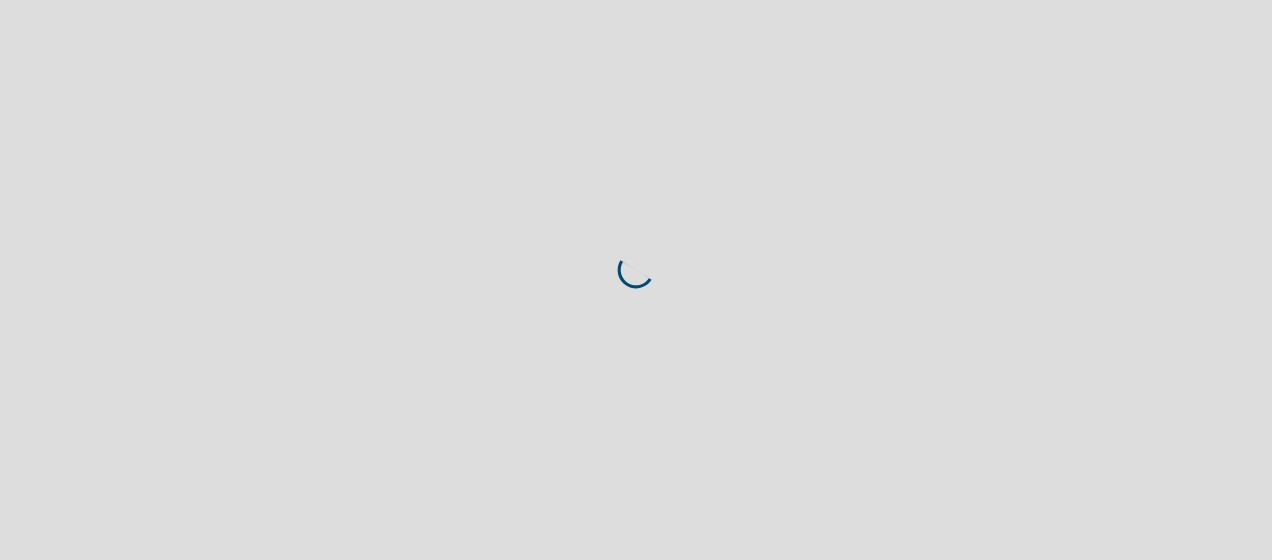 scroll, scrollTop: 0, scrollLeft: 0, axis: both 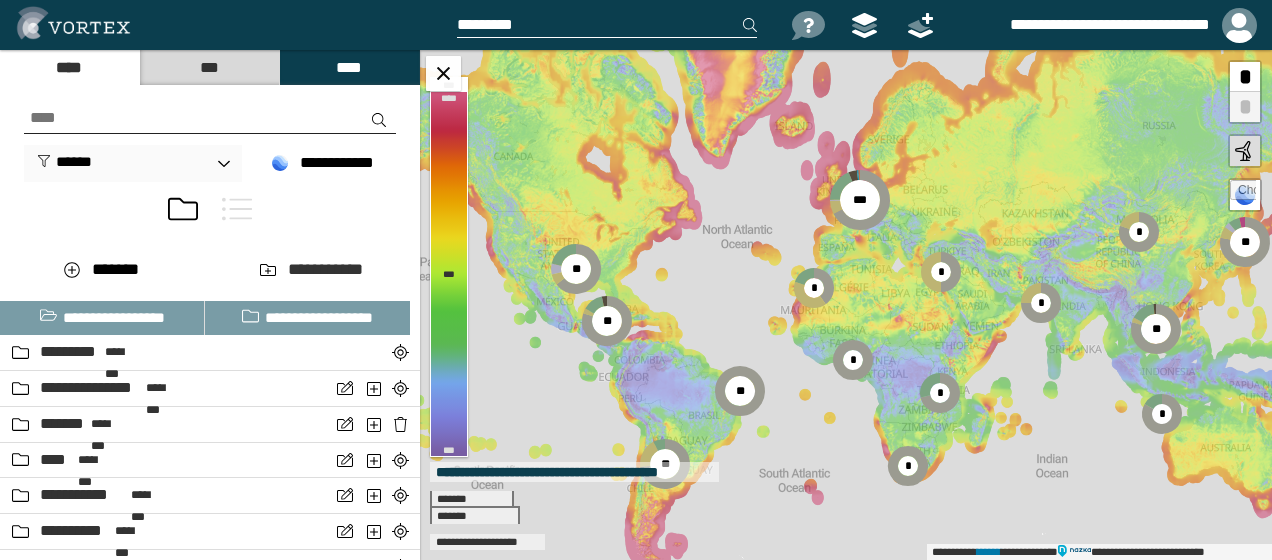 click at bounding box center (237, 209) 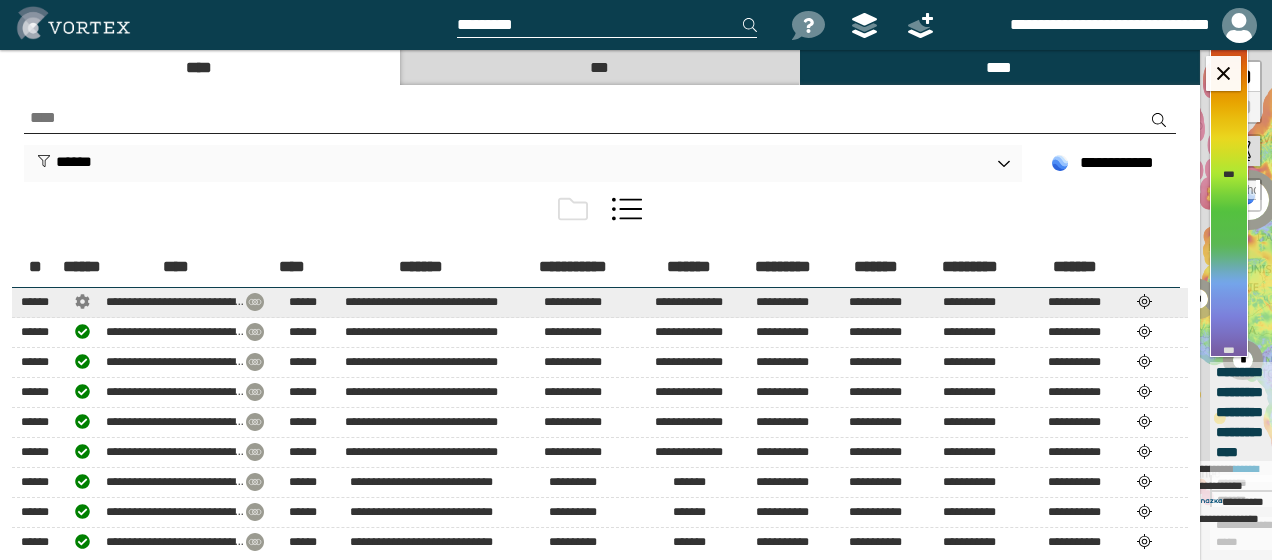 click on "******" at bounding box center (293, 301) 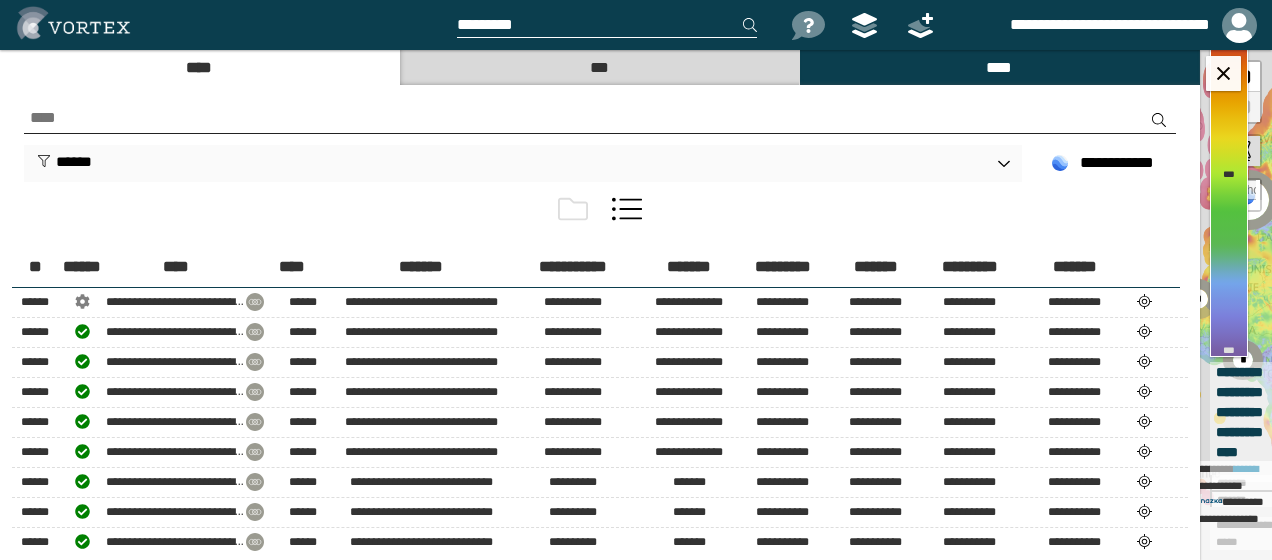 click at bounding box center (600, 213) 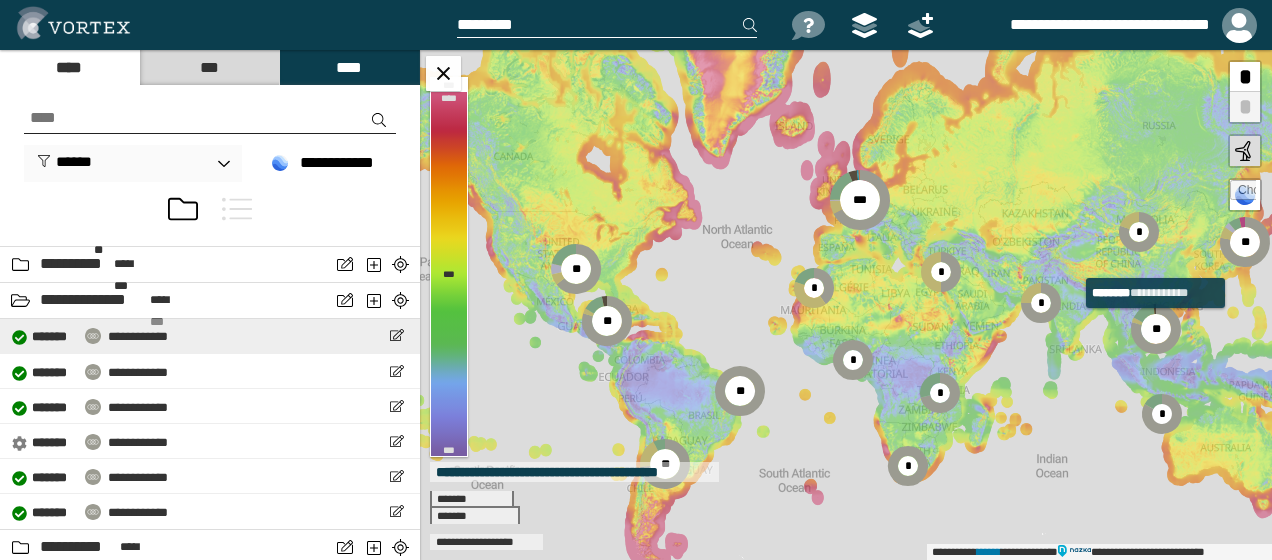 scroll, scrollTop: 2675, scrollLeft: 0, axis: vertical 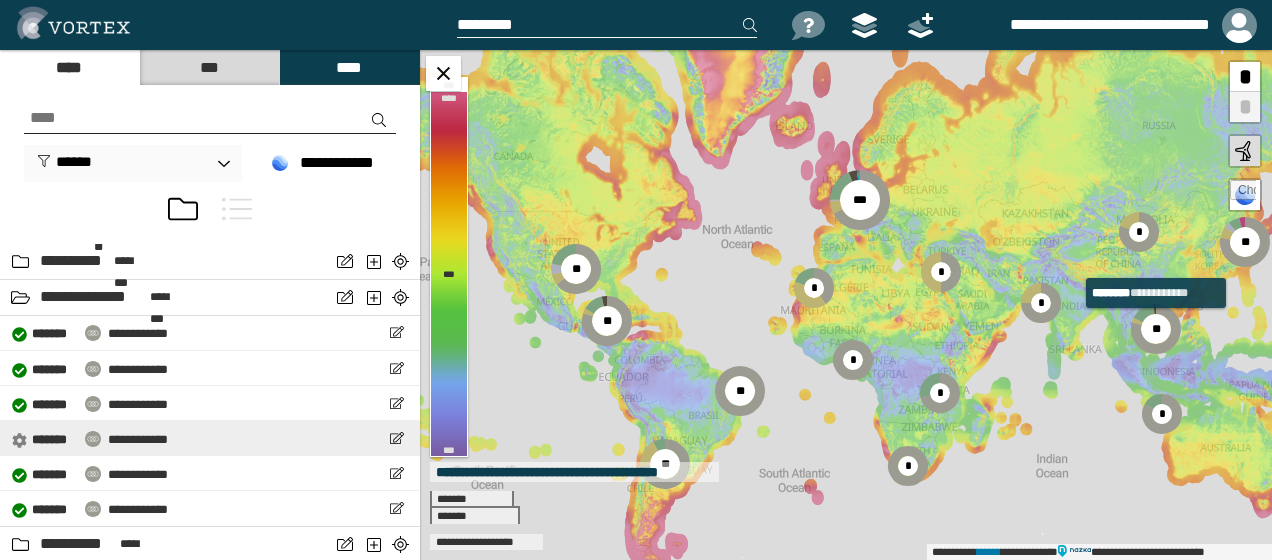 click on "**********" at bounding box center [210, 438] 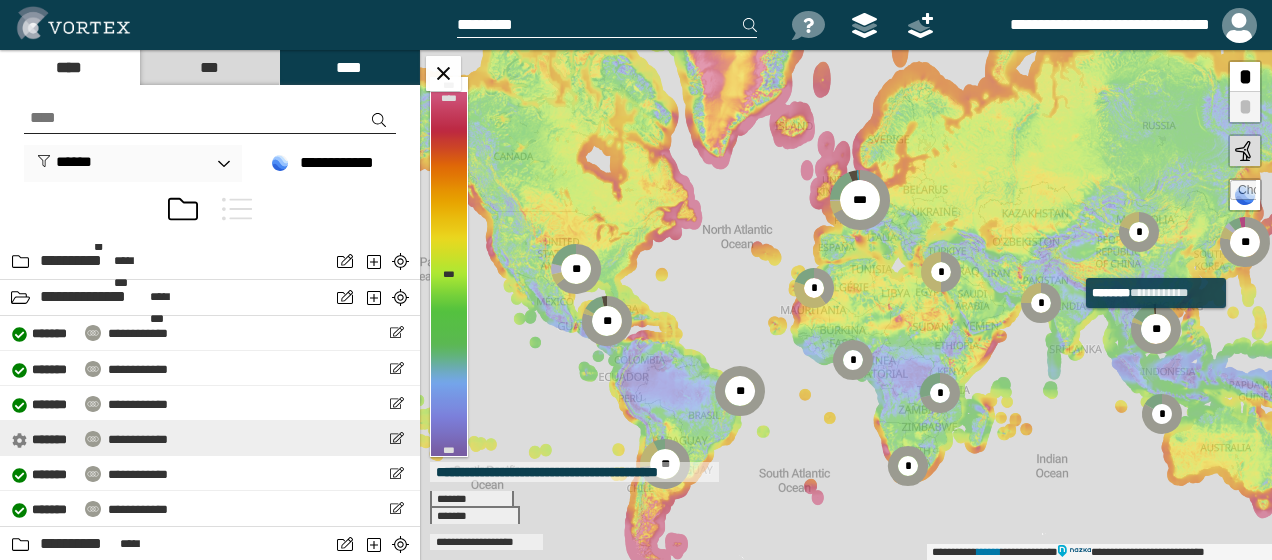 select on "*****" 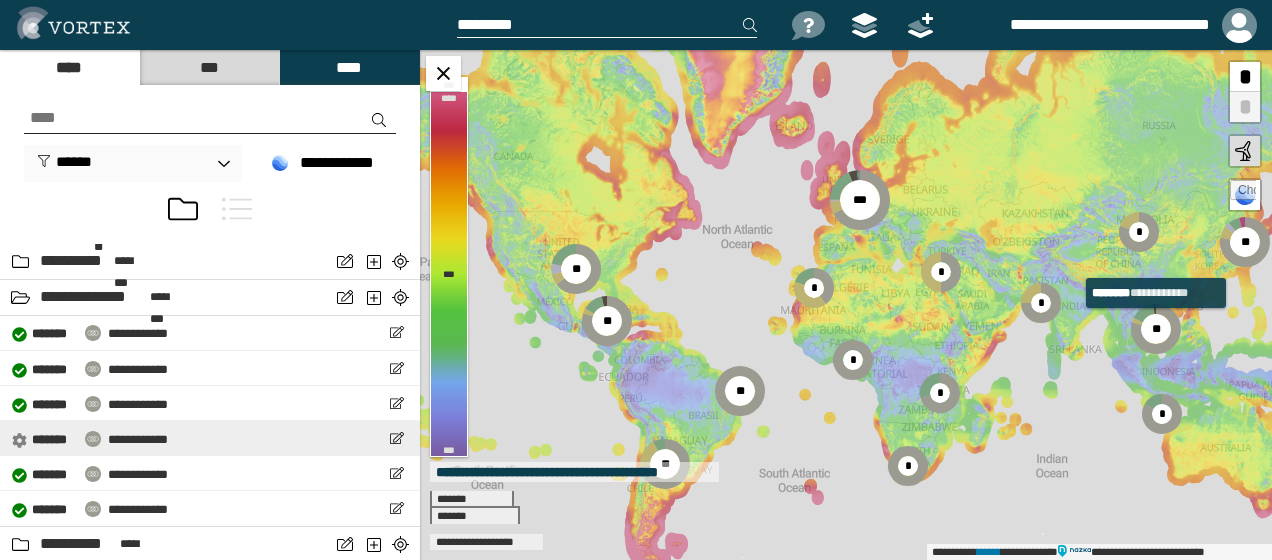 select on "**" 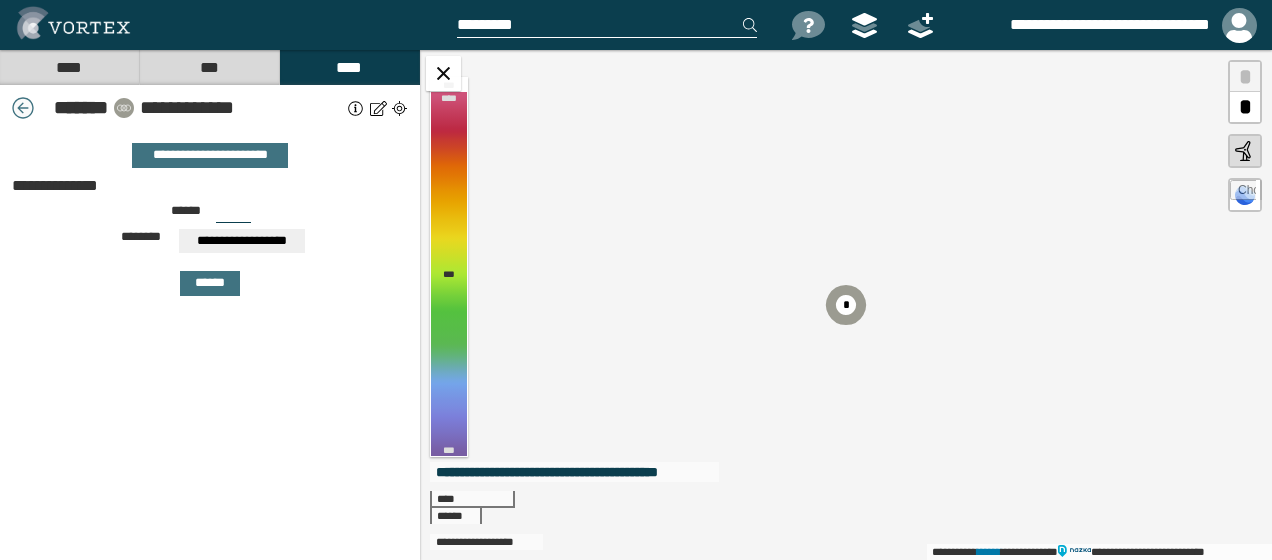 click at bounding box center (23, 108) 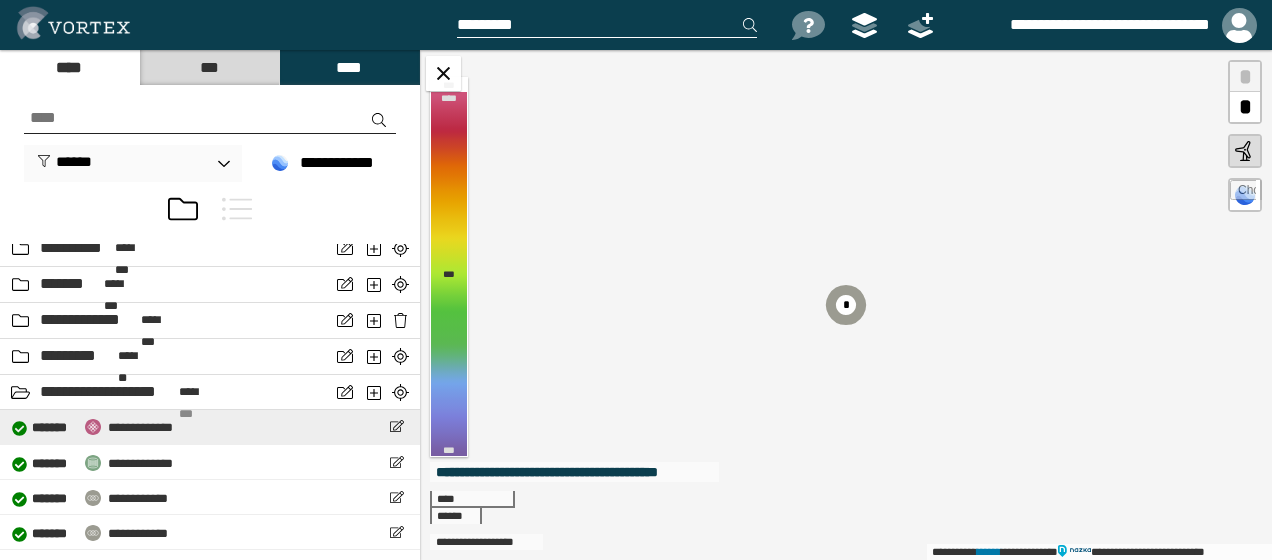 scroll, scrollTop: 281, scrollLeft: 0, axis: vertical 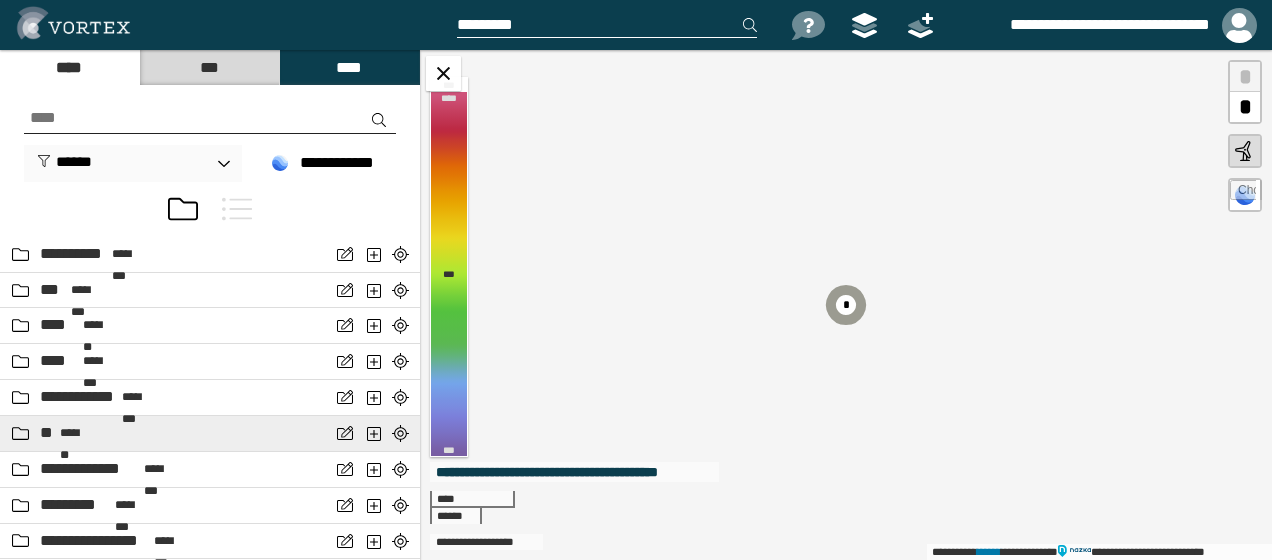 click on "**********" at bounding box center [94, 541] 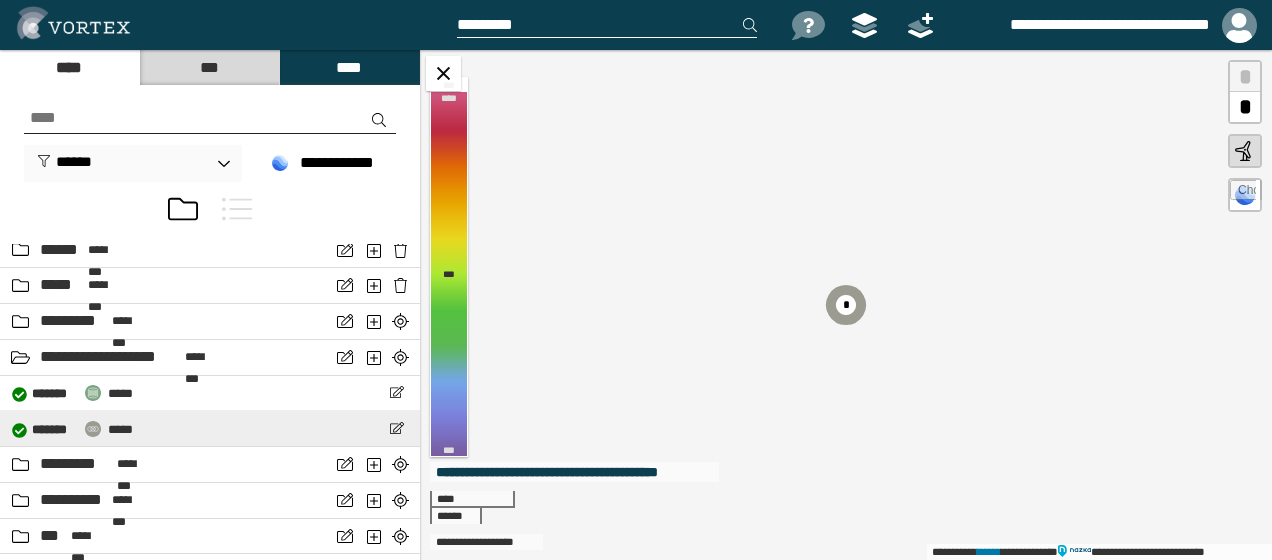 scroll, scrollTop: 1388, scrollLeft: 0, axis: vertical 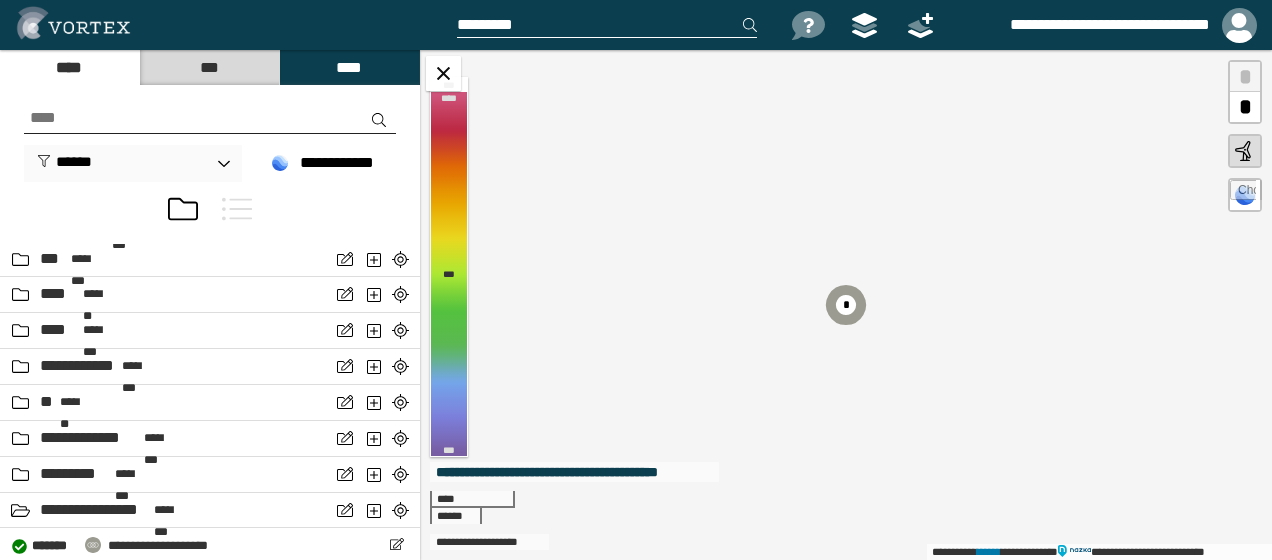 click at bounding box center [237, 209] 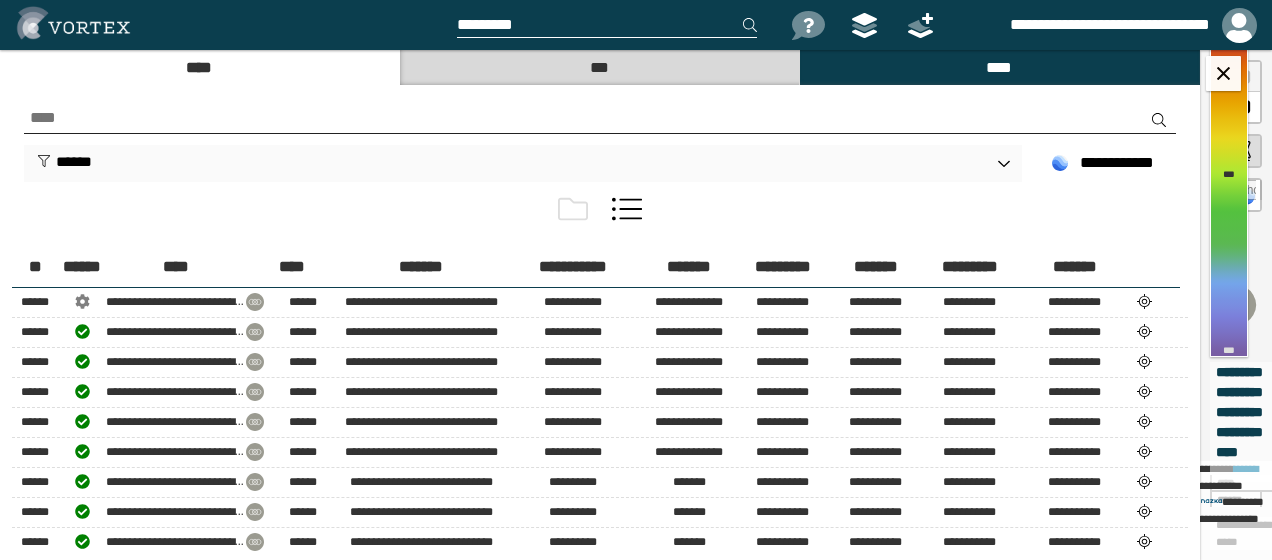 click at bounding box center (573, 209) 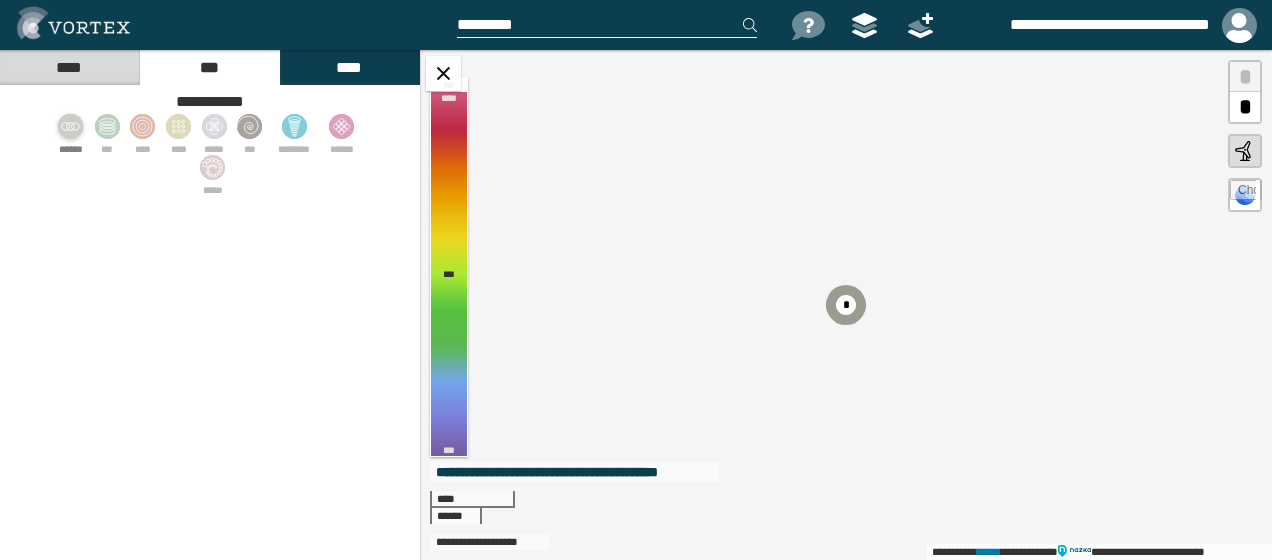 click 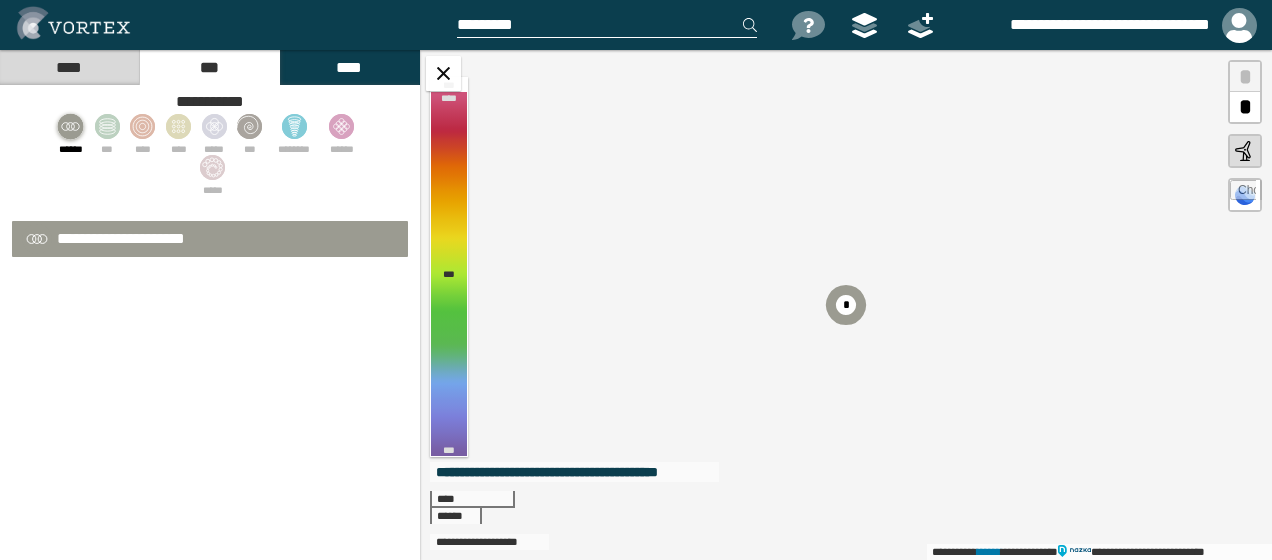 select on "*" 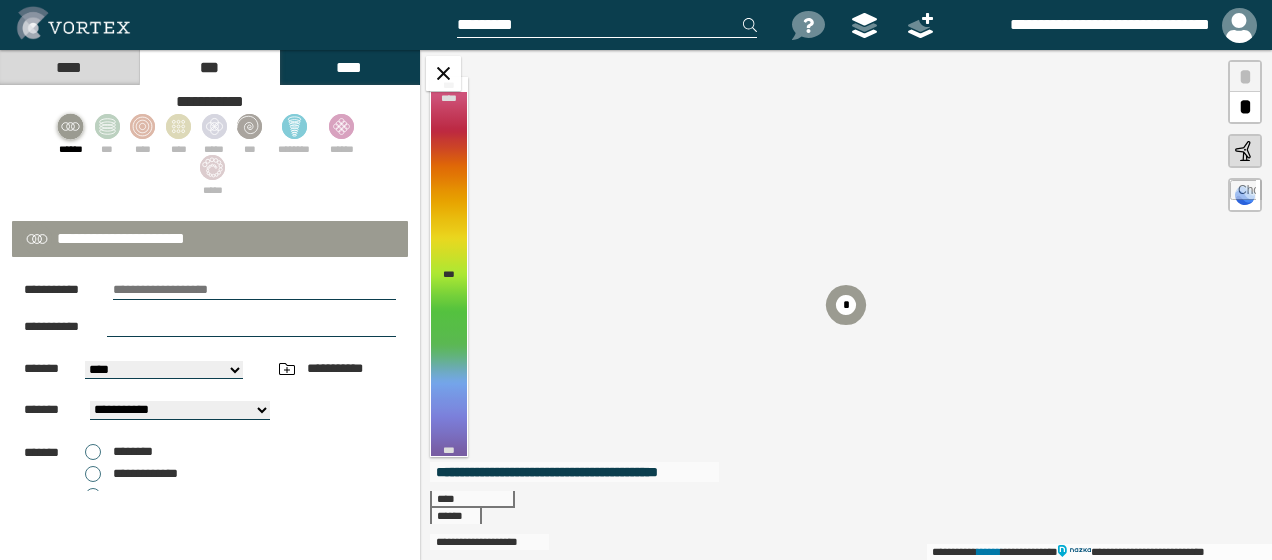click at bounding box center [254, 290] 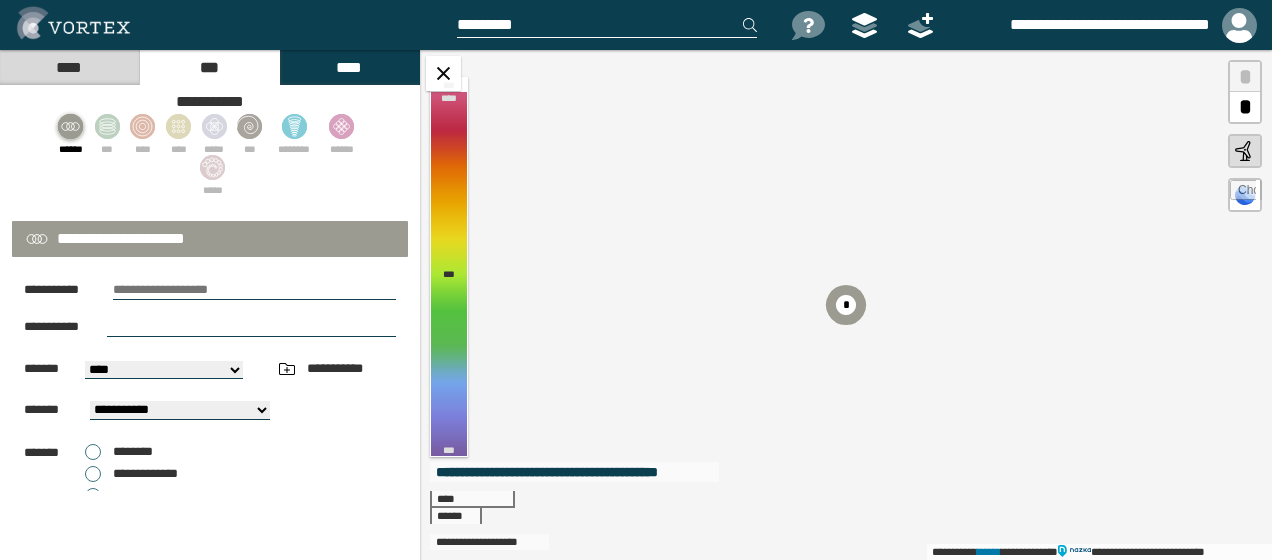 type on "**********" 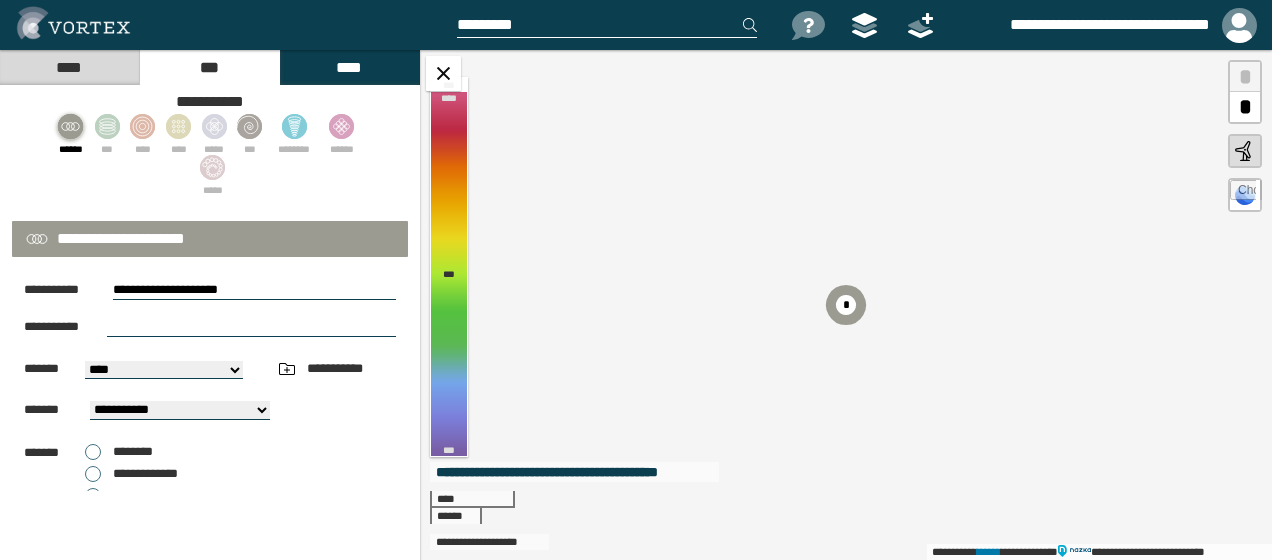 type on "**********" 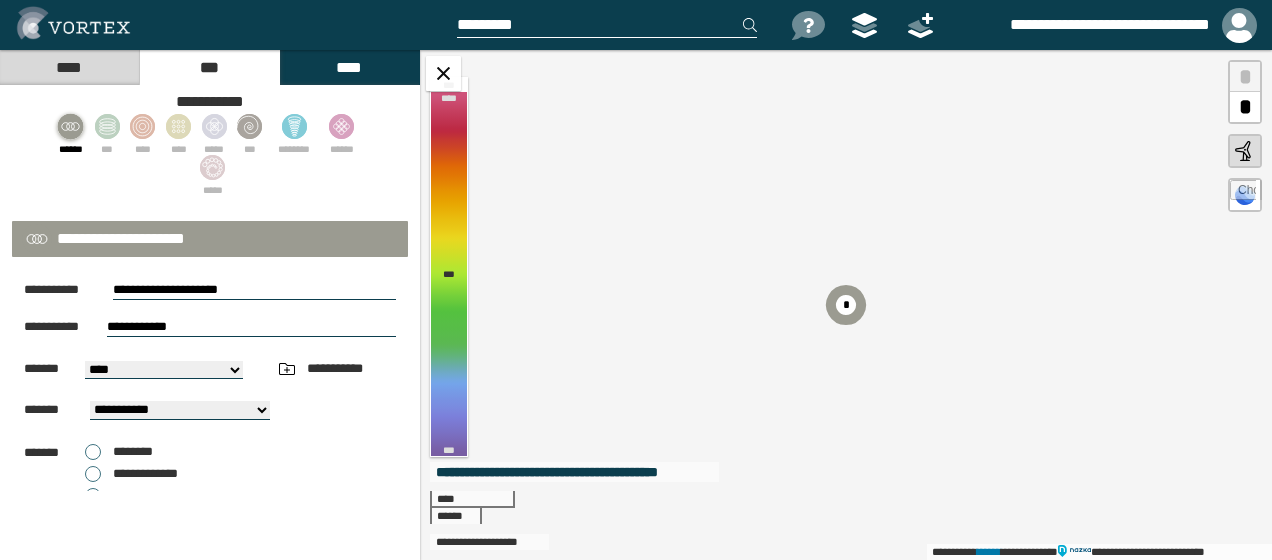 type on "**********" 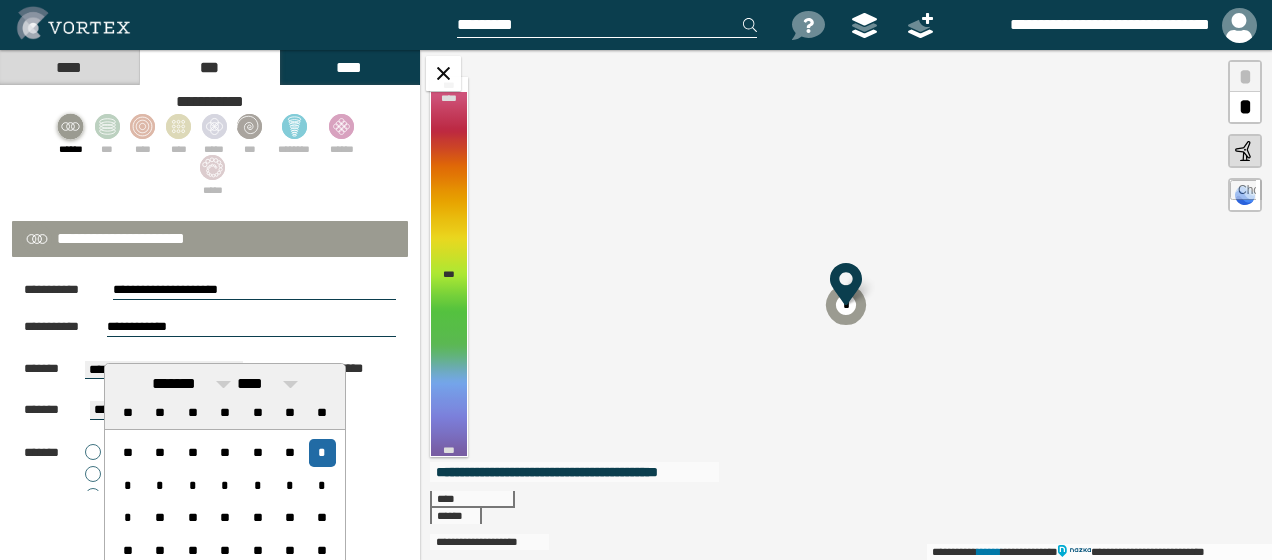select on "**" 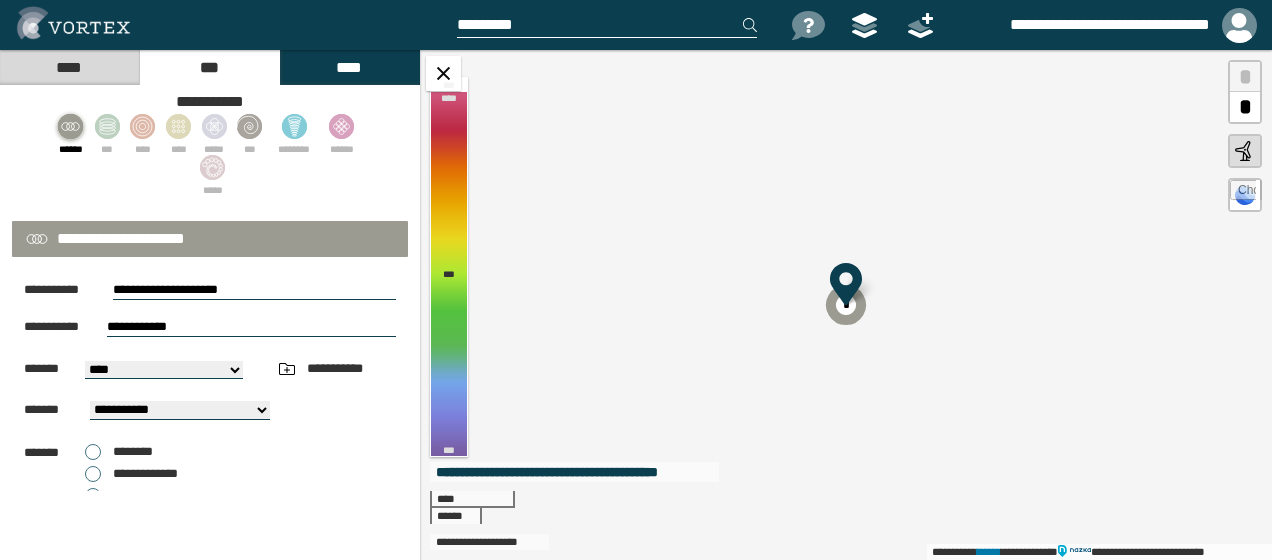 click on "**********" at bounding box center (251, 327) 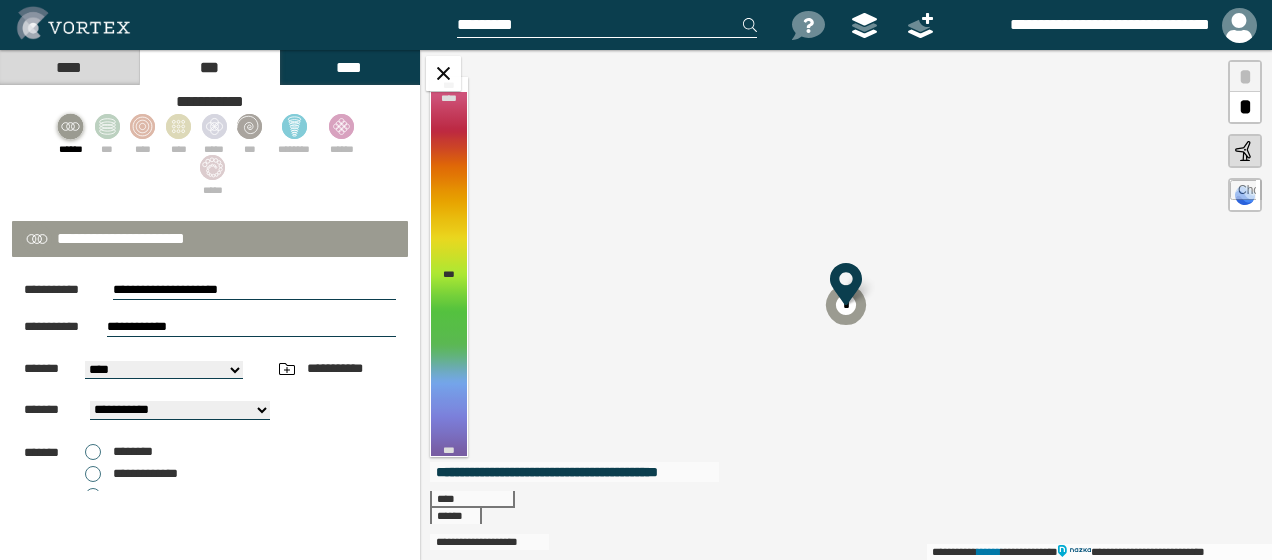 select on "*****" 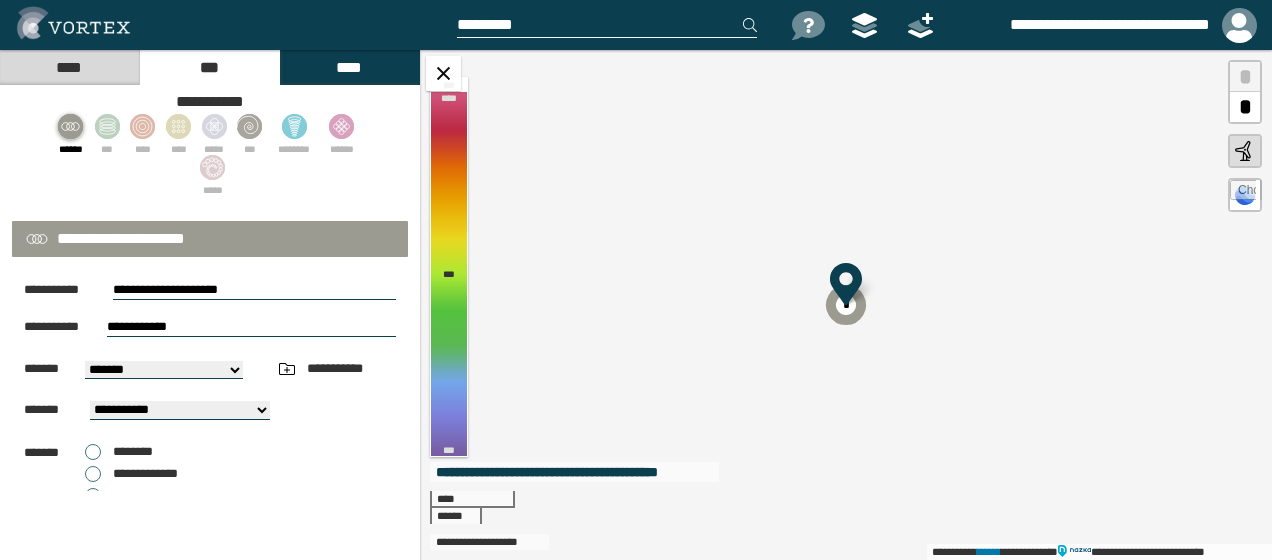 click on "**********" at bounding box center (164, 370) 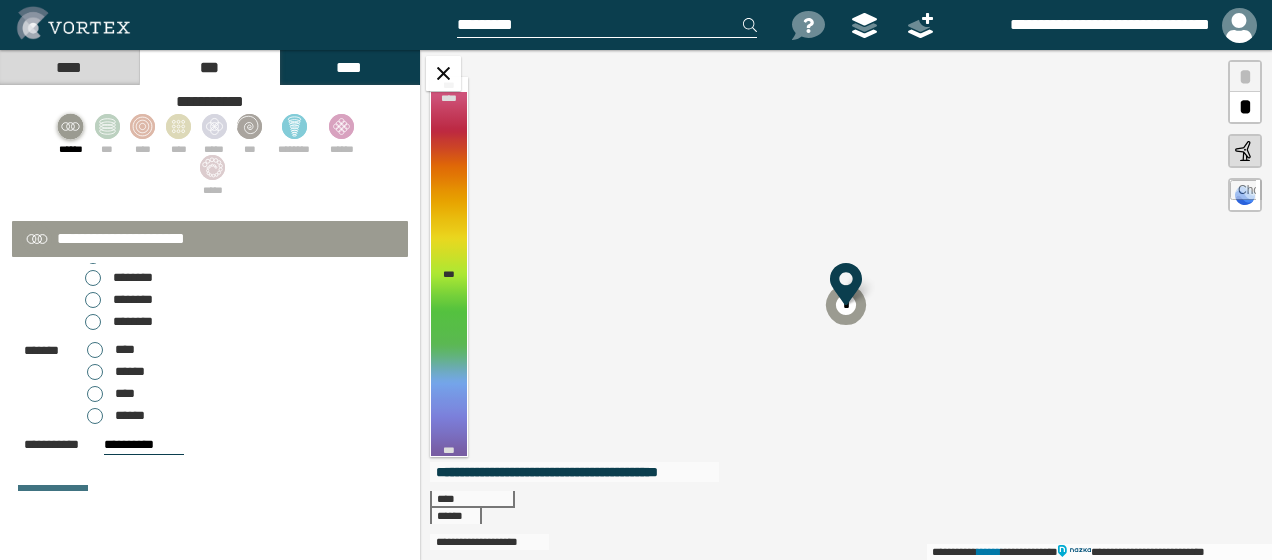 scroll, scrollTop: 219, scrollLeft: 0, axis: vertical 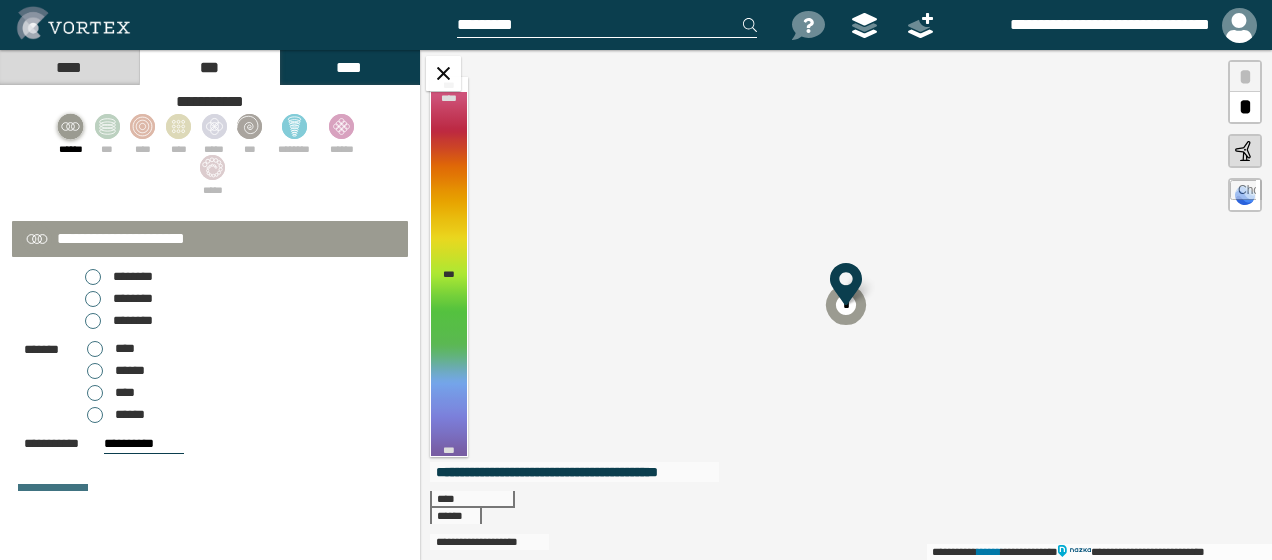 click on "**********" at bounding box center (210, 277) 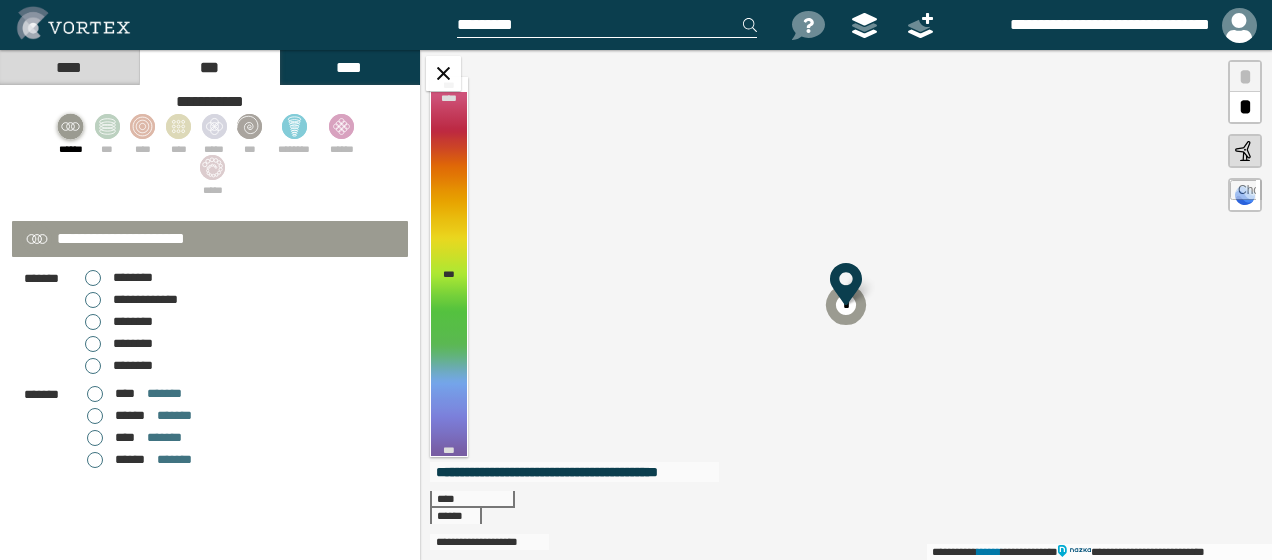 scroll, scrollTop: 175, scrollLeft: 0, axis: vertical 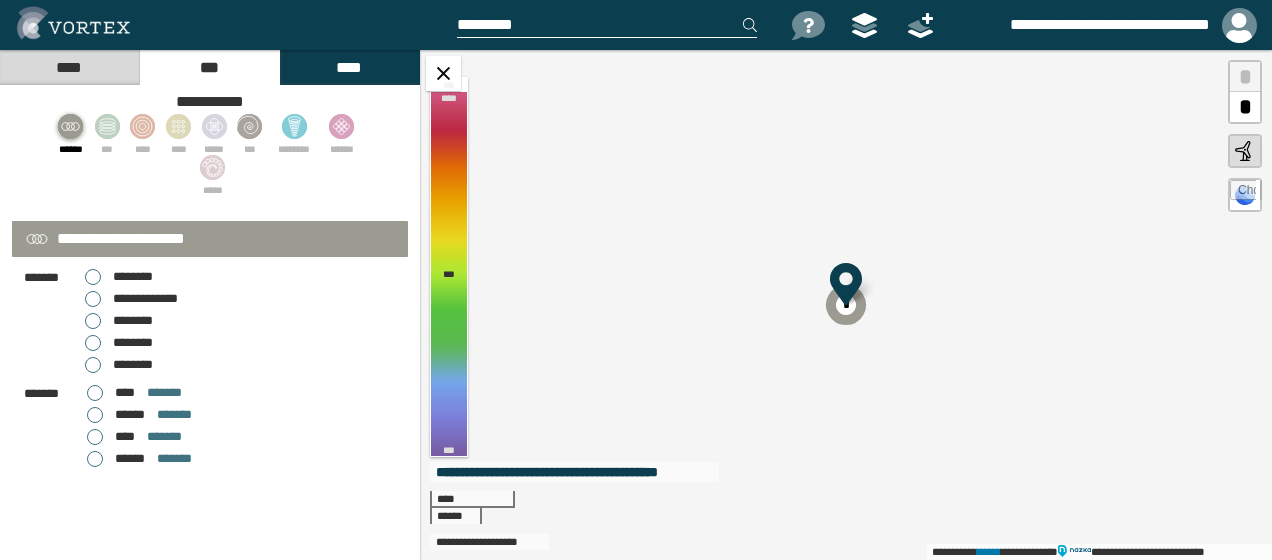 click on "********" at bounding box center [119, 277] 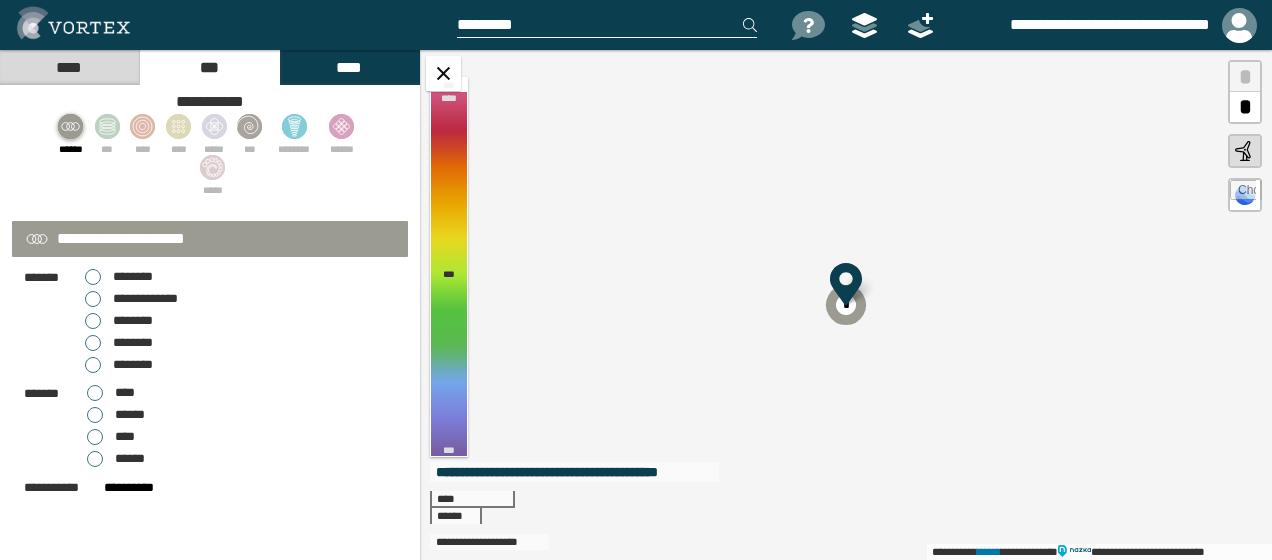 click on "******" at bounding box center [116, 459] 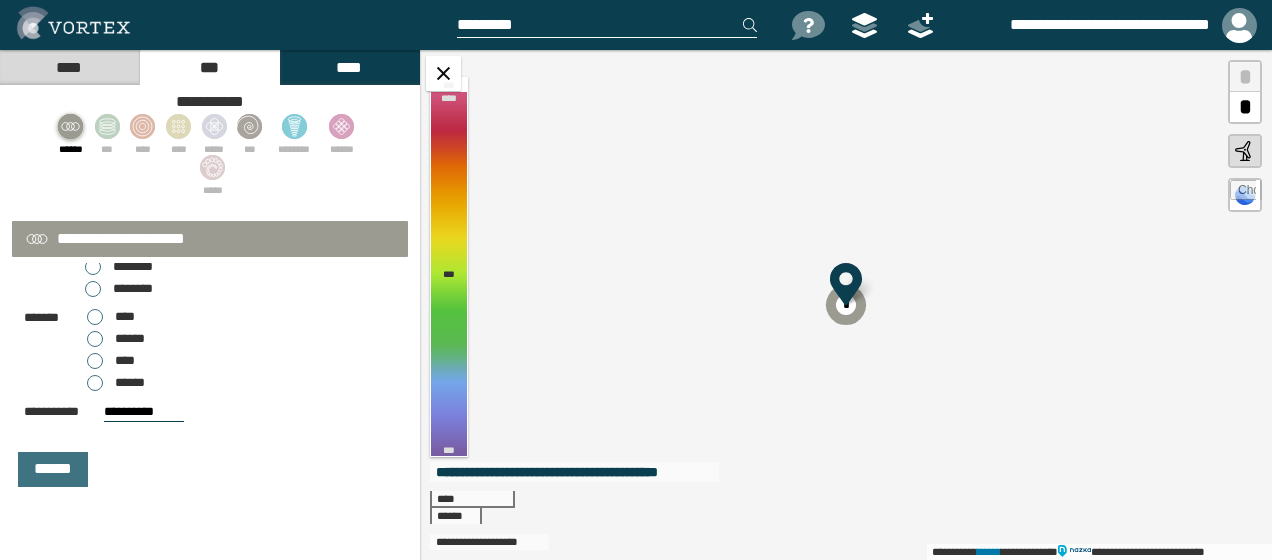 scroll, scrollTop: 252, scrollLeft: 0, axis: vertical 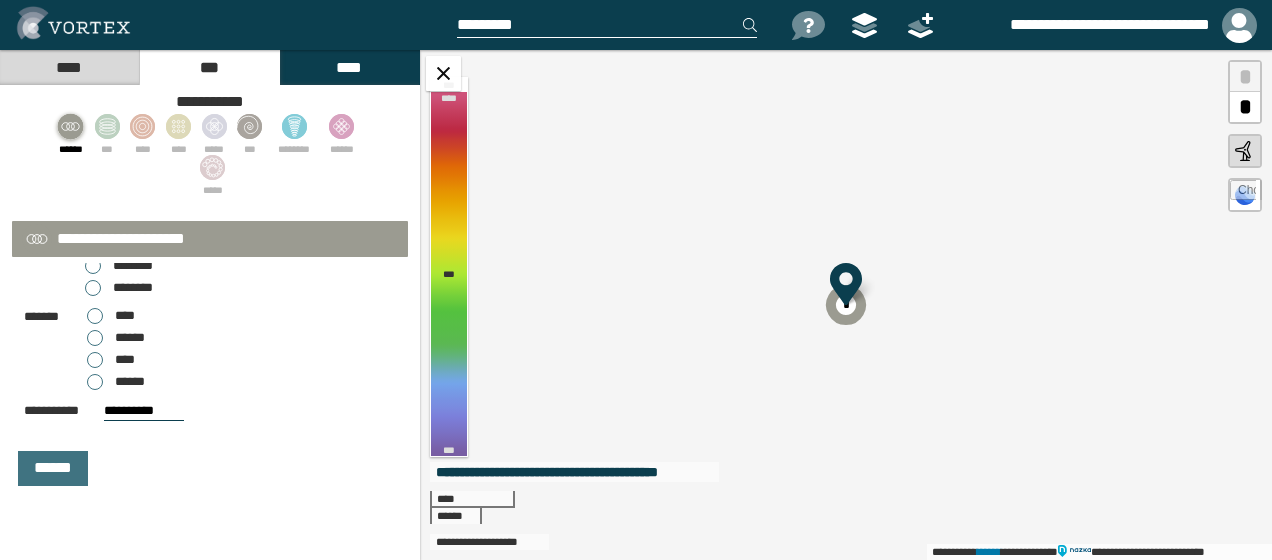 click on "**********" at bounding box center [210, 411] 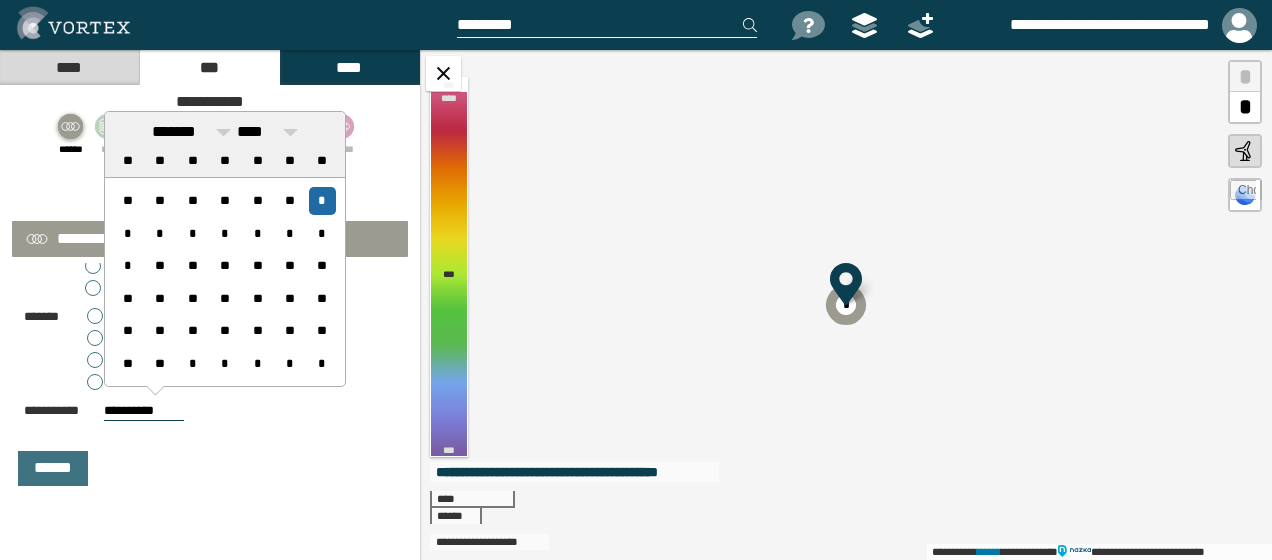 click on "**********" at bounding box center [144, 411] 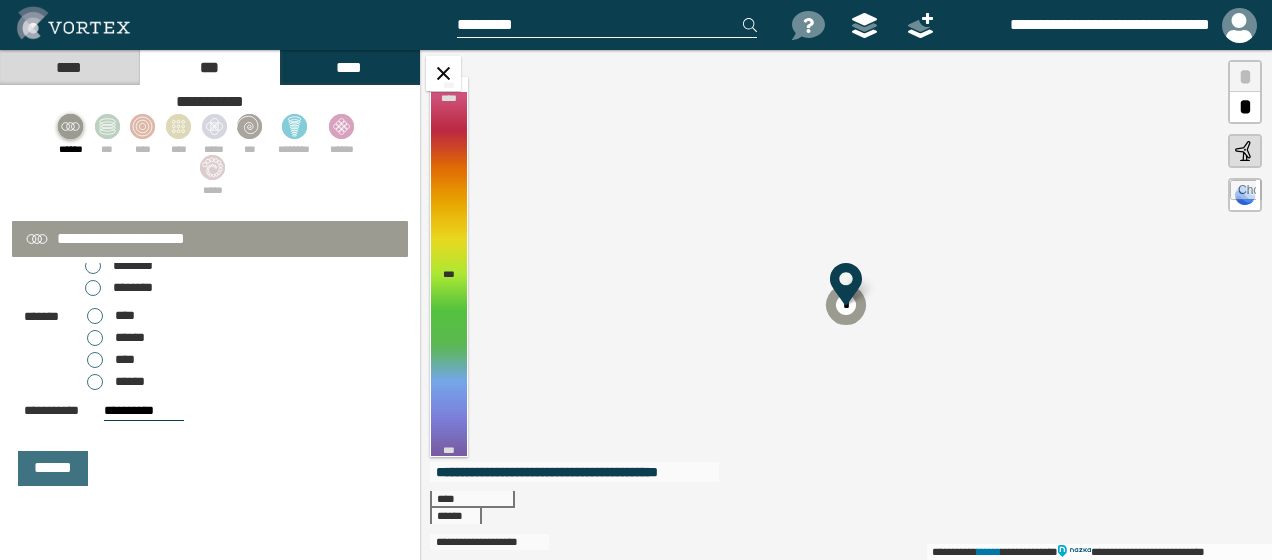 click on "****" at bounding box center (111, 316) 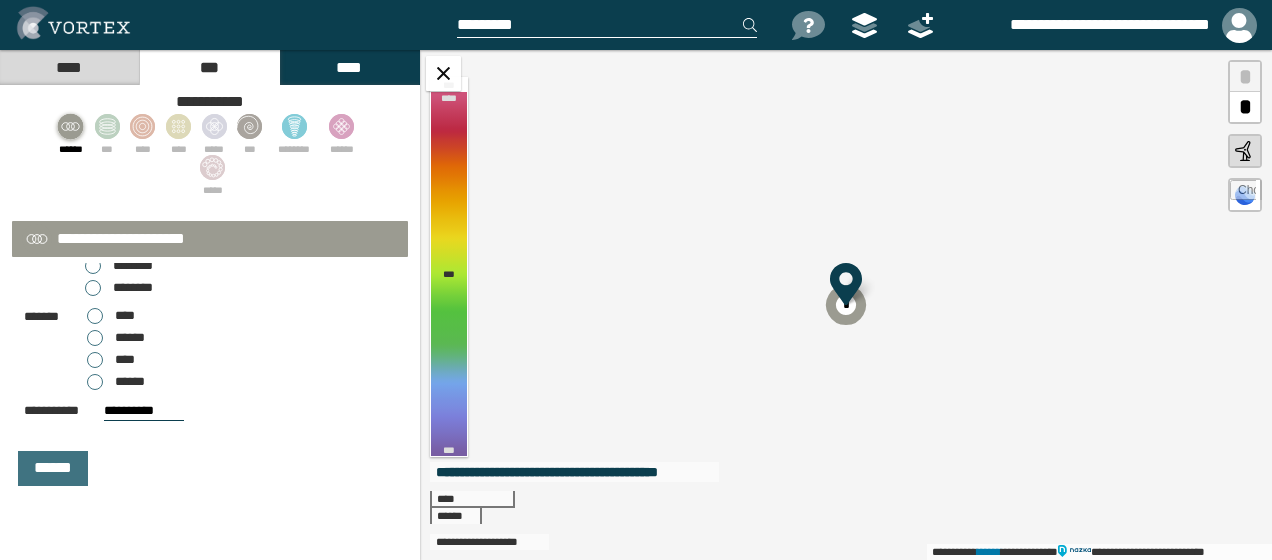 click on "**********" at bounding box center [144, 411] 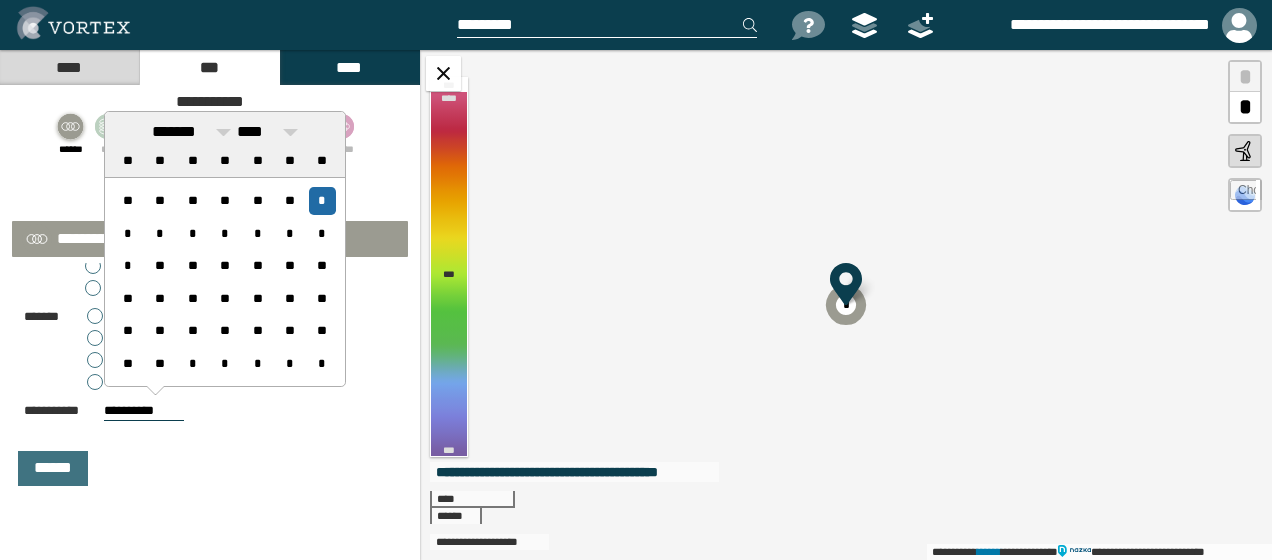 click on "**********" at bounding box center [210, 411] 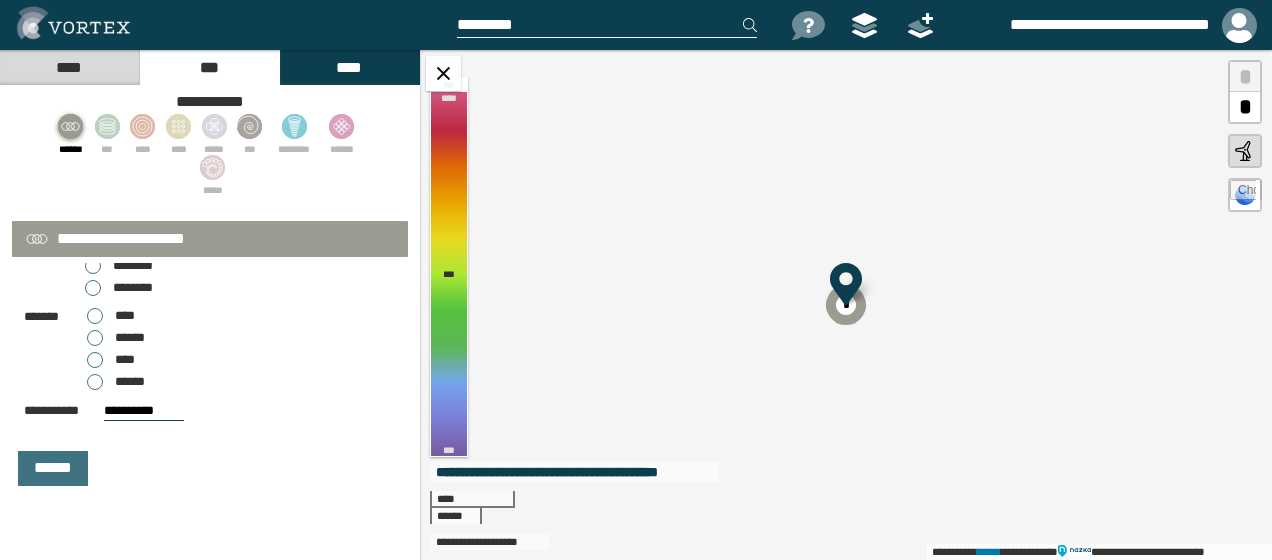 click on "**********" at bounding box center (210, 273) 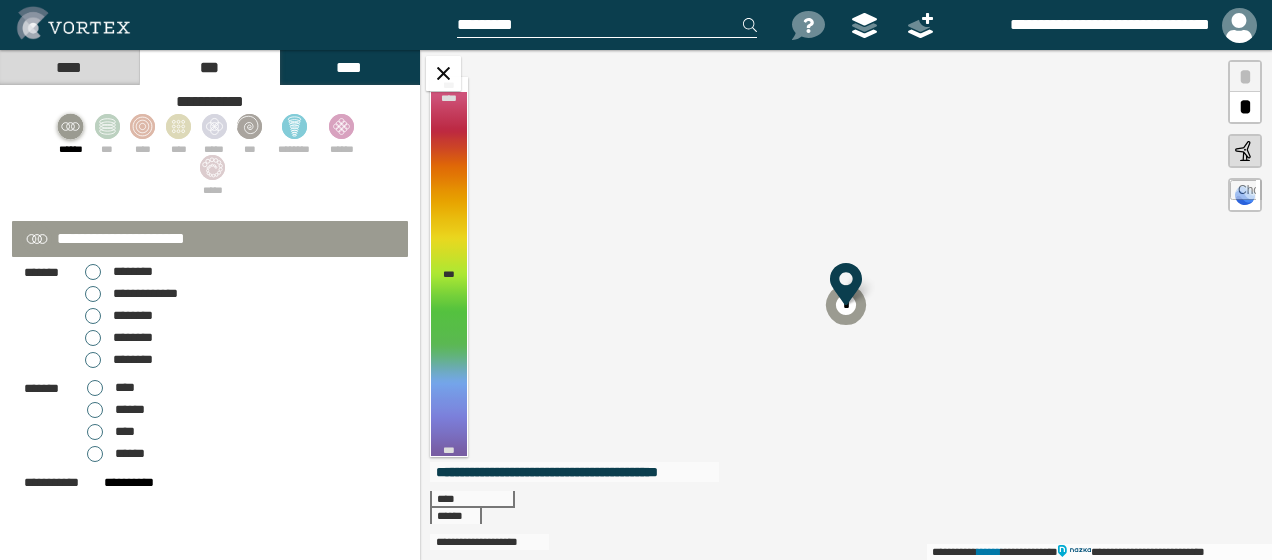 scroll, scrollTop: 0, scrollLeft: 0, axis: both 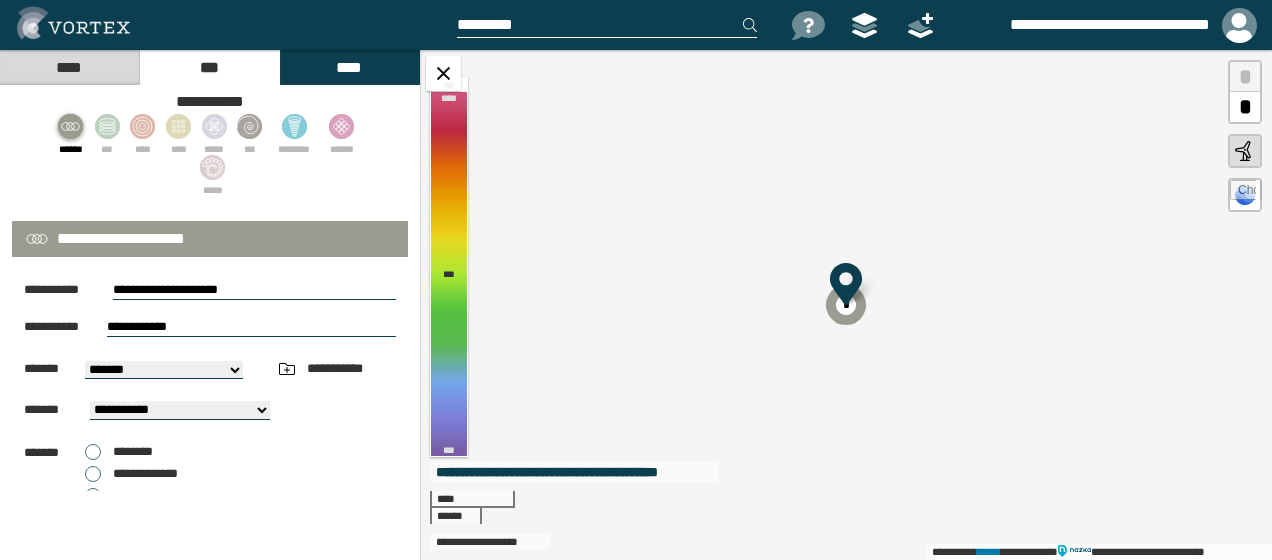 click on "********" at bounding box center [131, 452] 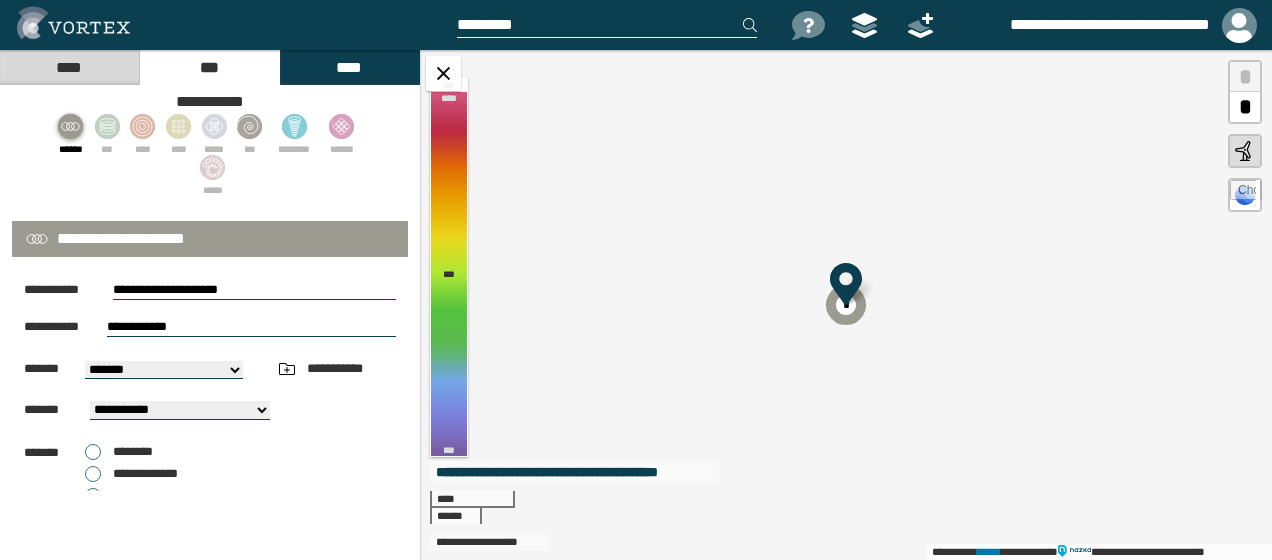 scroll, scrollTop: 34, scrollLeft: 0, axis: vertical 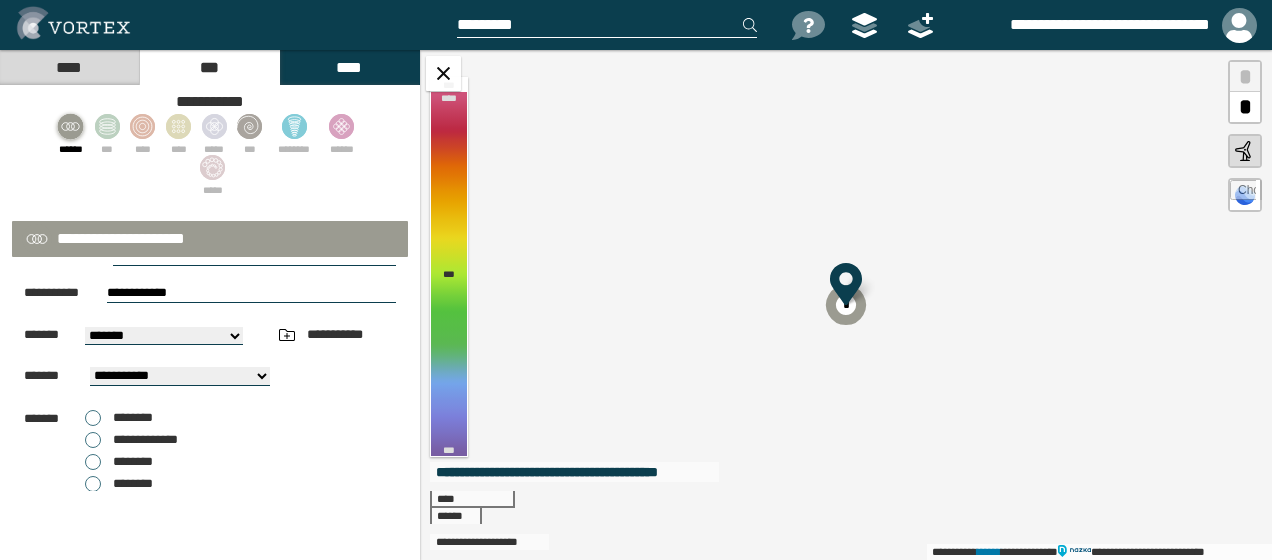 click on "**********" at bounding box center (251, 293) 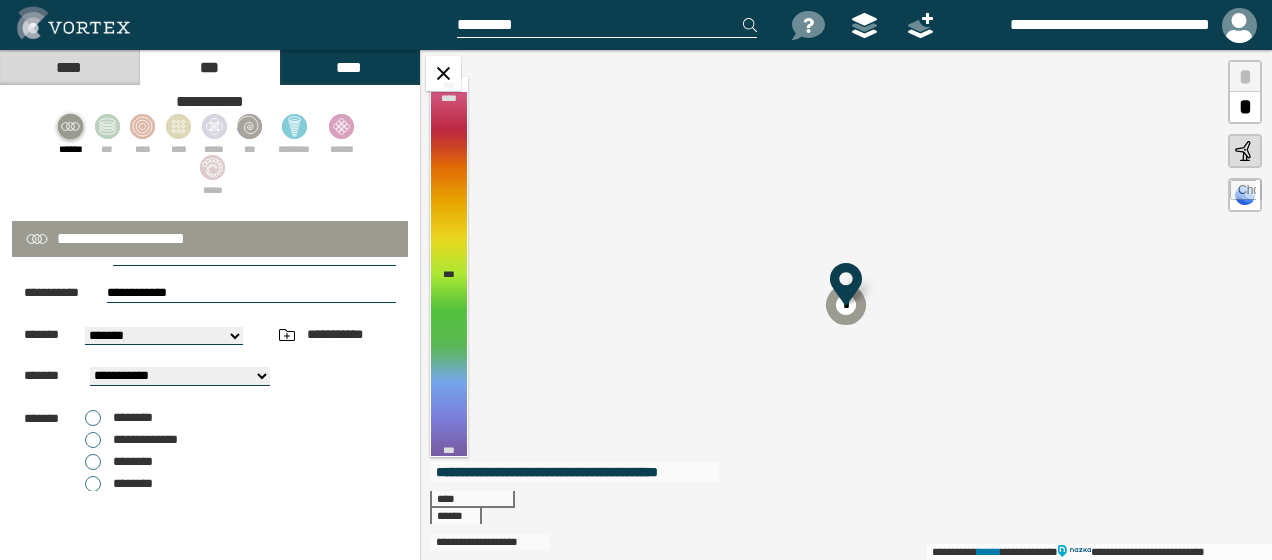 click on "**********" at bounding box center (251, 293) 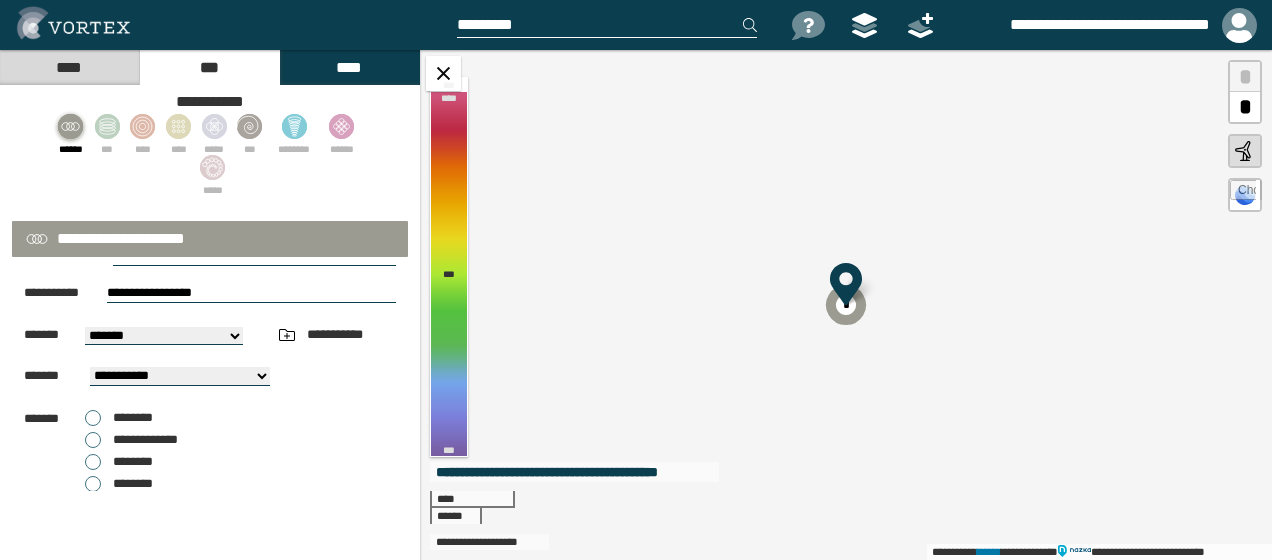 scroll, scrollTop: 252, scrollLeft: 0, axis: vertical 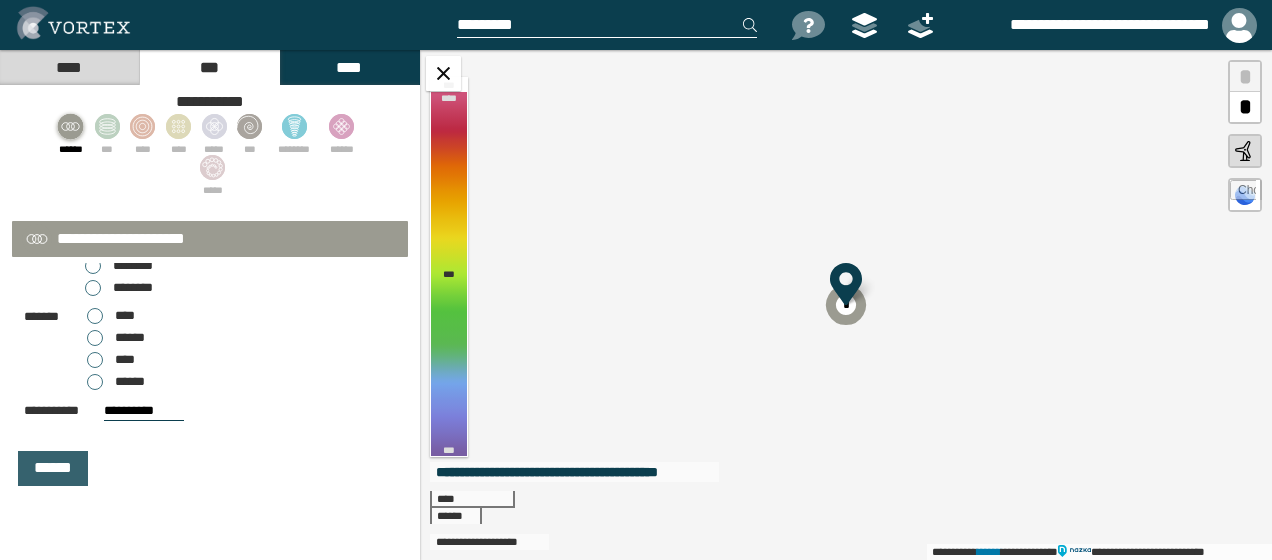 click on "******" at bounding box center (53, 468) 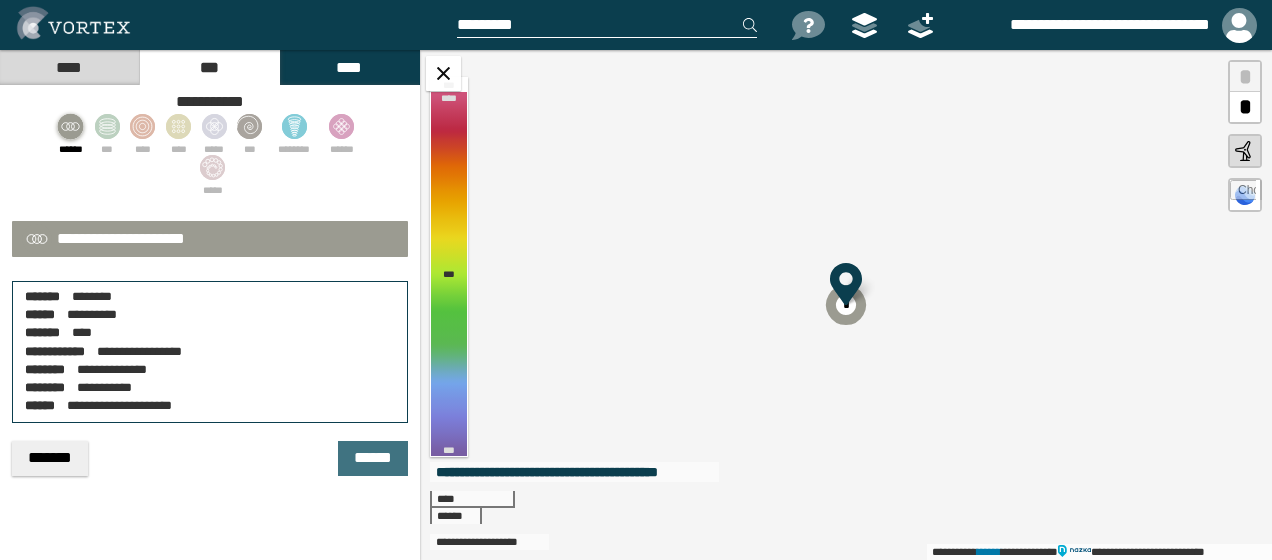 scroll, scrollTop: 0, scrollLeft: 0, axis: both 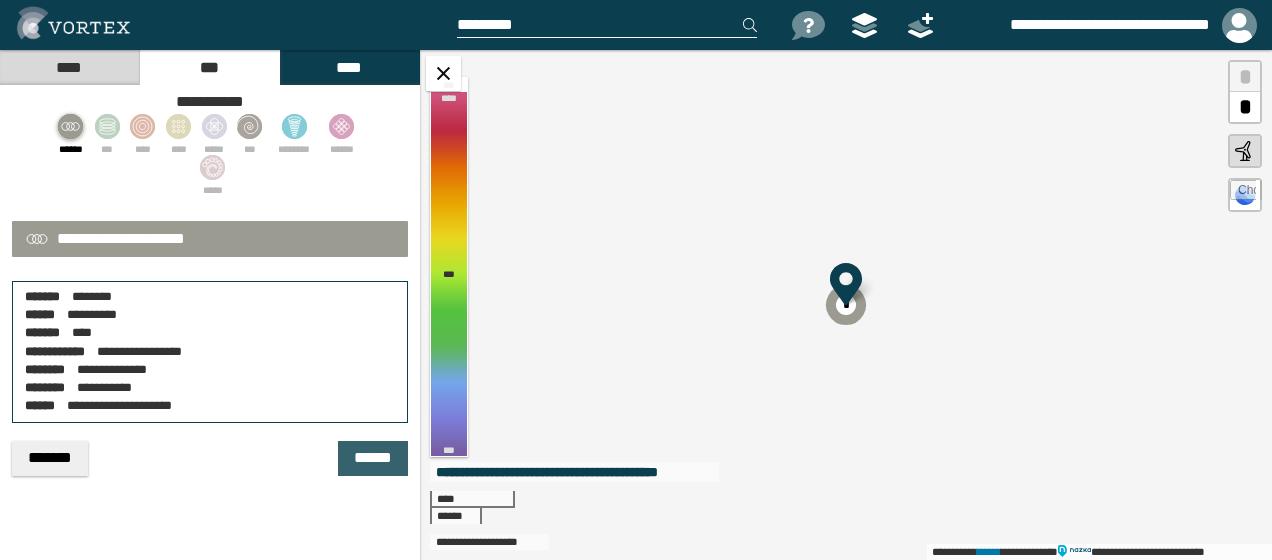 click on "******" at bounding box center (373, 458) 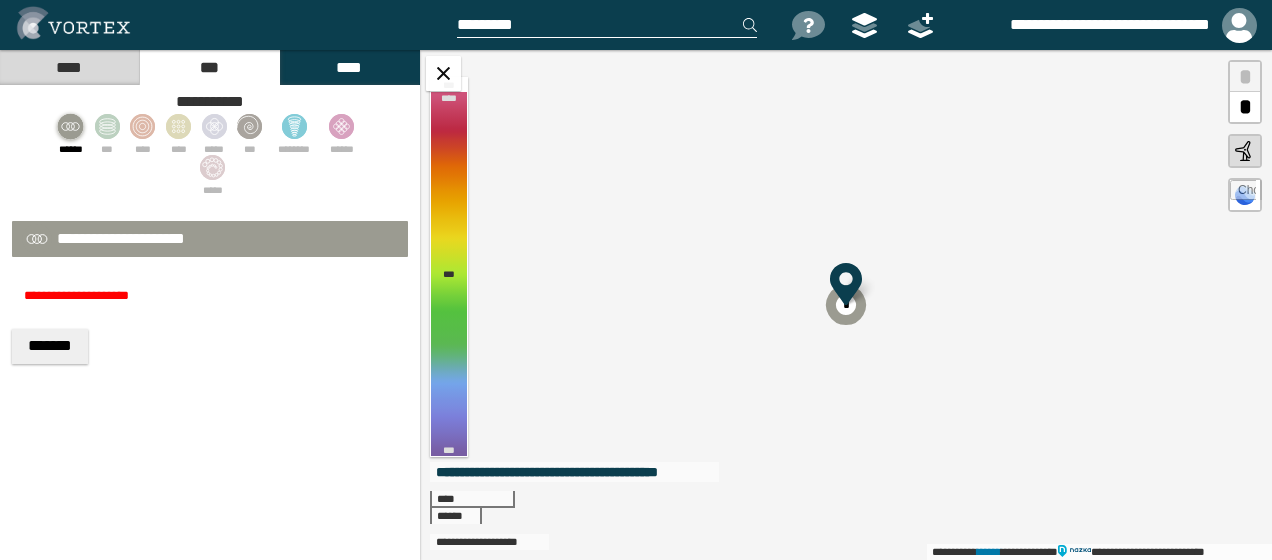click on "**********" at bounding box center (210, 377) 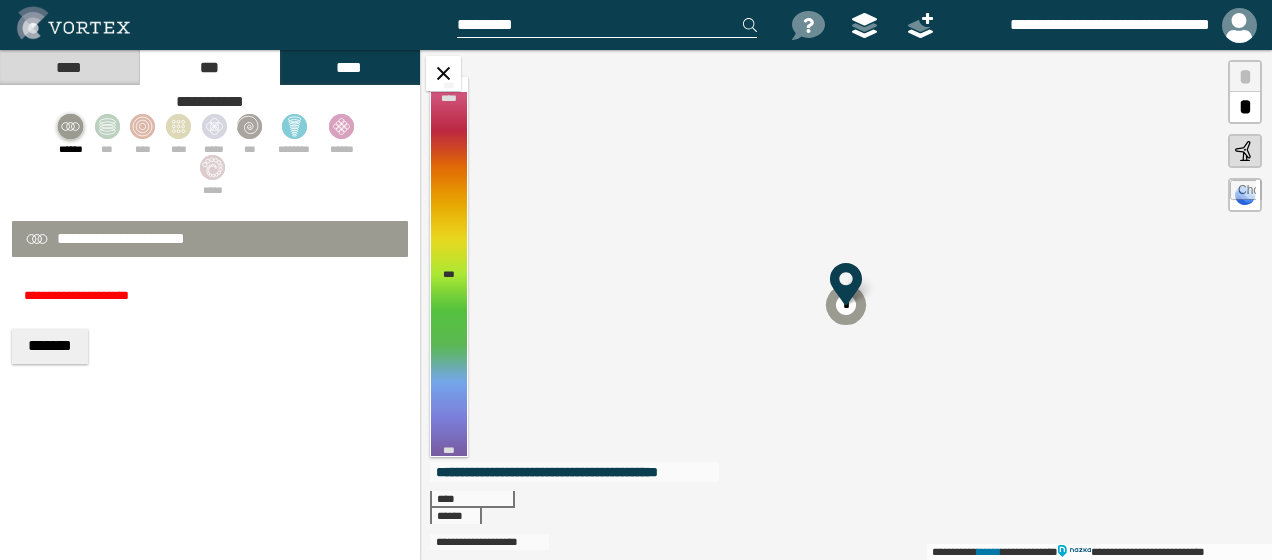 click on "*******" at bounding box center (50, 346) 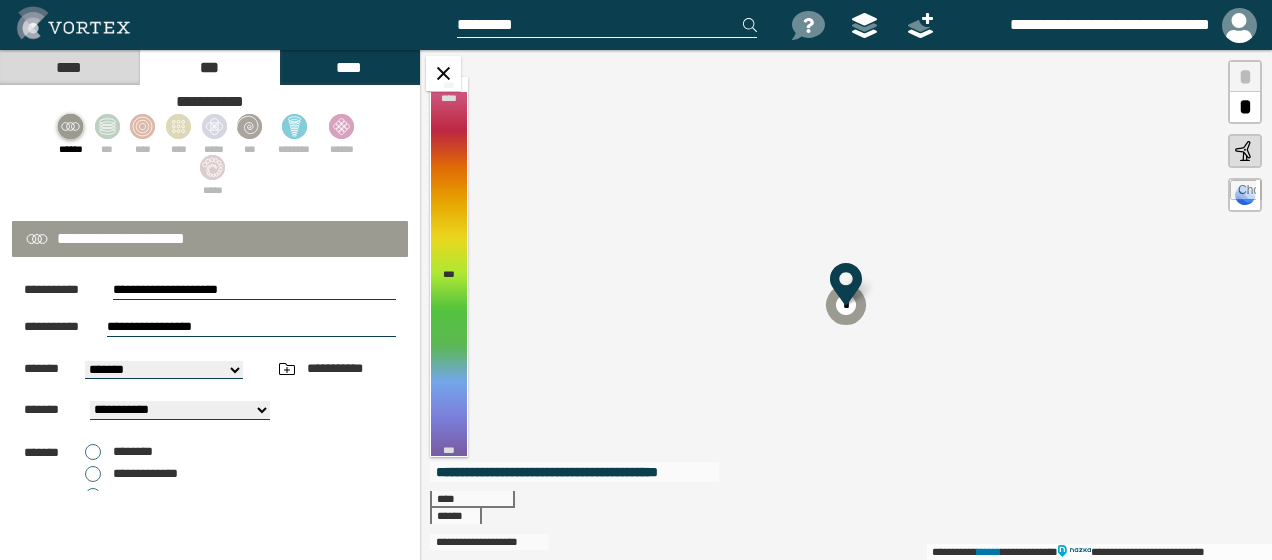 drag, startPoint x: 150, startPoint y: 324, endPoint x: 285, endPoint y: 327, distance: 135.03333 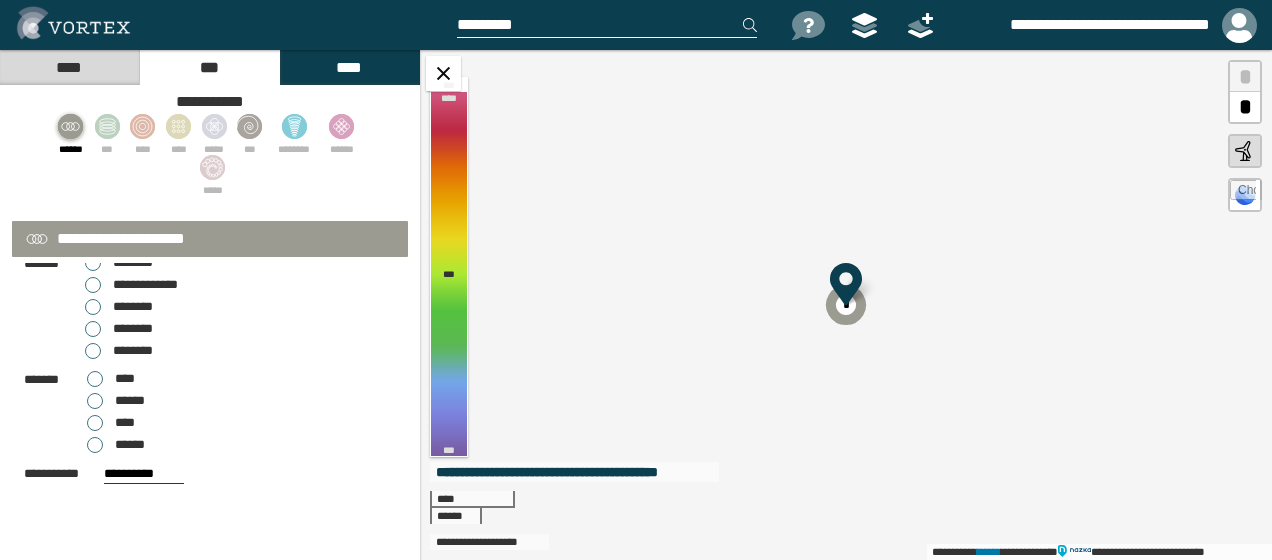 scroll, scrollTop: 188, scrollLeft: 0, axis: vertical 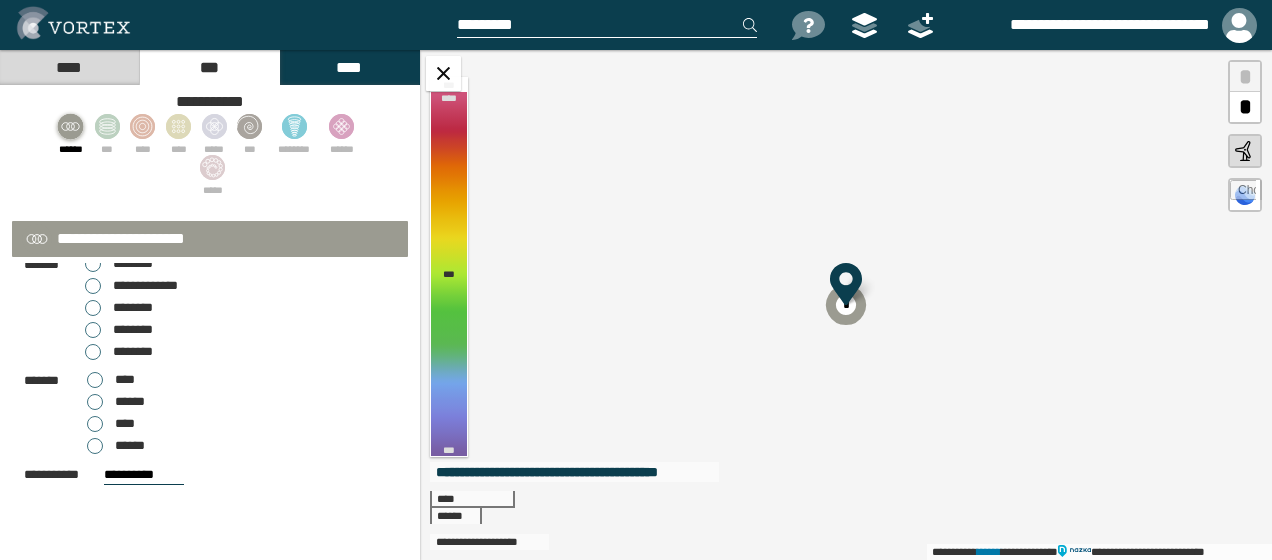 type on "**********" 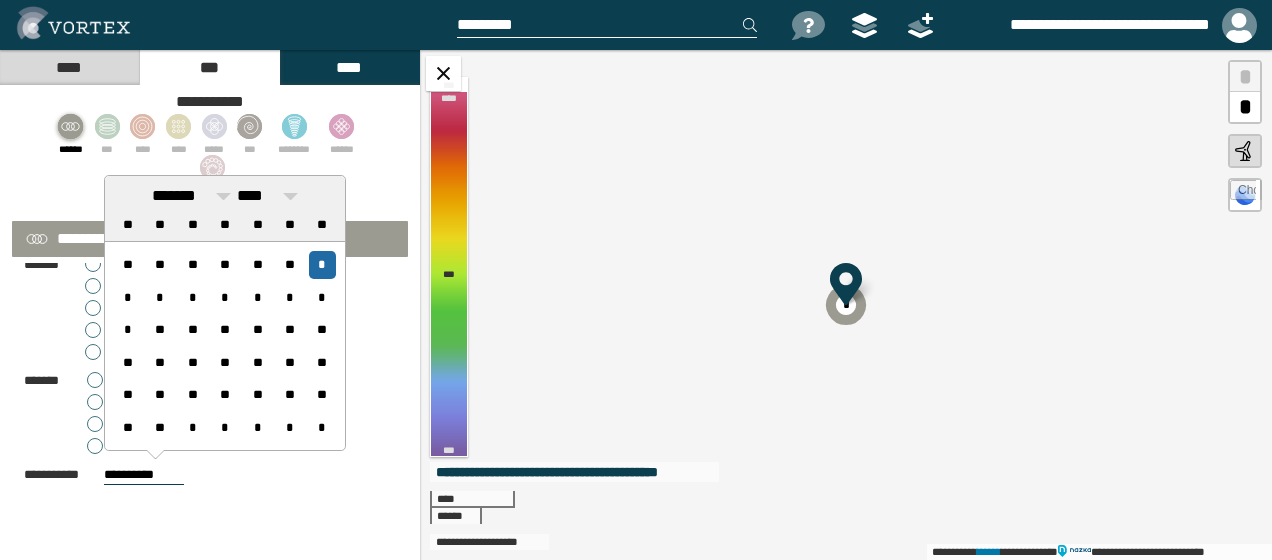 click on "**********" at bounding box center (144, 475) 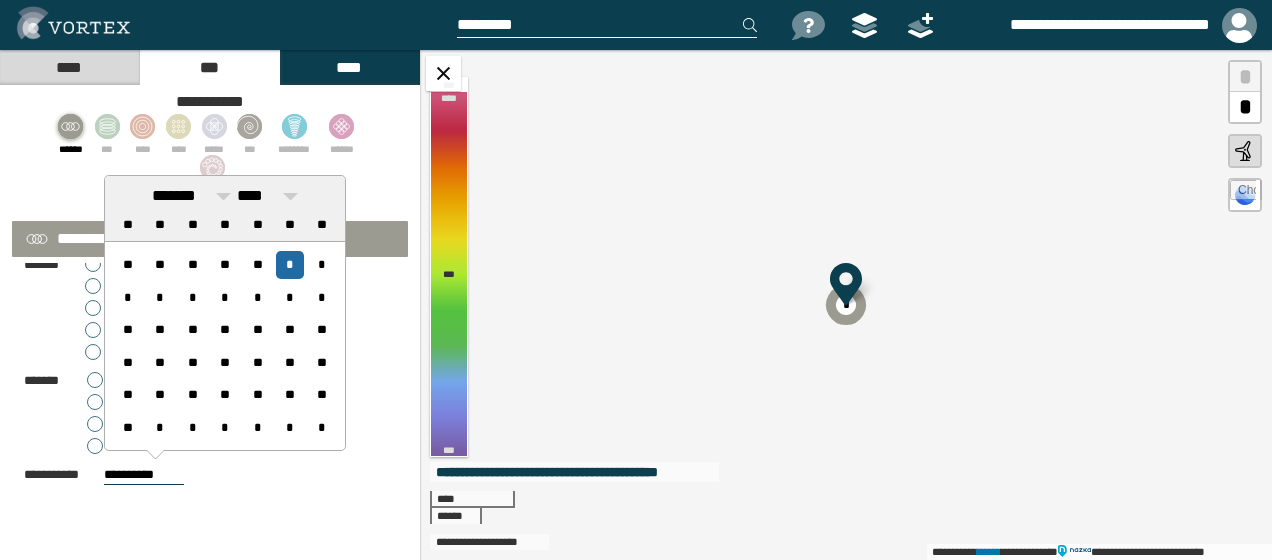 click on "**********" at bounding box center [144, 475] 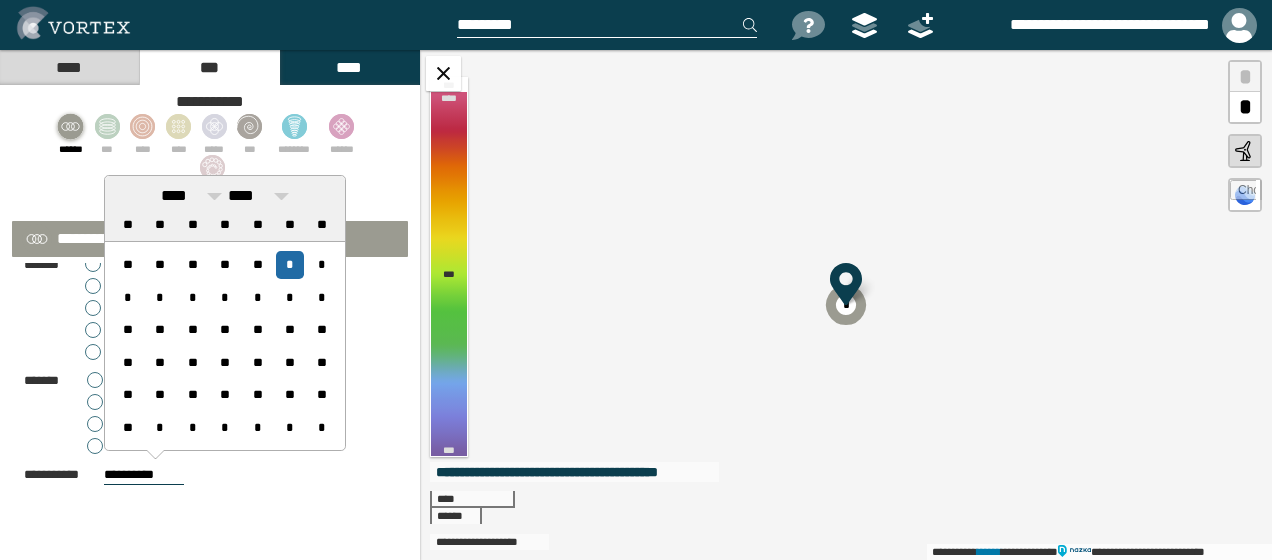 click on "**********" at bounding box center (144, 475) 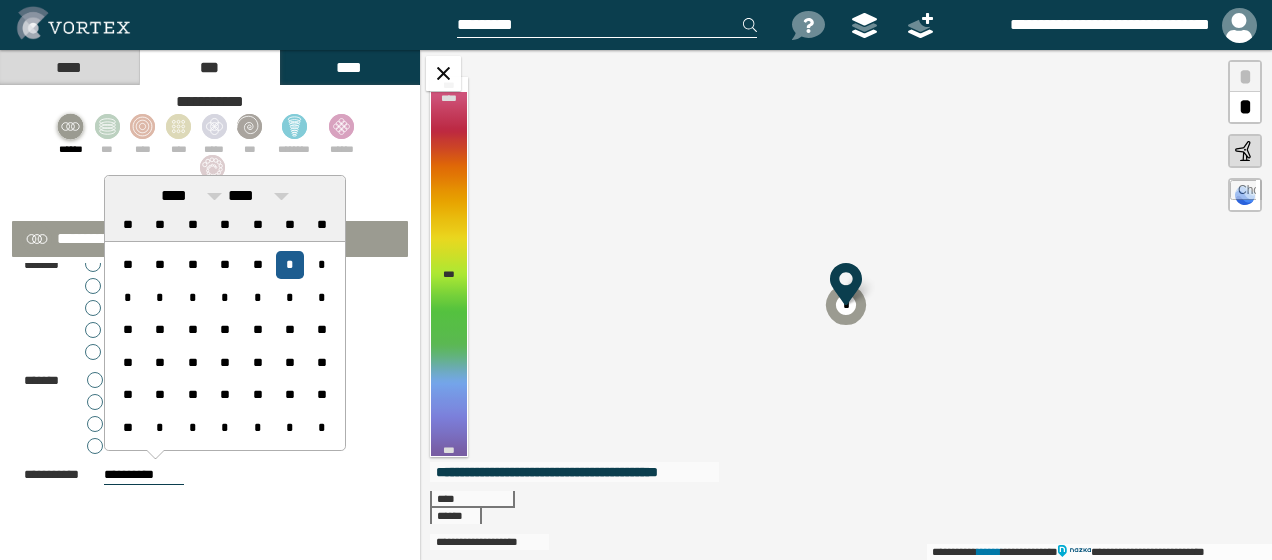 type on "**********" 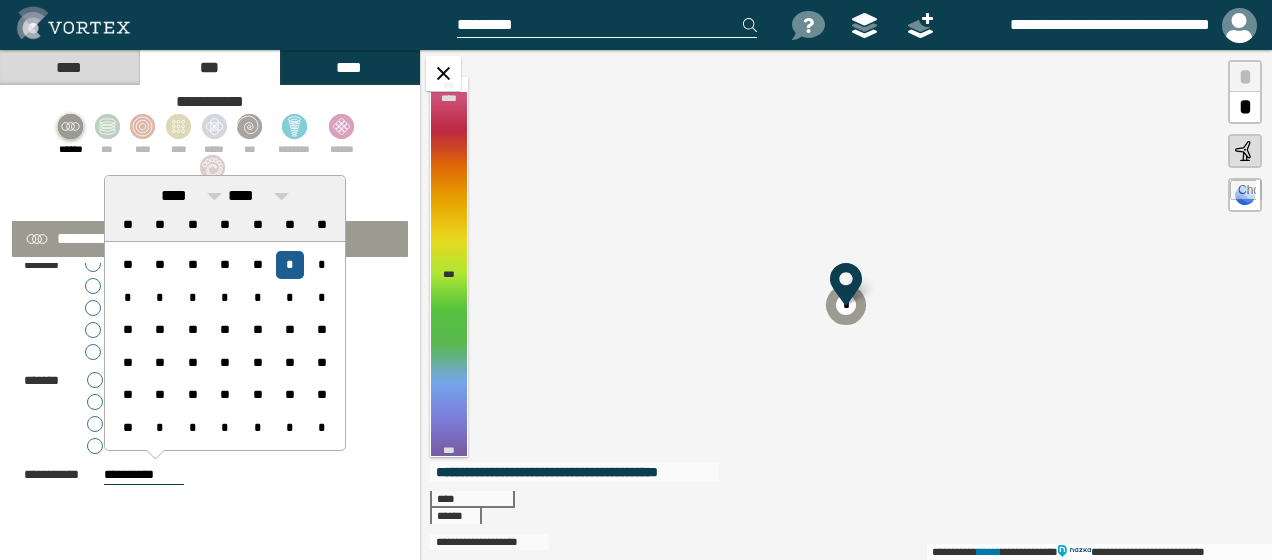 click on "*" at bounding box center (289, 264) 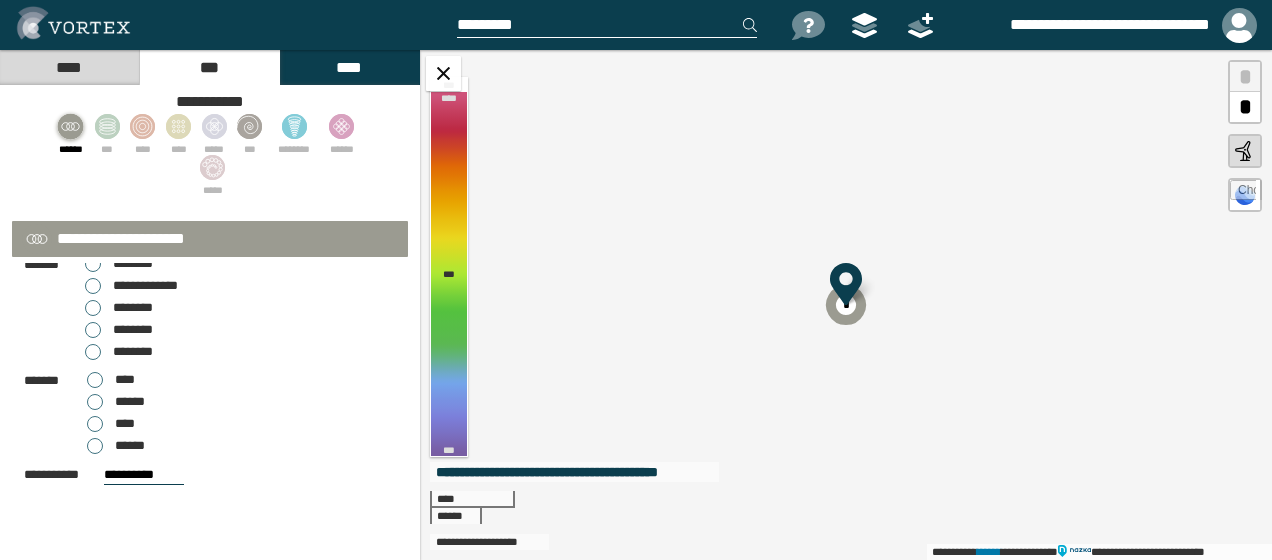 scroll, scrollTop: 252, scrollLeft: 0, axis: vertical 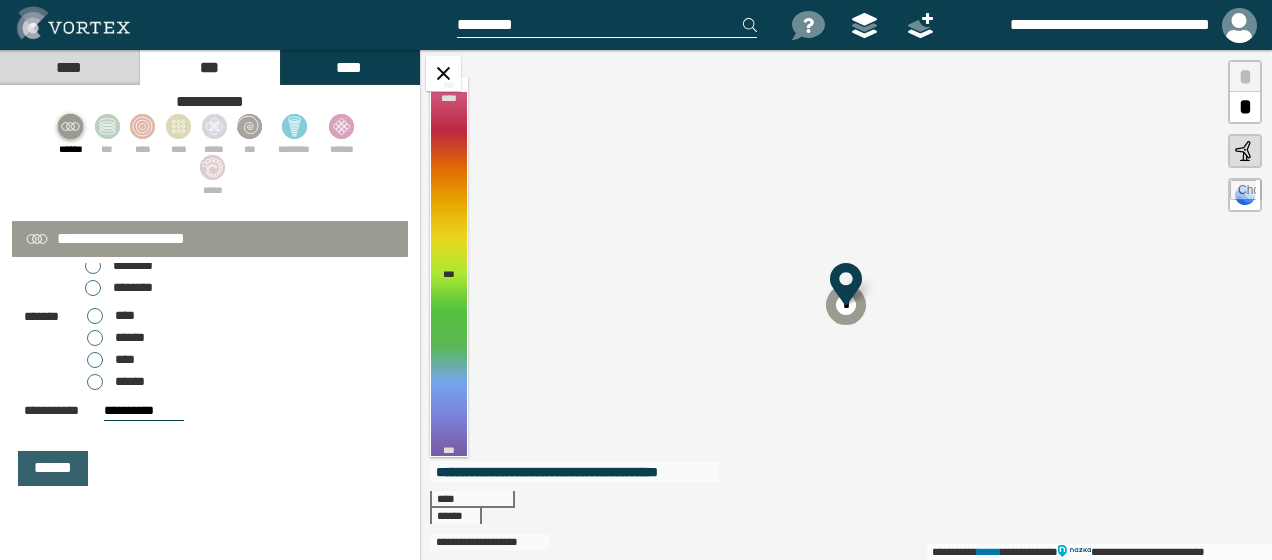 click on "******" at bounding box center [53, 468] 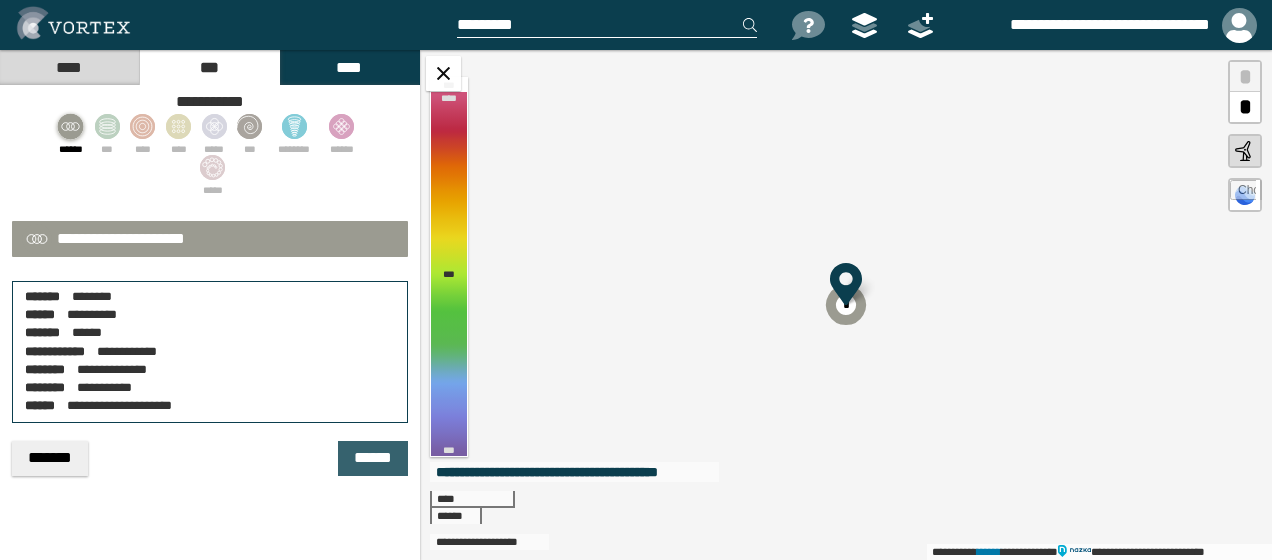 click on "******" at bounding box center [373, 458] 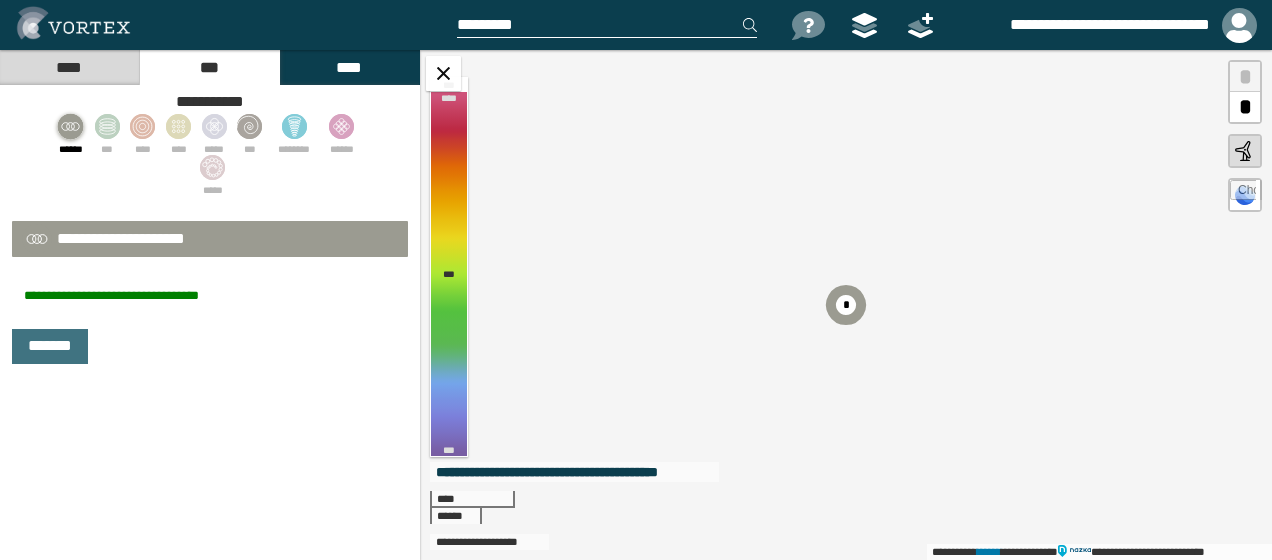 click on "****" at bounding box center (69, 67) 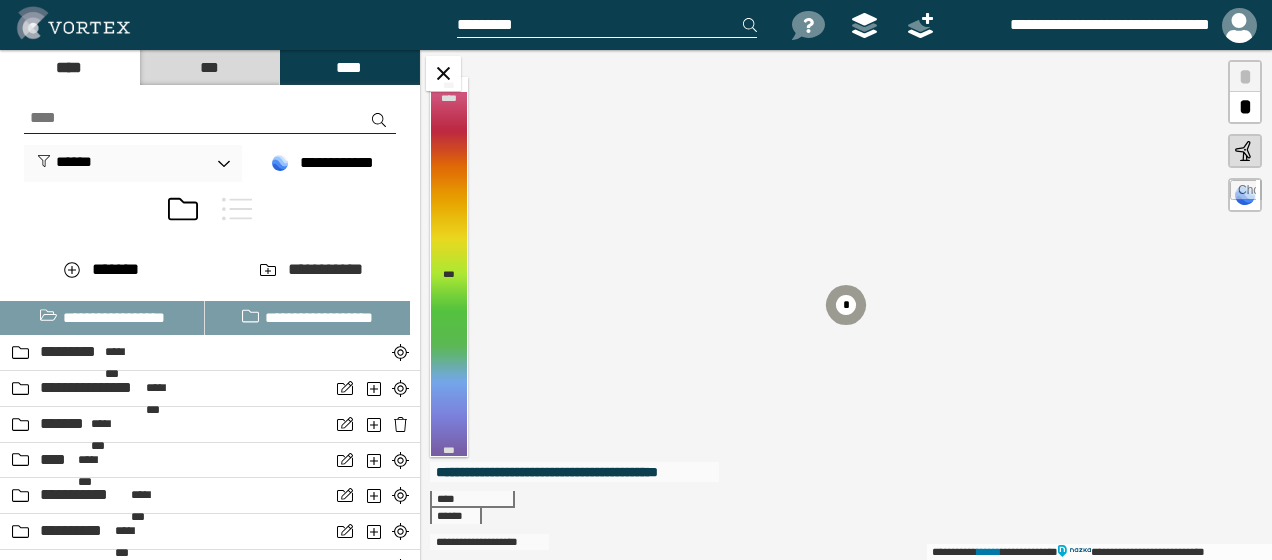 click on "****" at bounding box center [69, 67] 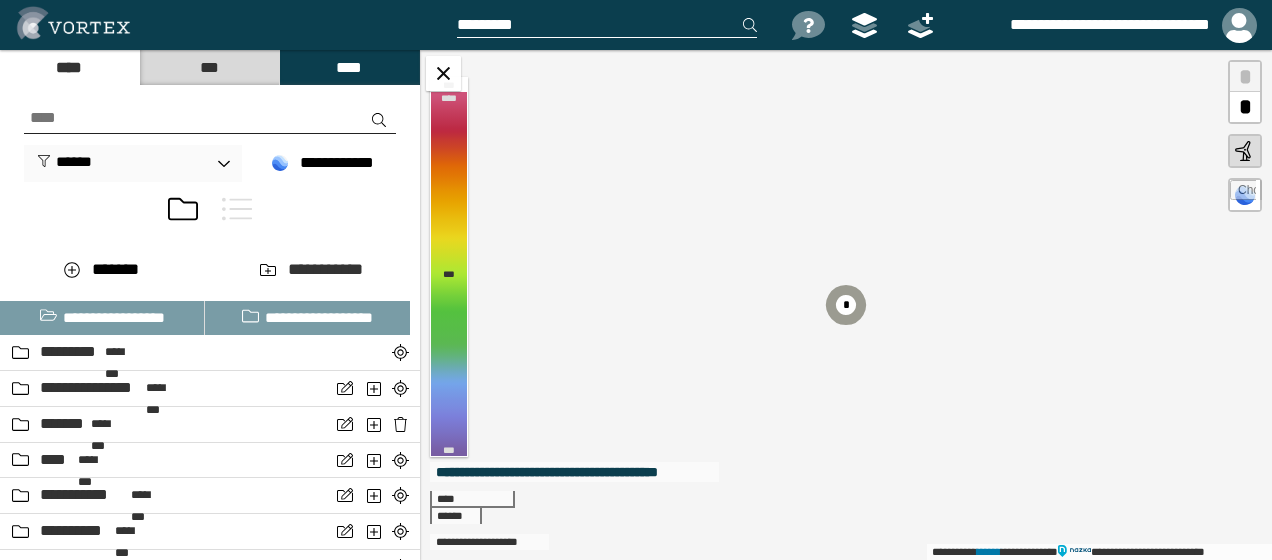 click at bounding box center [237, 209] 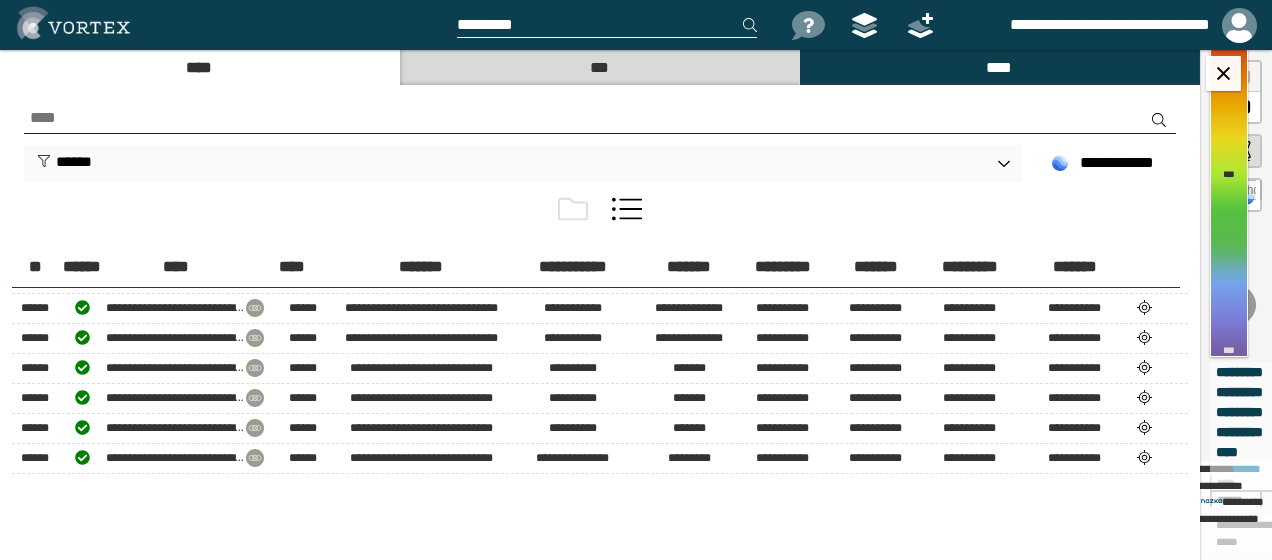 scroll, scrollTop: 0, scrollLeft: 0, axis: both 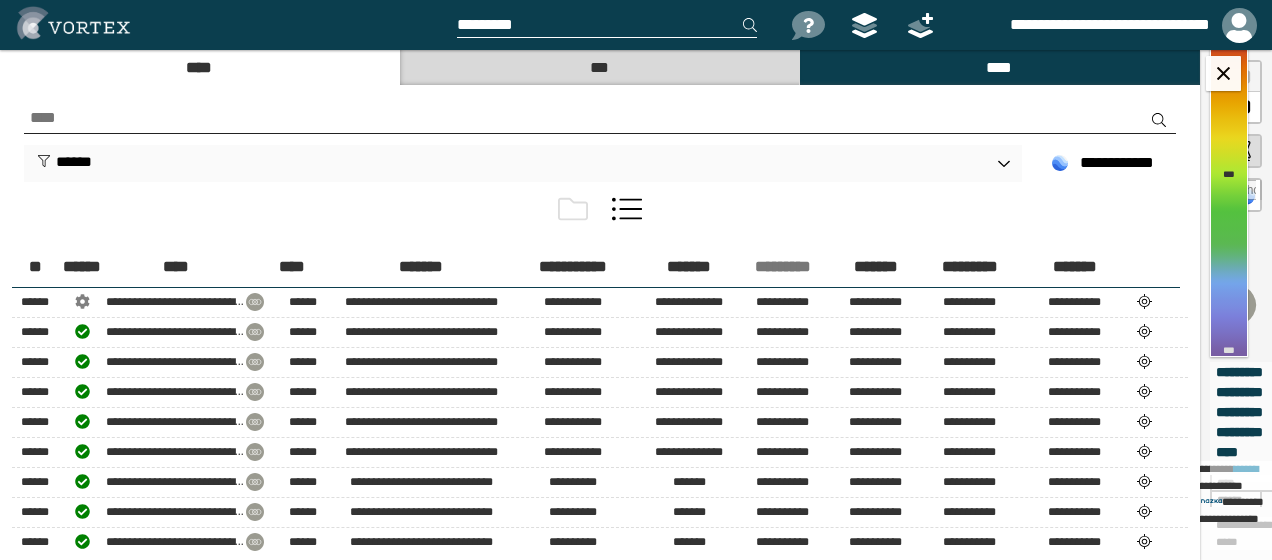 click on "*********" at bounding box center (782, 267) 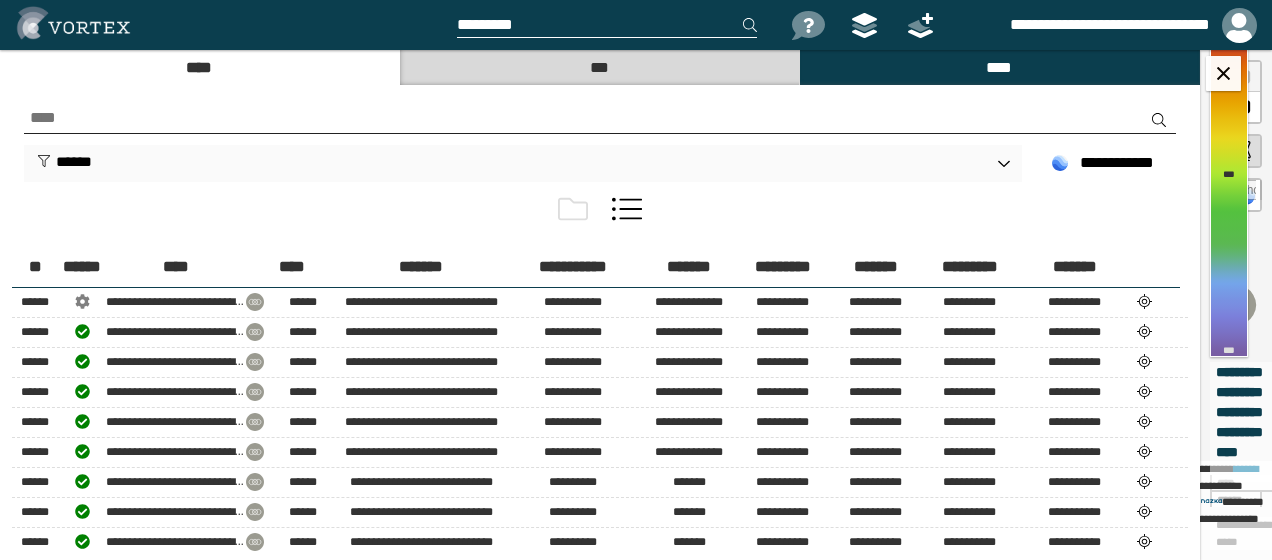 click on "*******" at bounding box center [876, 267] 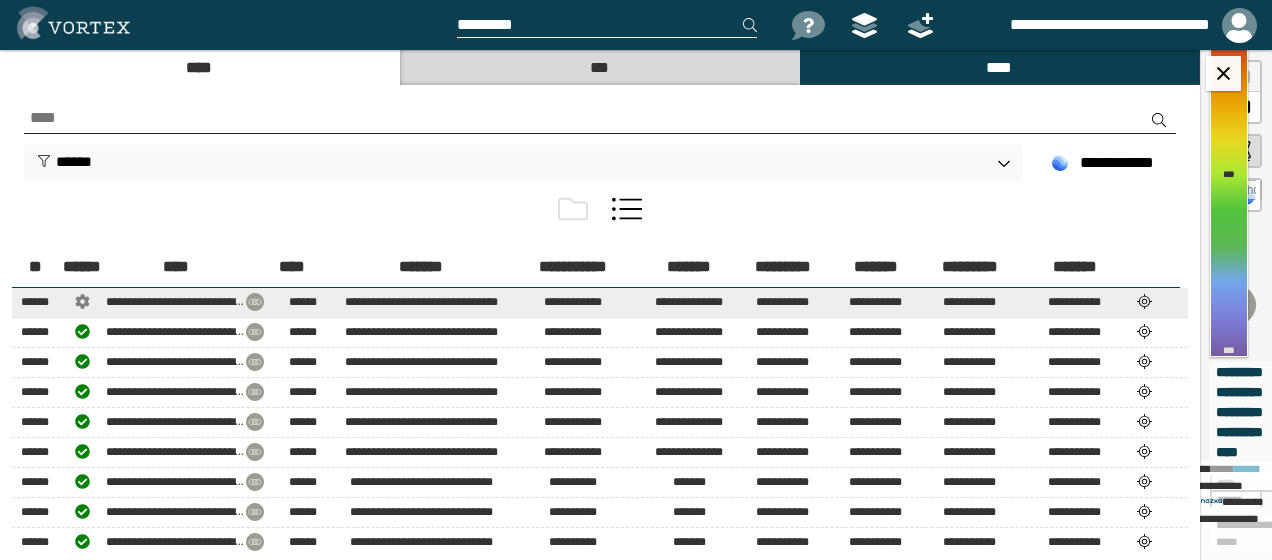 click on "**********" at bounding box center (600, 302) 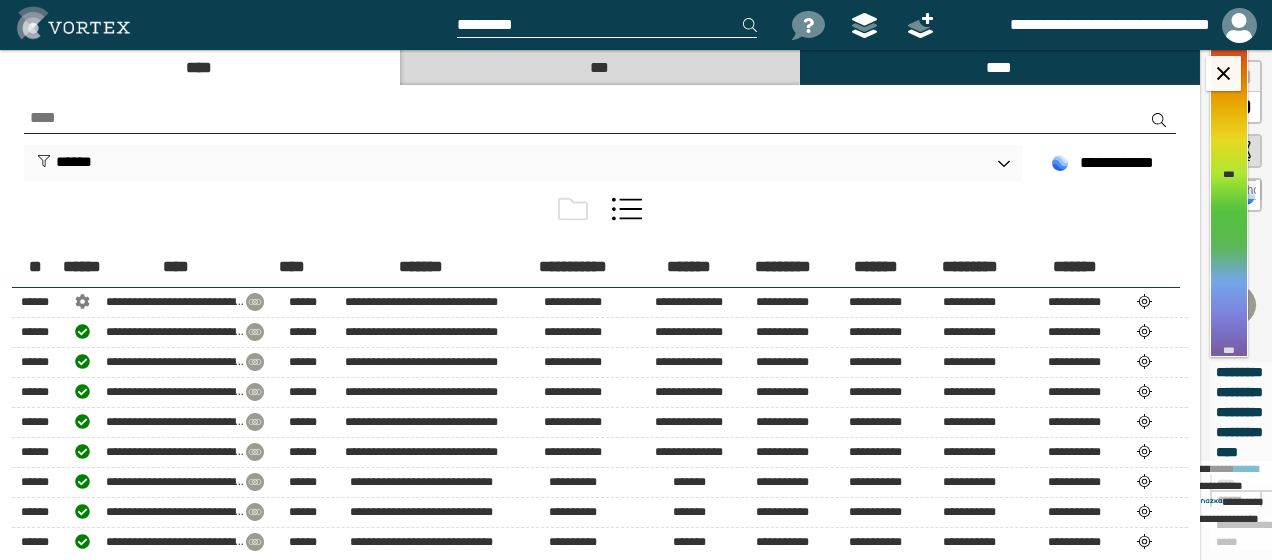 click on "**********" at bounding box center [600, 405] 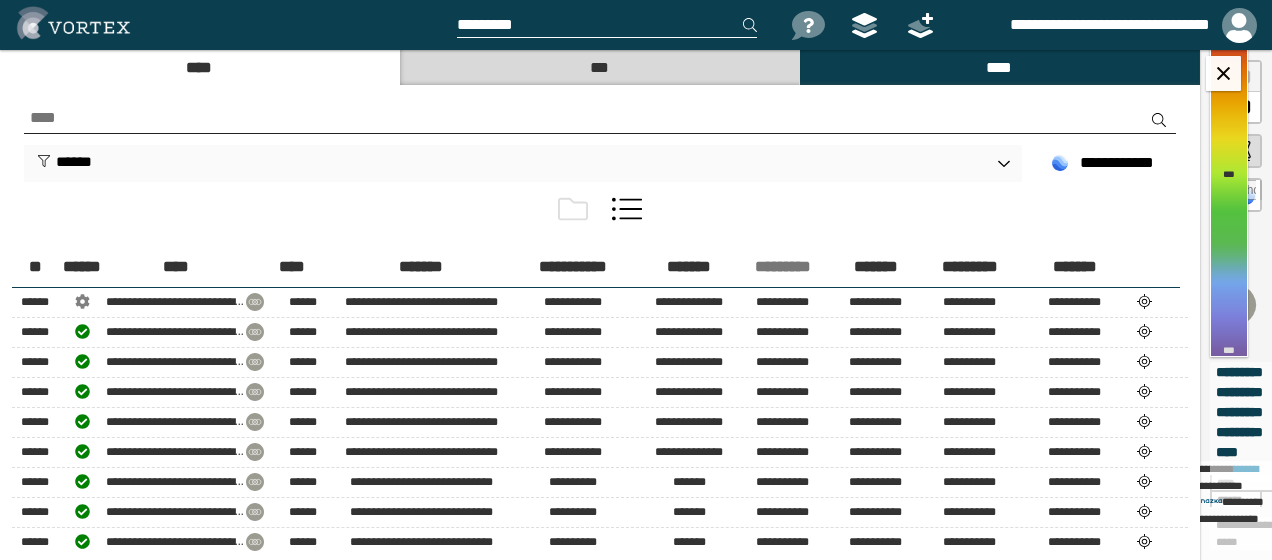 click on "*********" at bounding box center (782, 267) 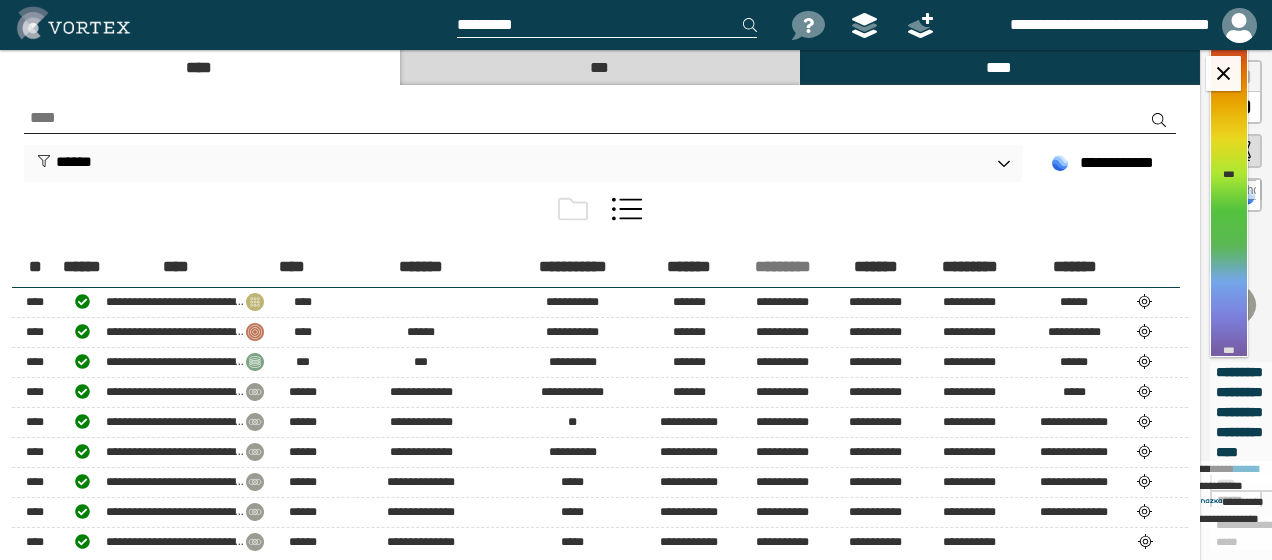 click on "*********" at bounding box center (782, 267) 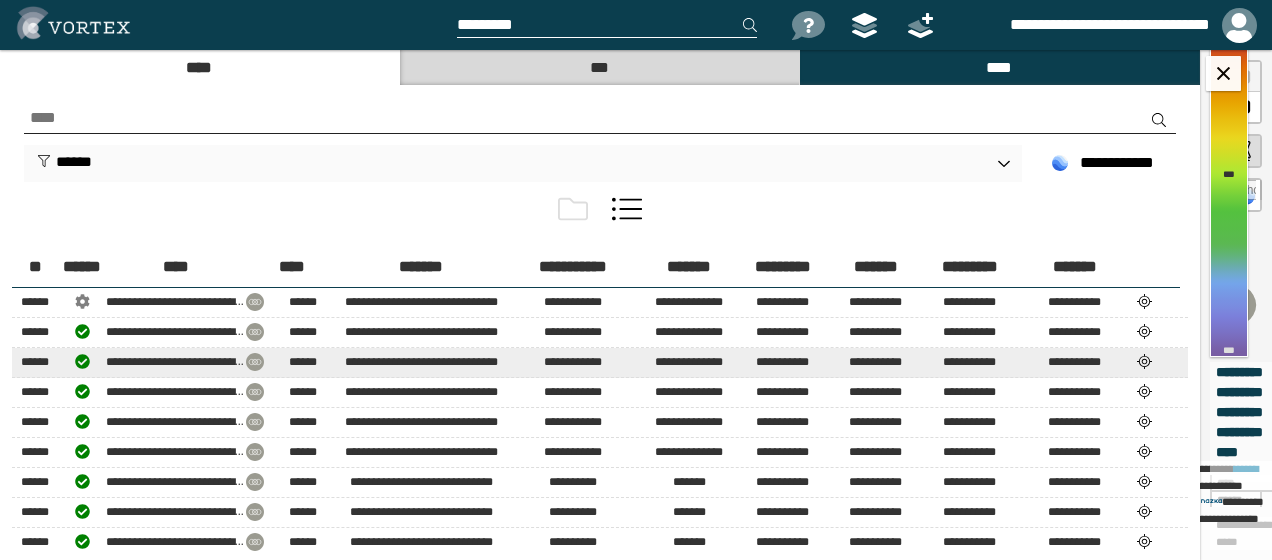 scroll, scrollTop: 1, scrollLeft: 0, axis: vertical 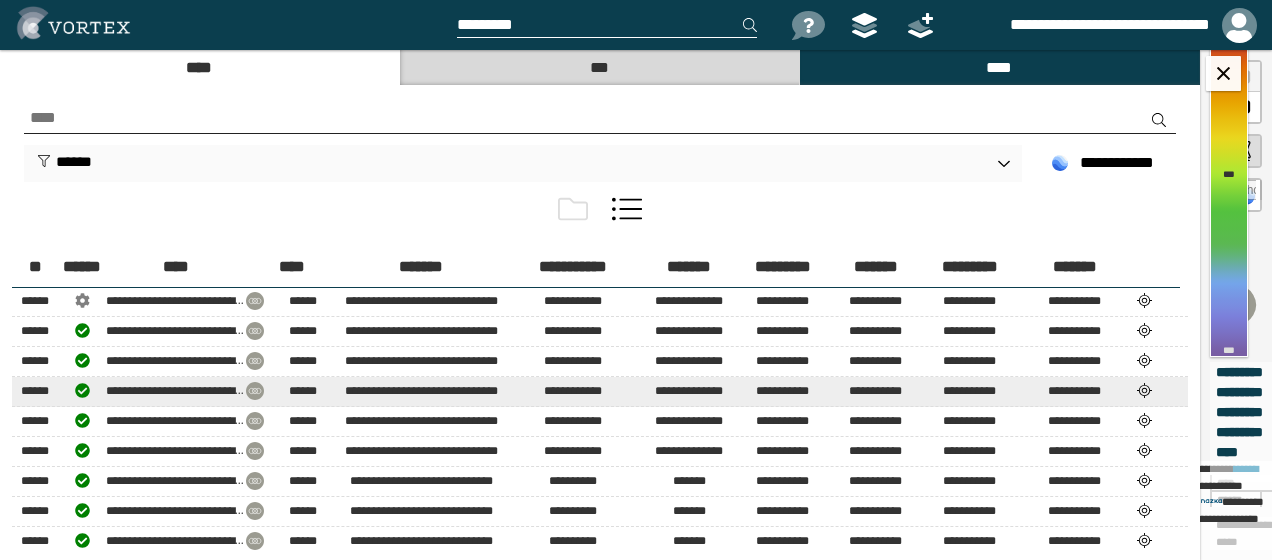 click on "**********" at bounding box center (600, 391) 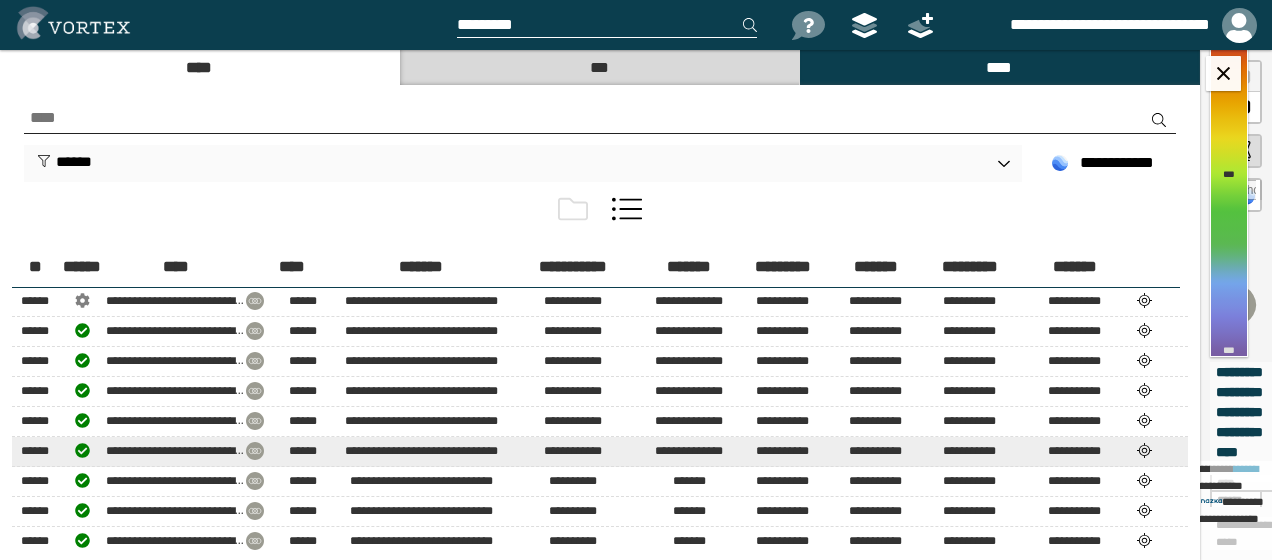 click on "**********" at bounding box center [600, 451] 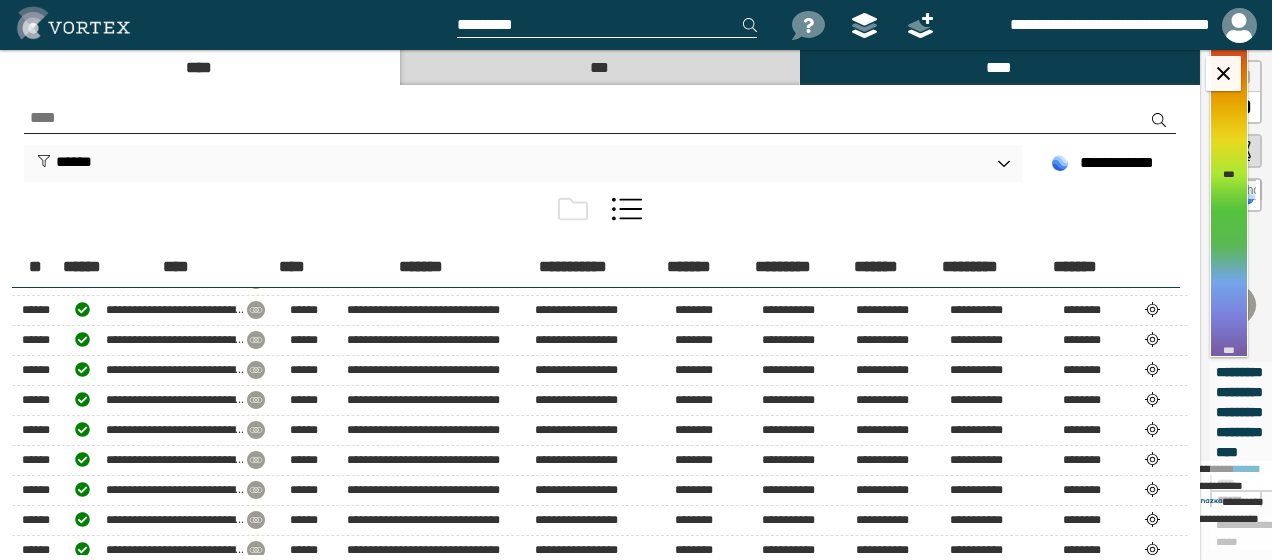 scroll, scrollTop: 1043, scrollLeft: 0, axis: vertical 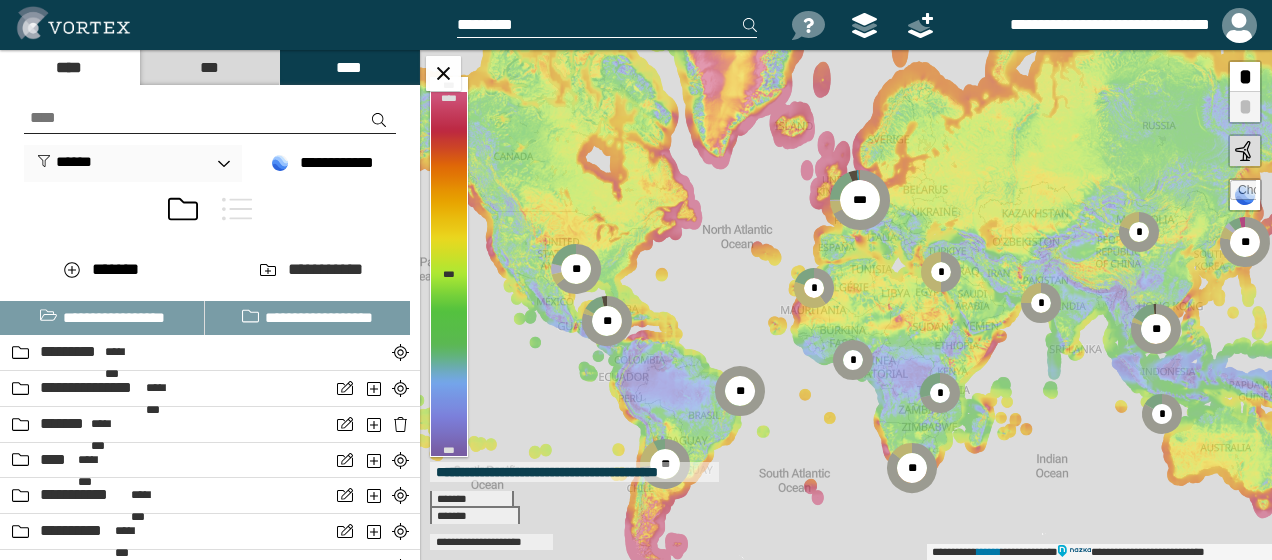 click at bounding box center (237, 209) 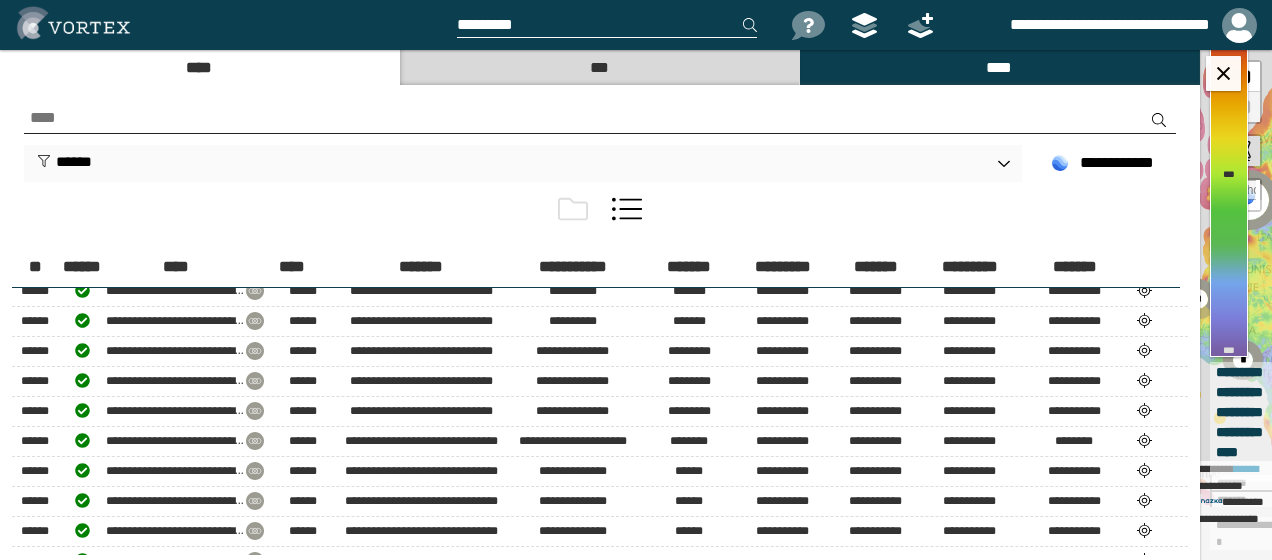 scroll, scrollTop: 0, scrollLeft: 0, axis: both 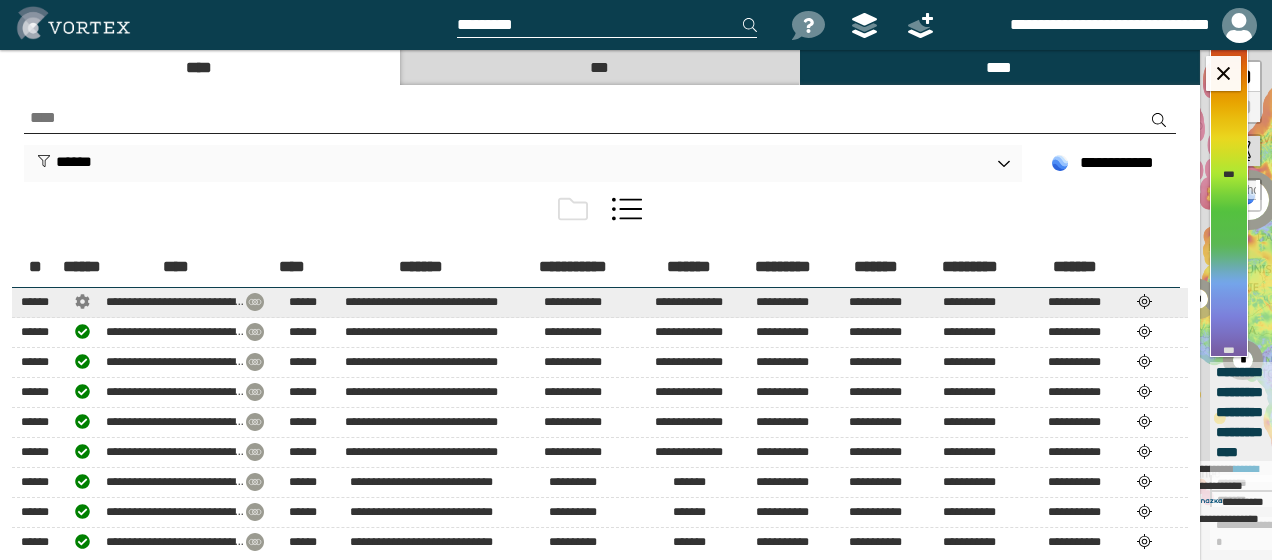 click at bounding box center (1144, 301) 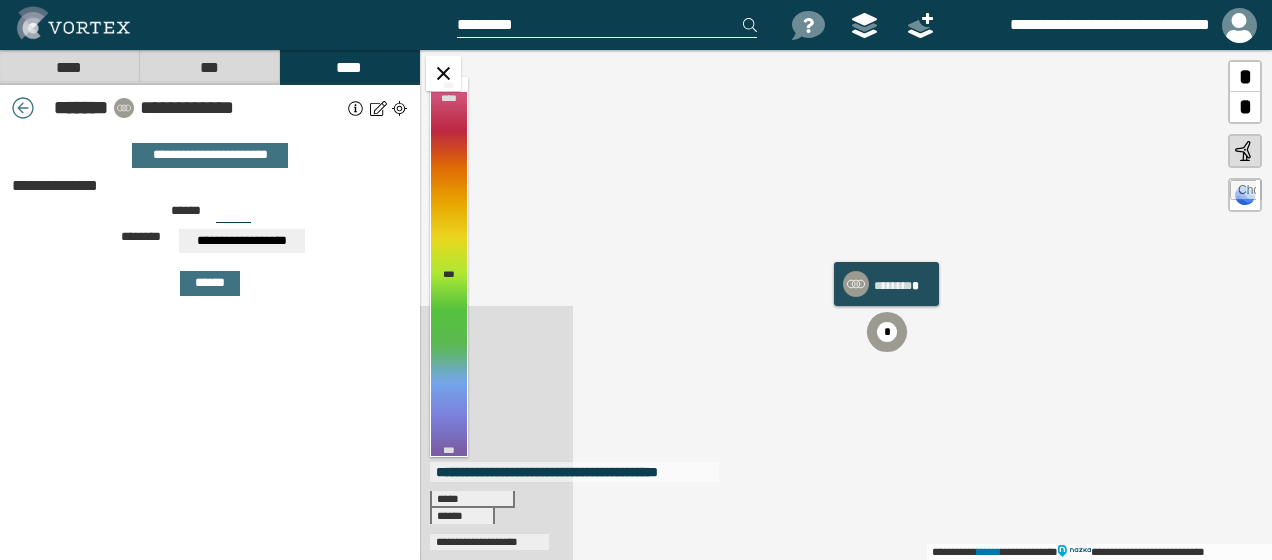 click 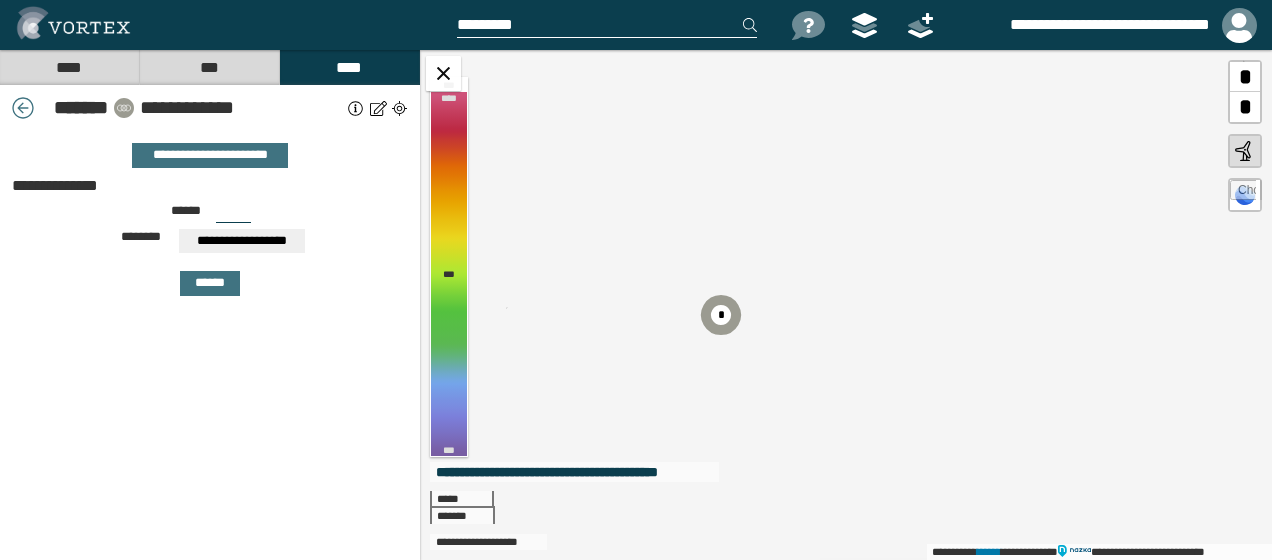 click at bounding box center (378, 108) 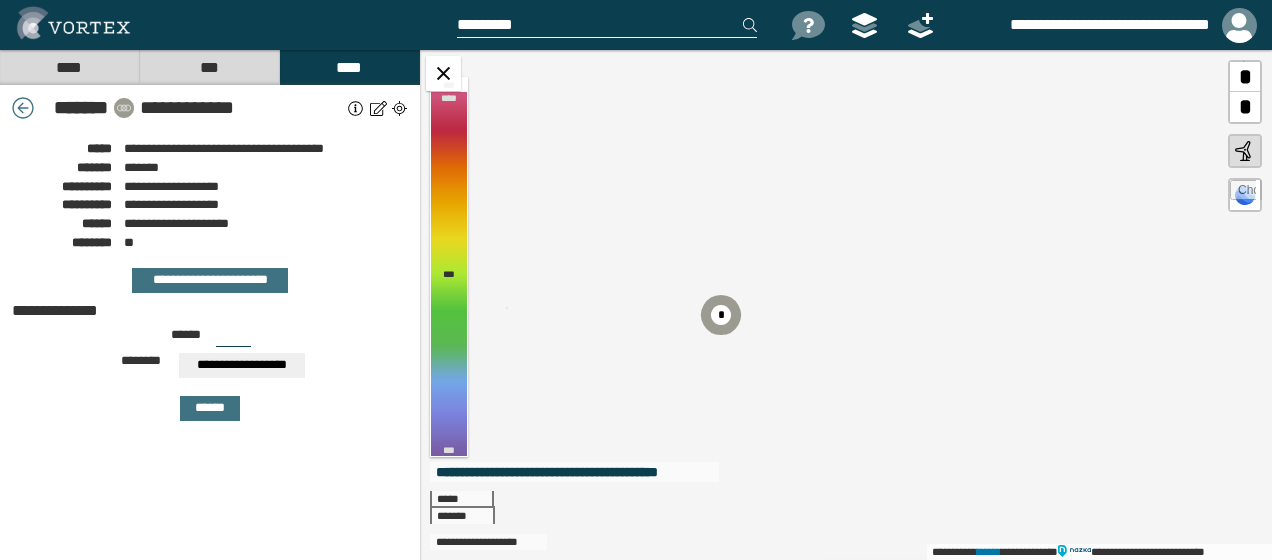 click at bounding box center (356, 108) 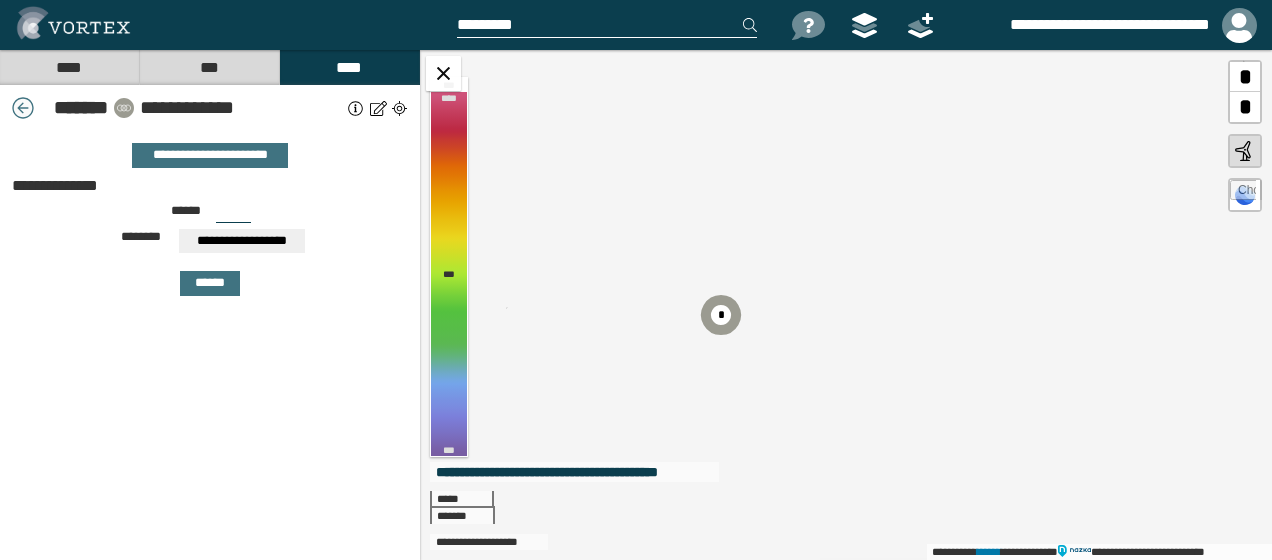 click at bounding box center [23, 108] 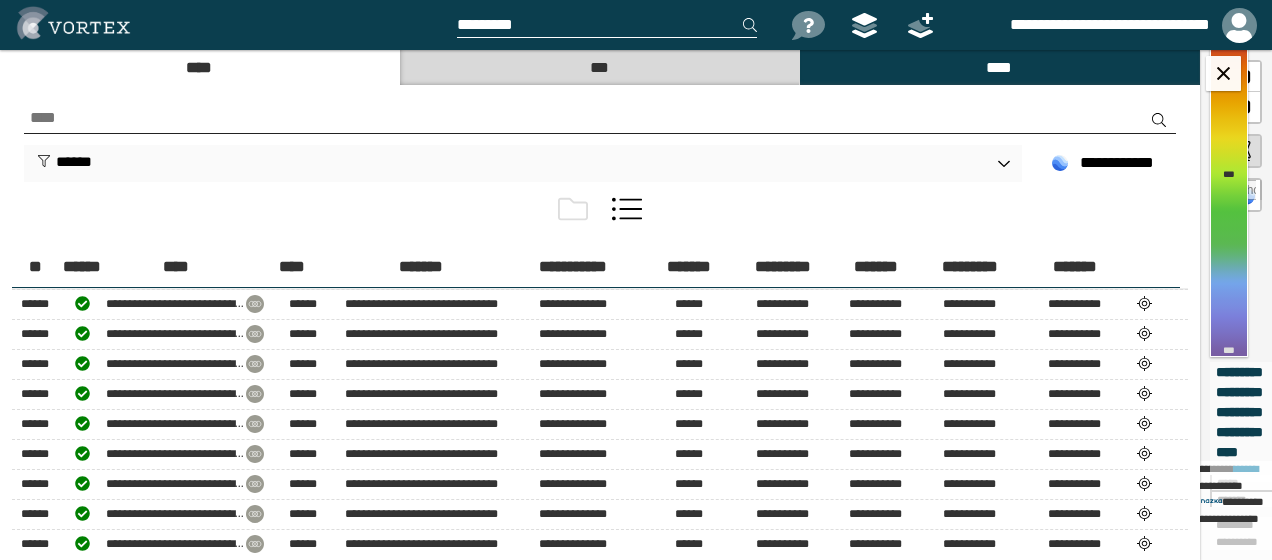 scroll, scrollTop: 385, scrollLeft: 0, axis: vertical 